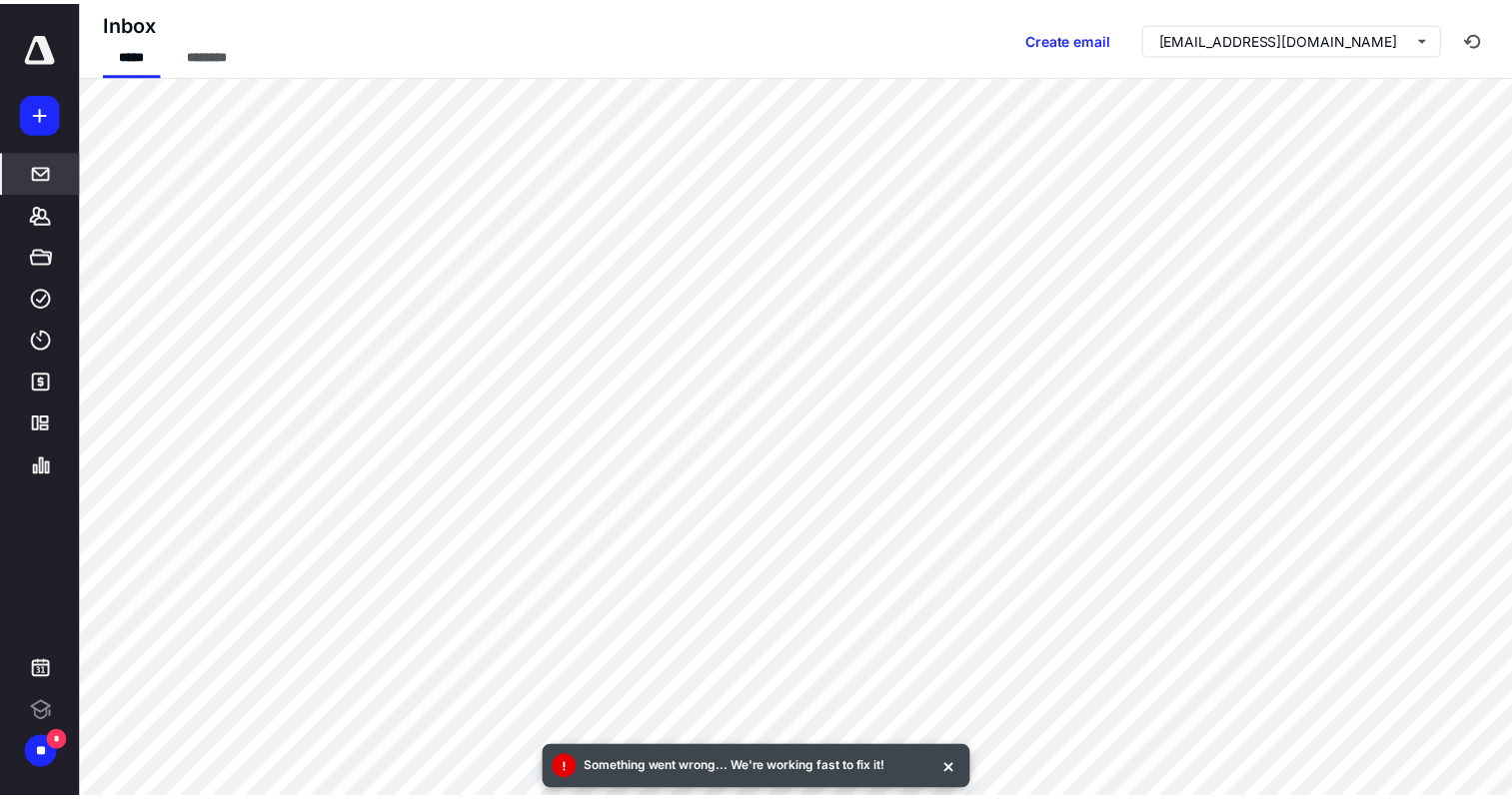 scroll, scrollTop: 0, scrollLeft: 0, axis: both 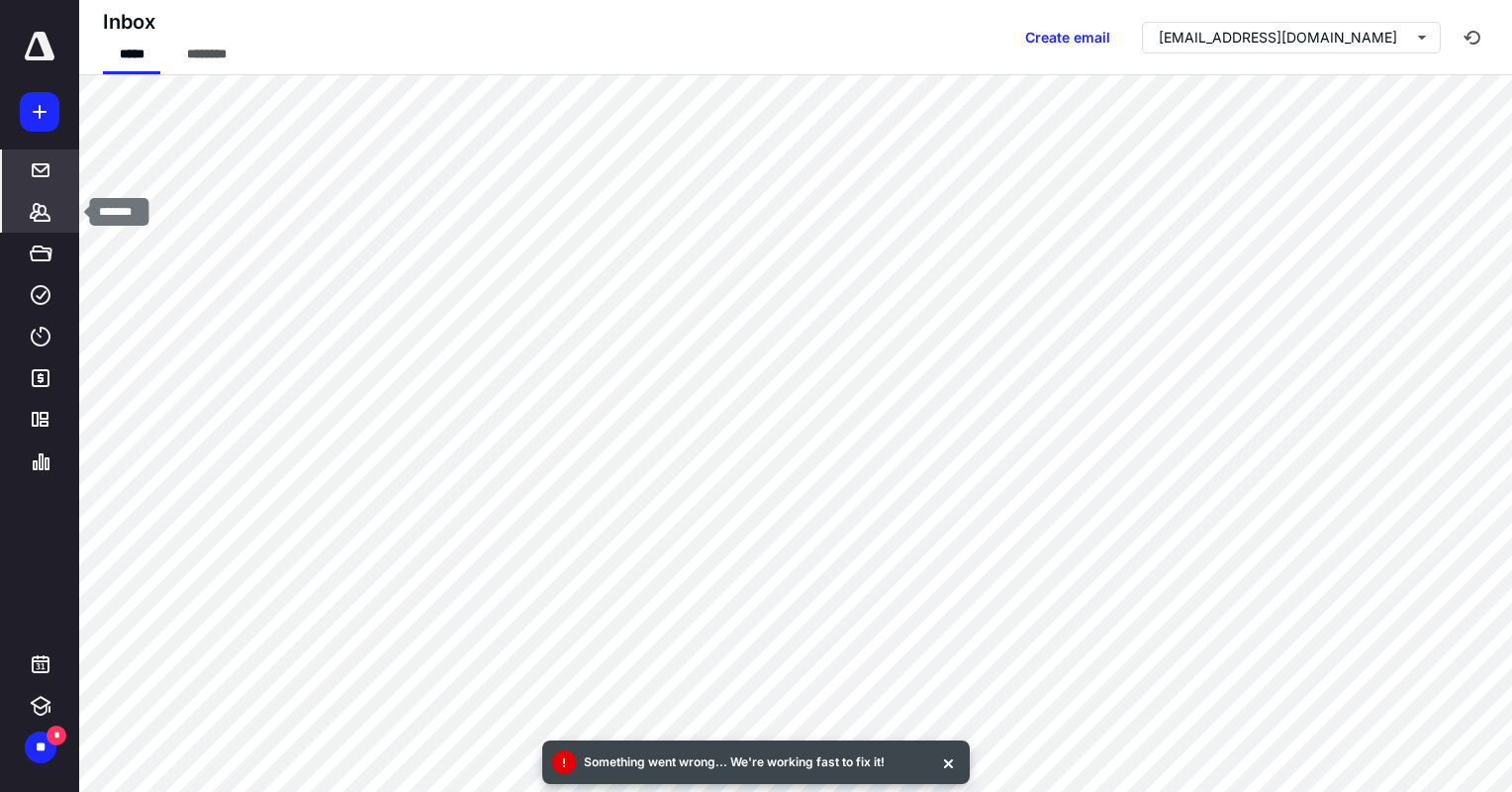 click 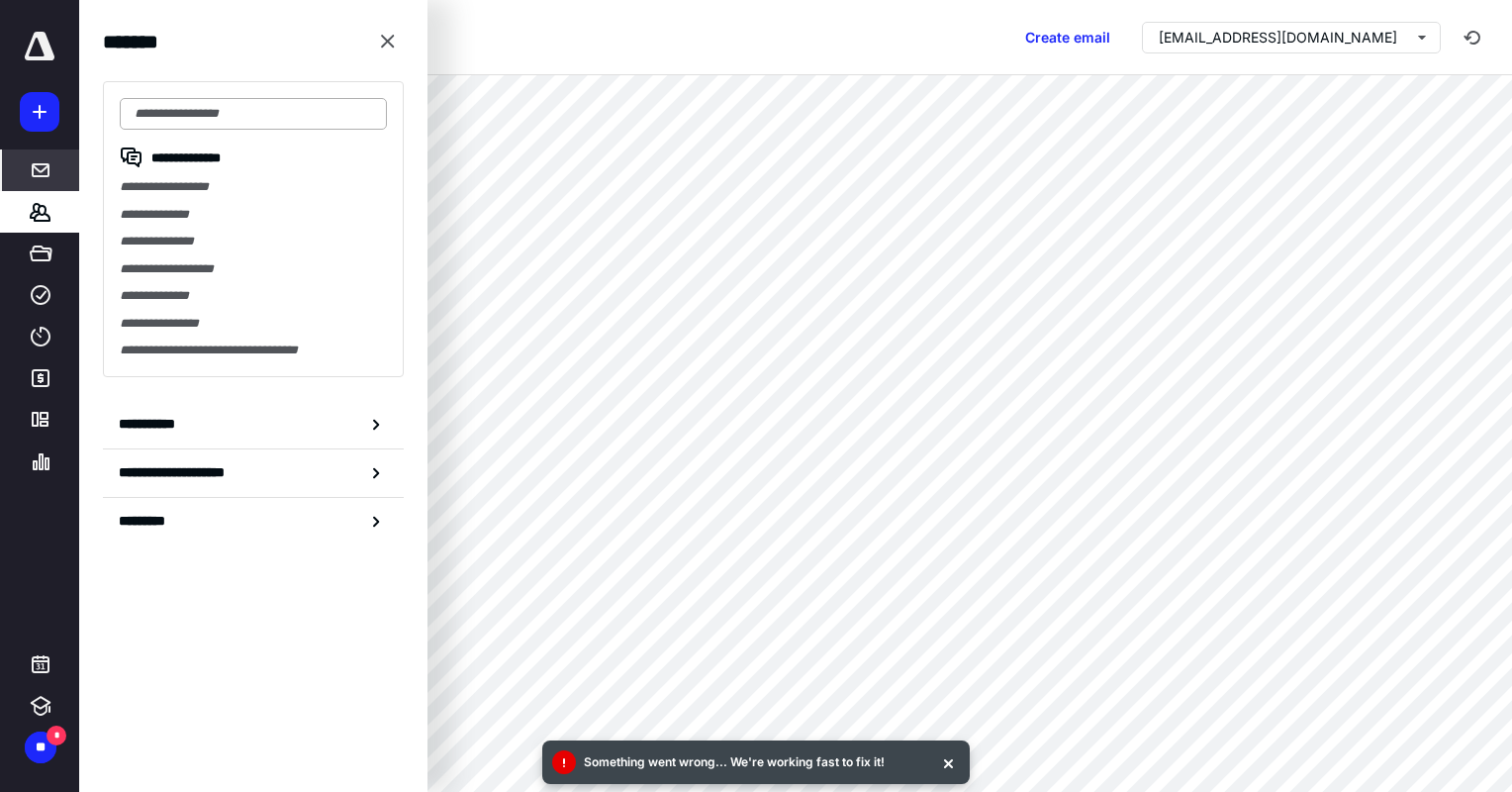 click at bounding box center (253, 114) 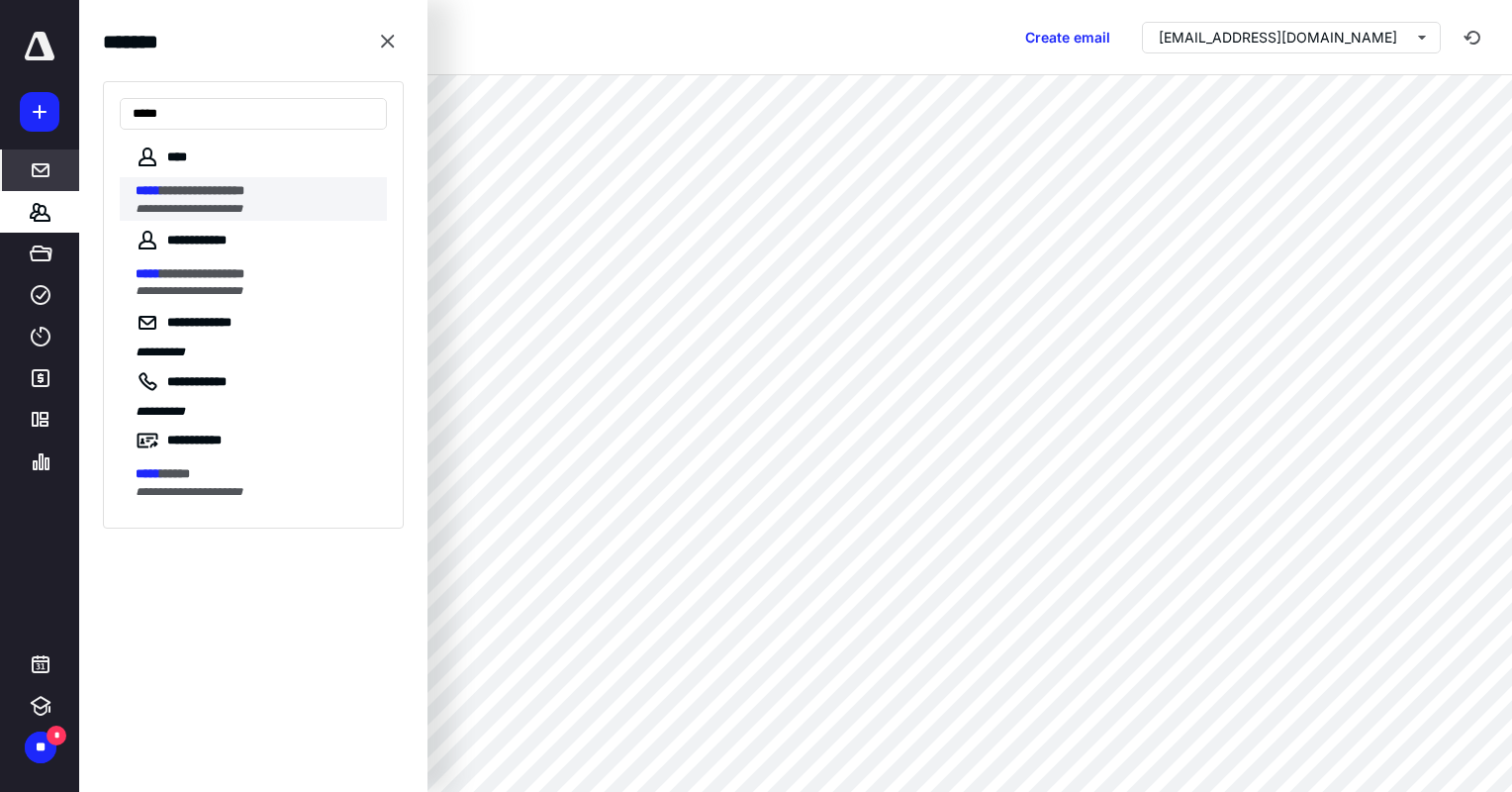 type on "*****" 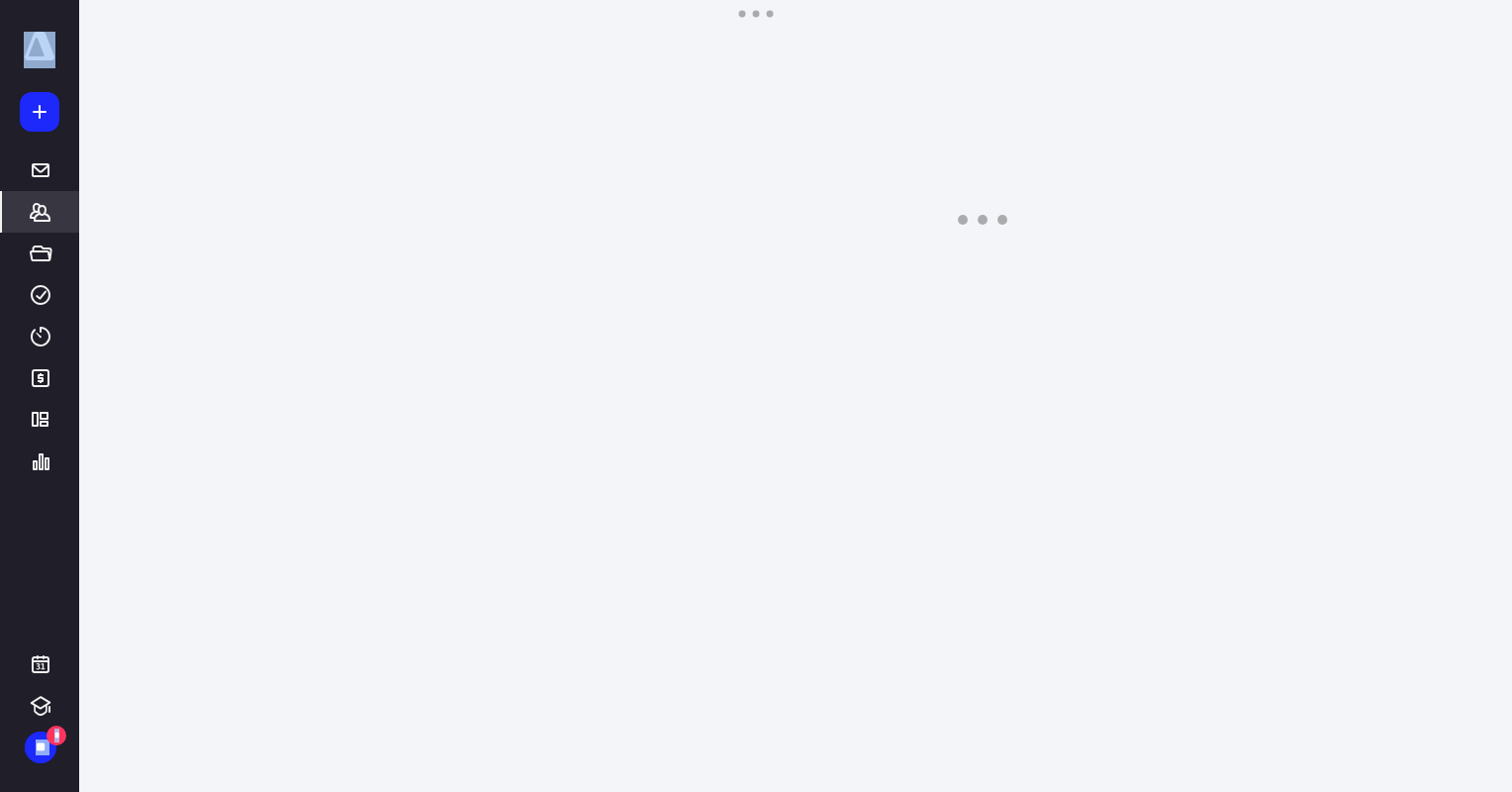 click on "**********" at bounding box center (756, 132) 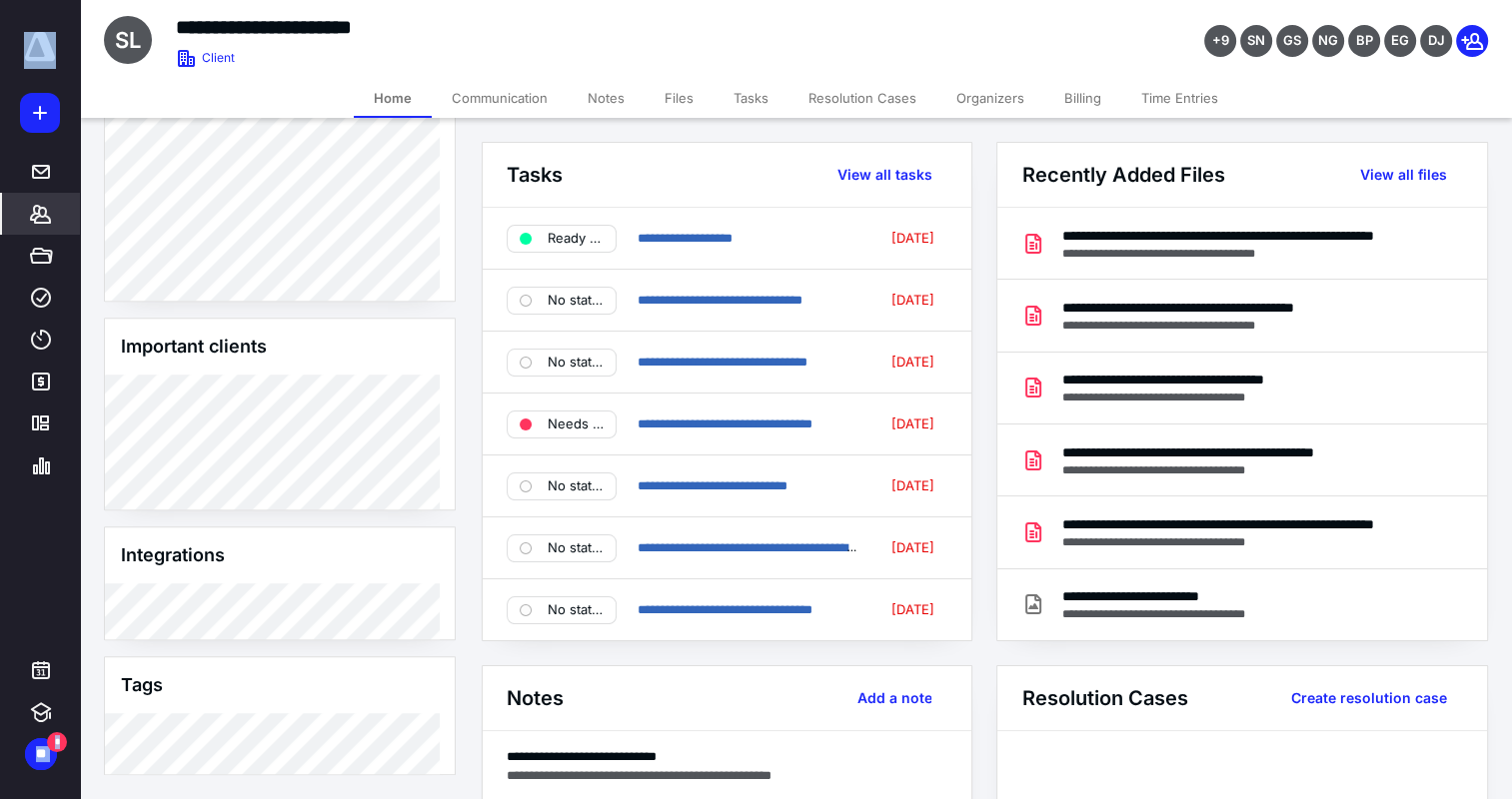 scroll, scrollTop: 1418, scrollLeft: 0, axis: vertical 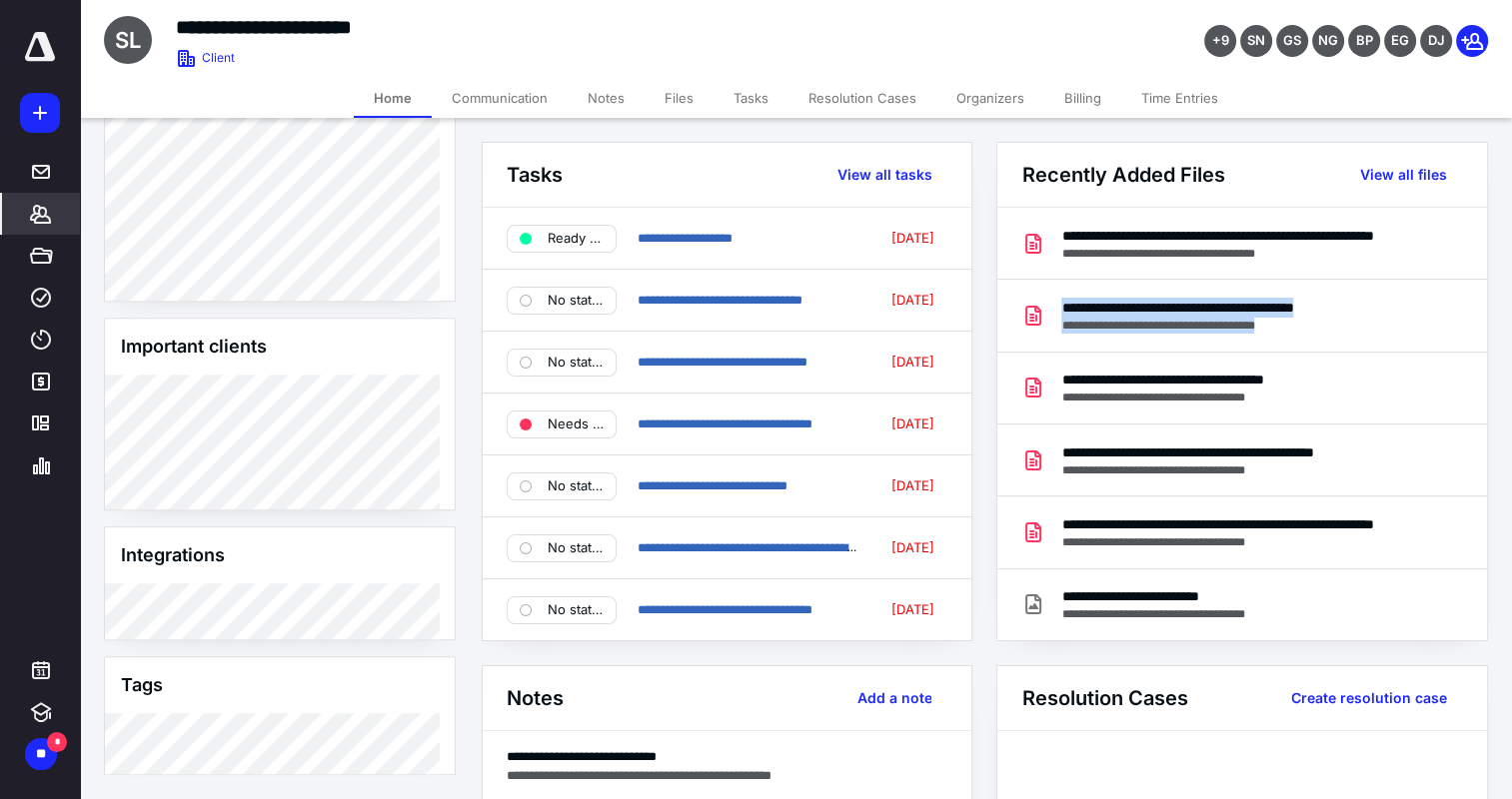 drag, startPoint x: 1511, startPoint y: 269, endPoint x: 1507, endPoint y: 343, distance: 74.10803 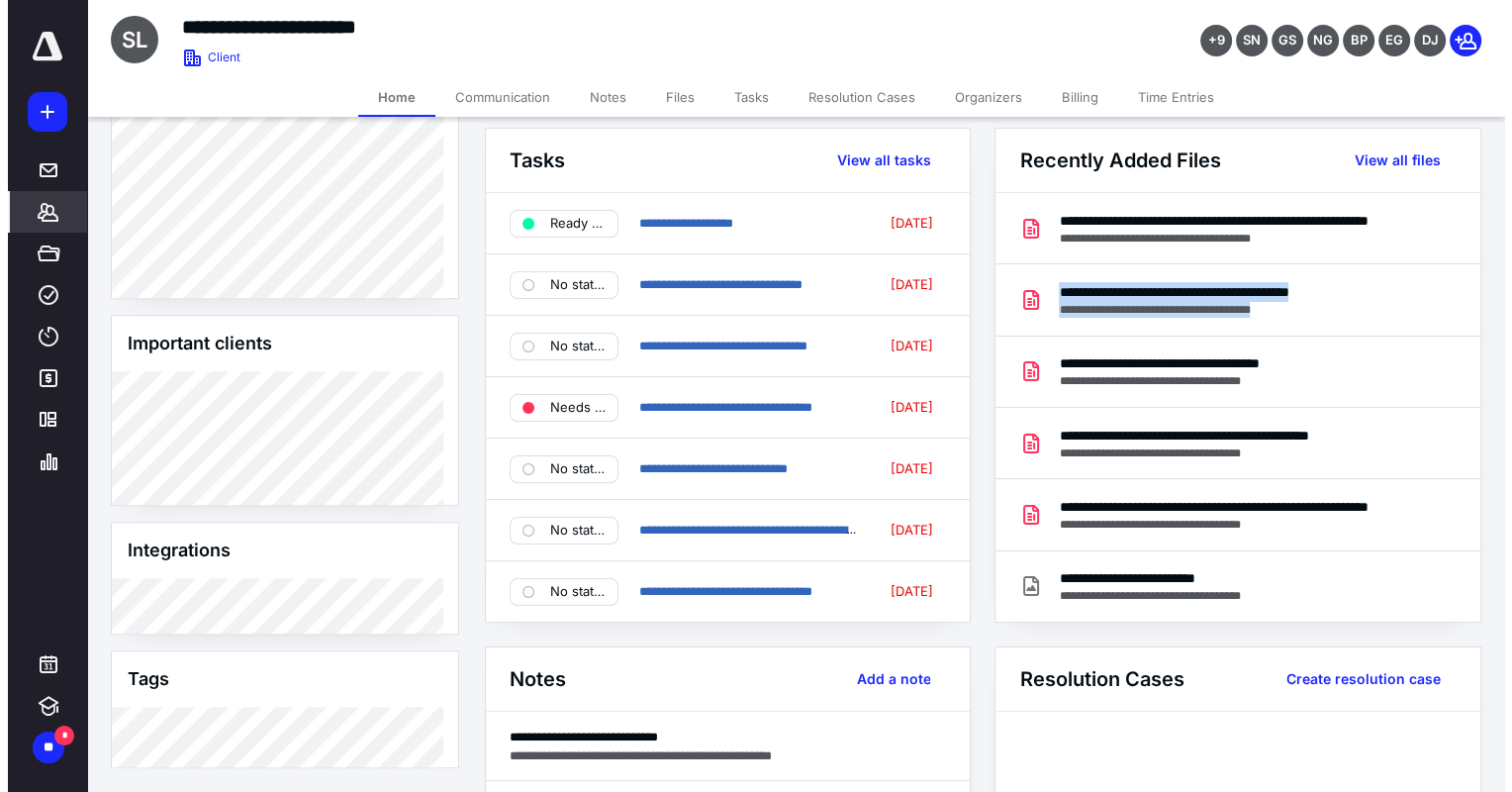 scroll, scrollTop: 0, scrollLeft: 0, axis: both 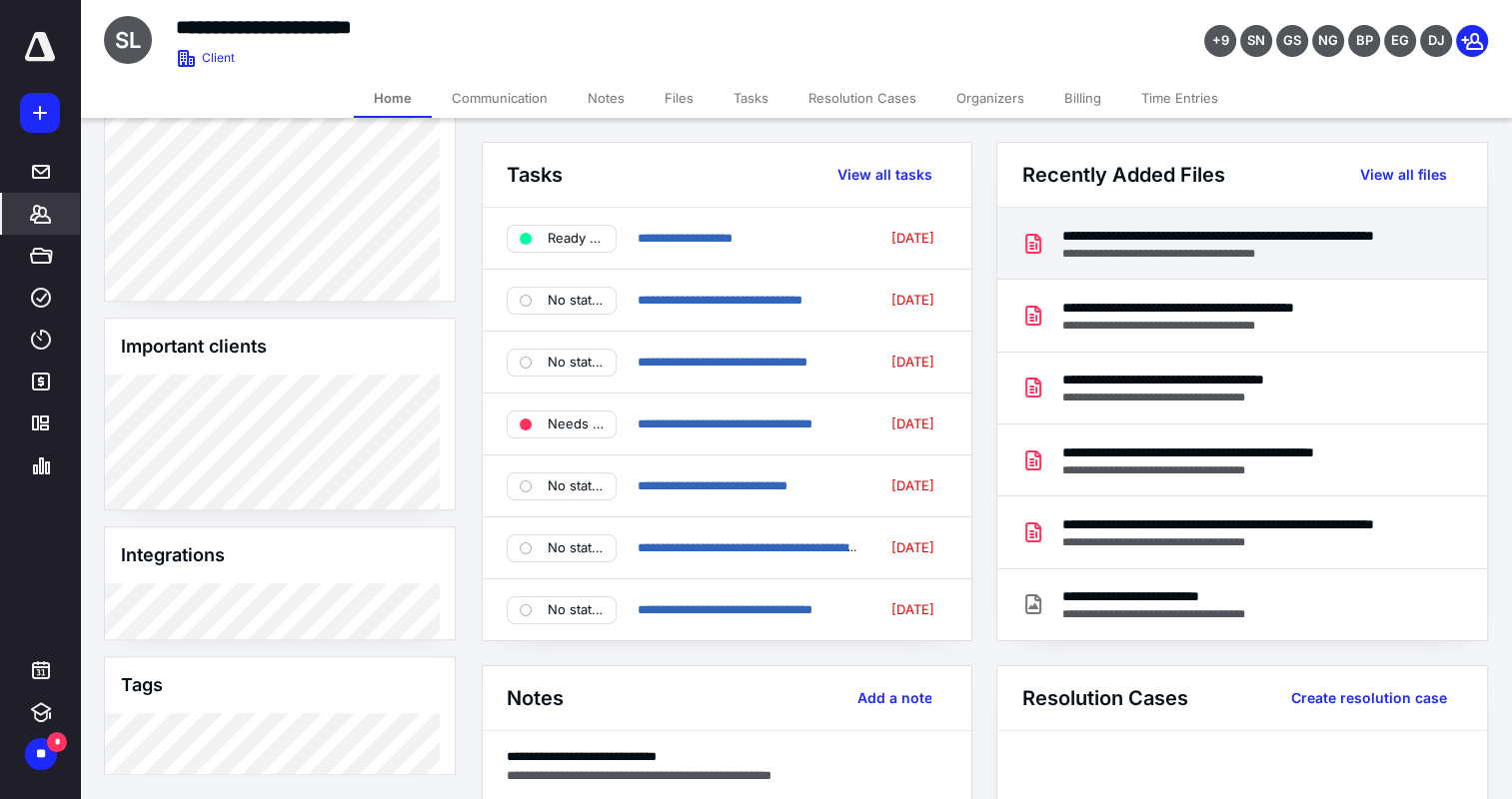 click on "**********" at bounding box center [1237, 254] 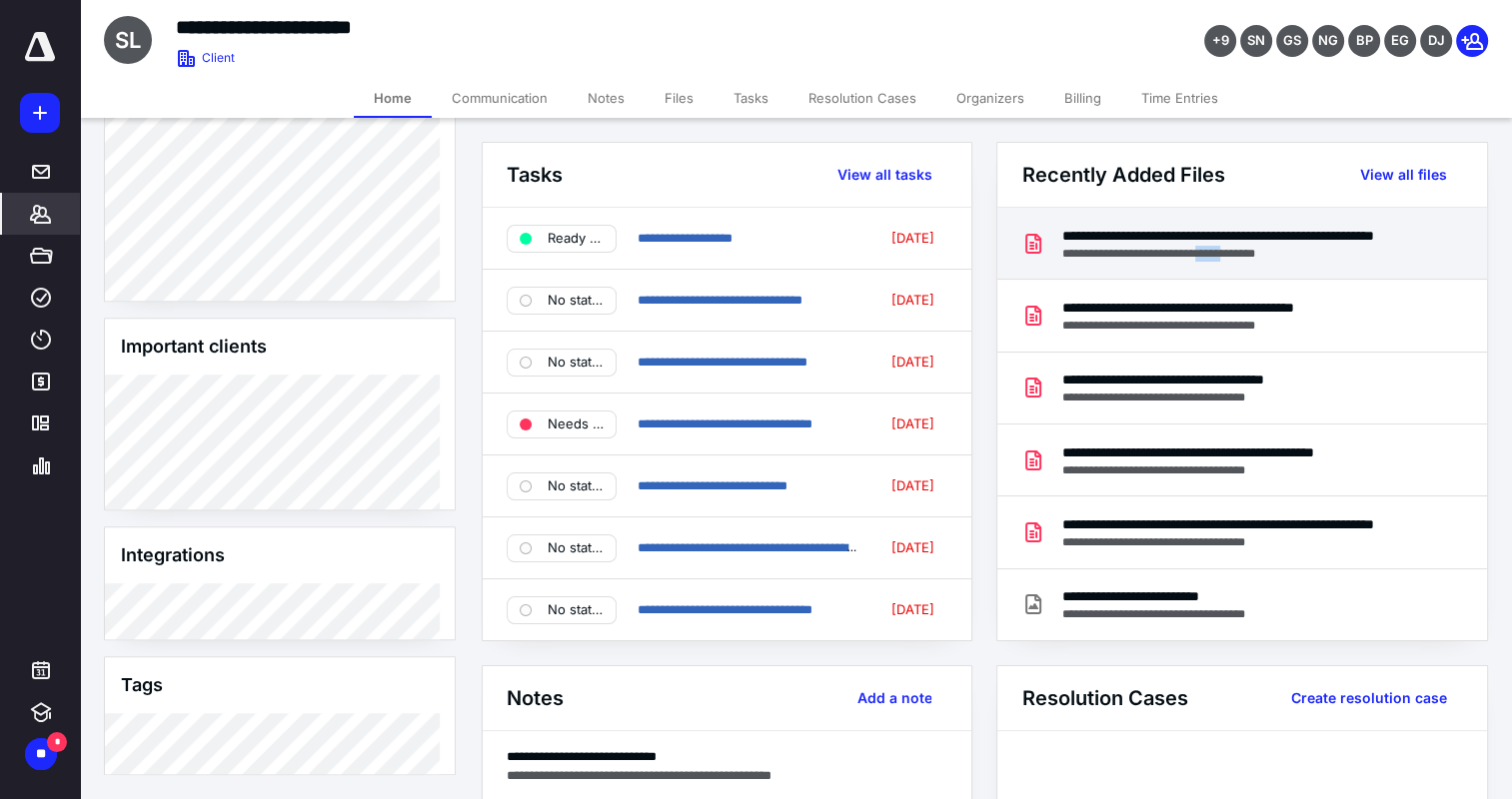 click on "**********" at bounding box center (756, 823) 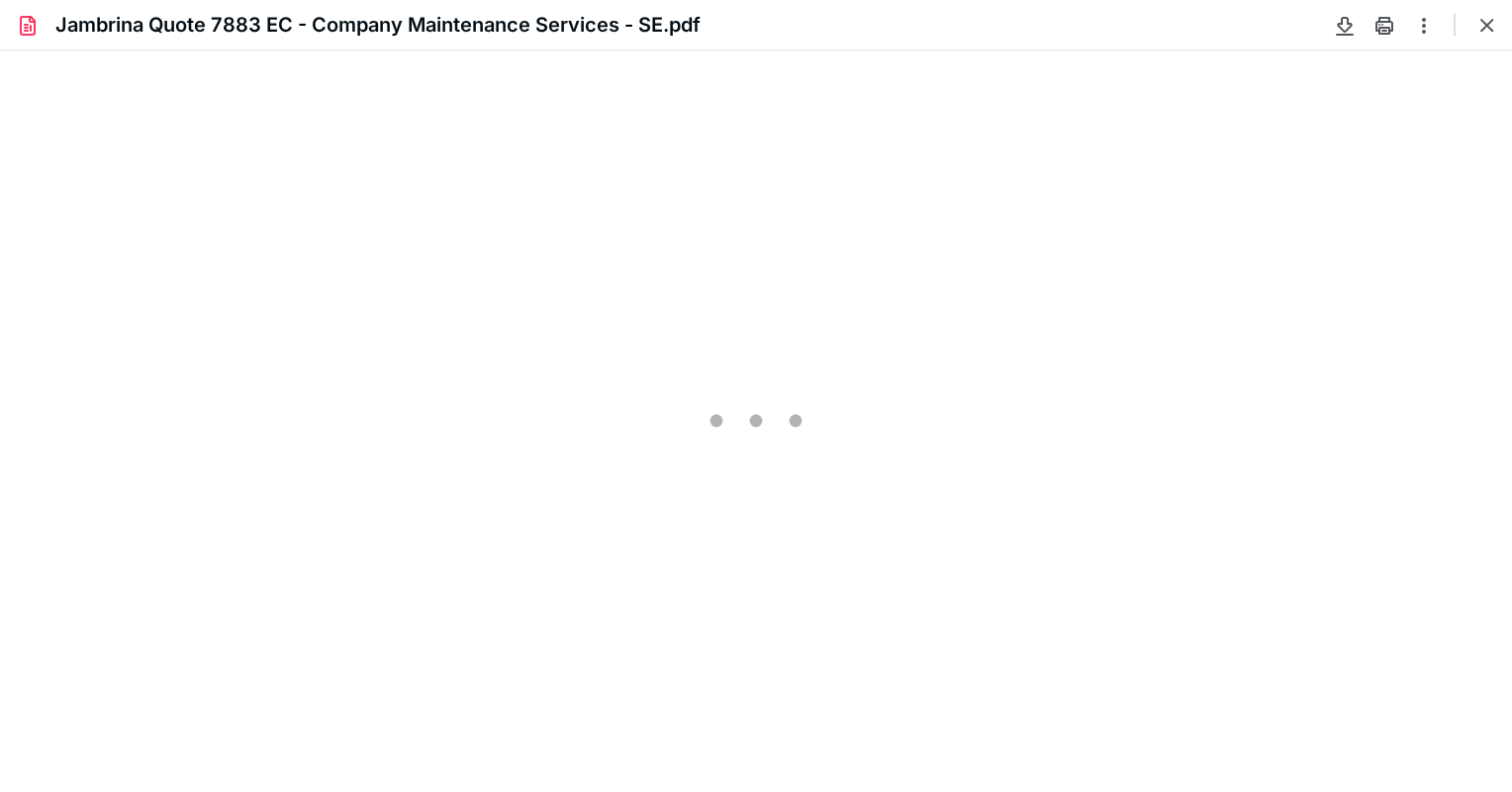 scroll, scrollTop: 0, scrollLeft: 0, axis: both 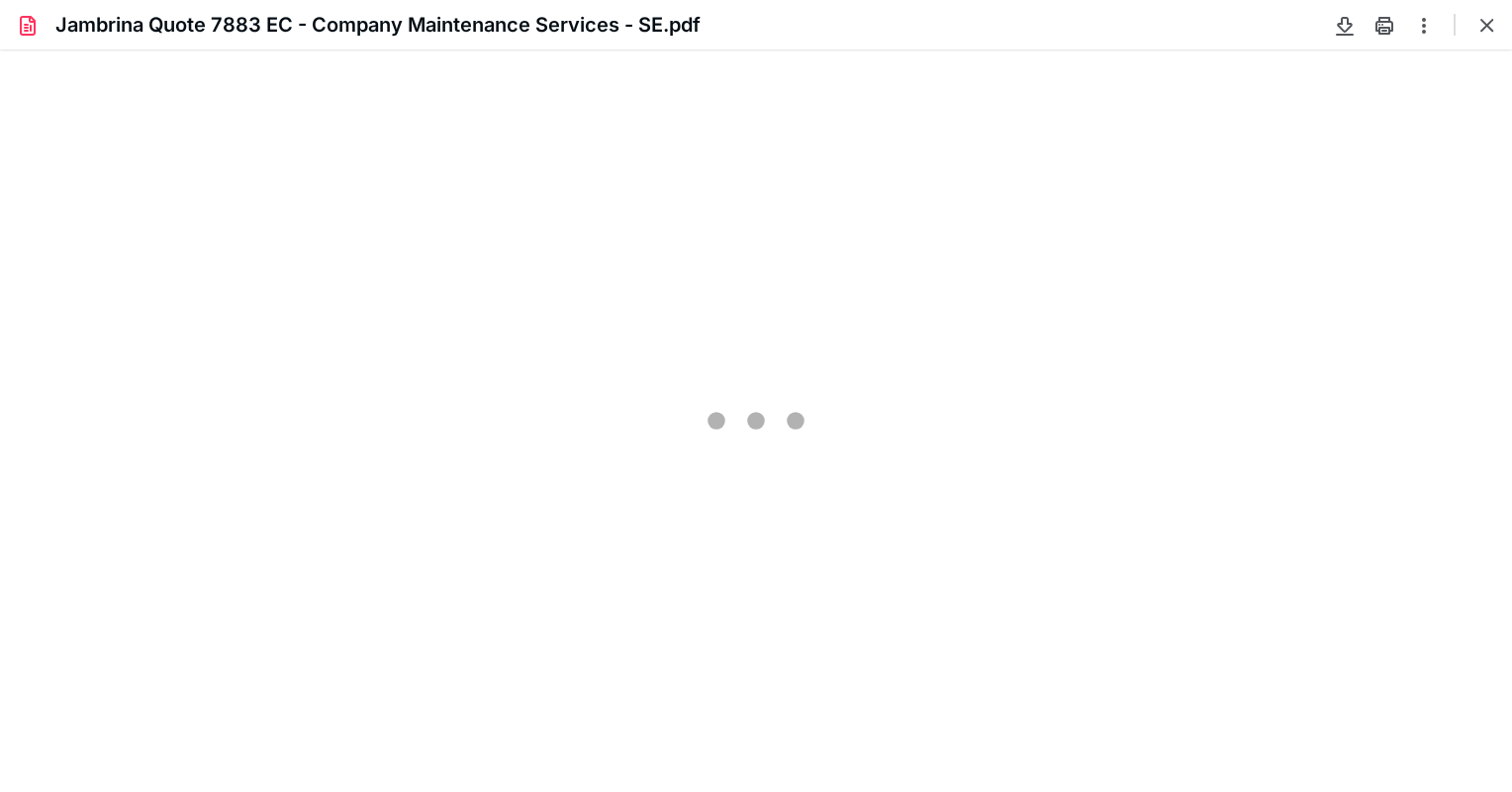 type on "90" 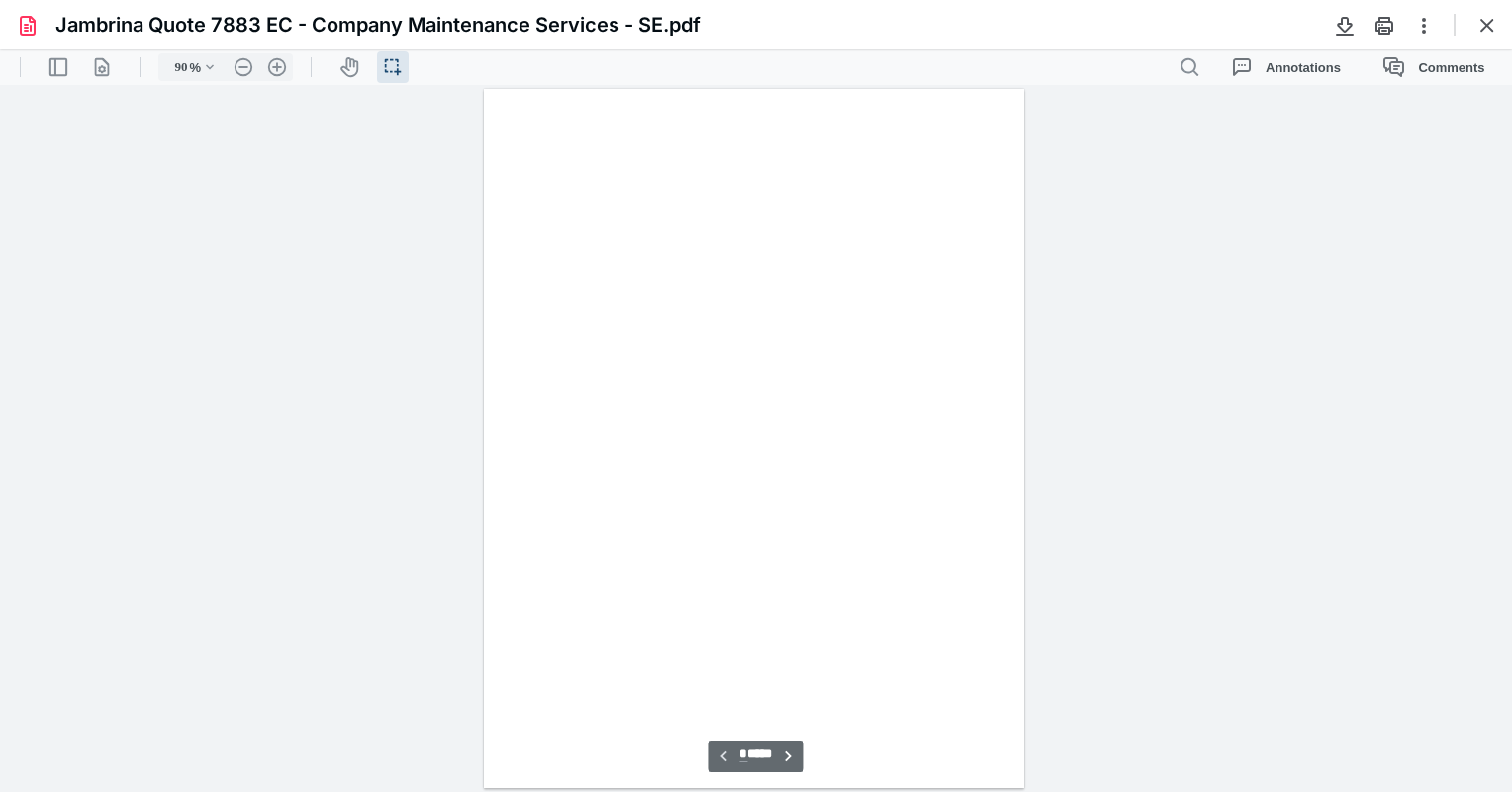 scroll, scrollTop: 40, scrollLeft: 0, axis: vertical 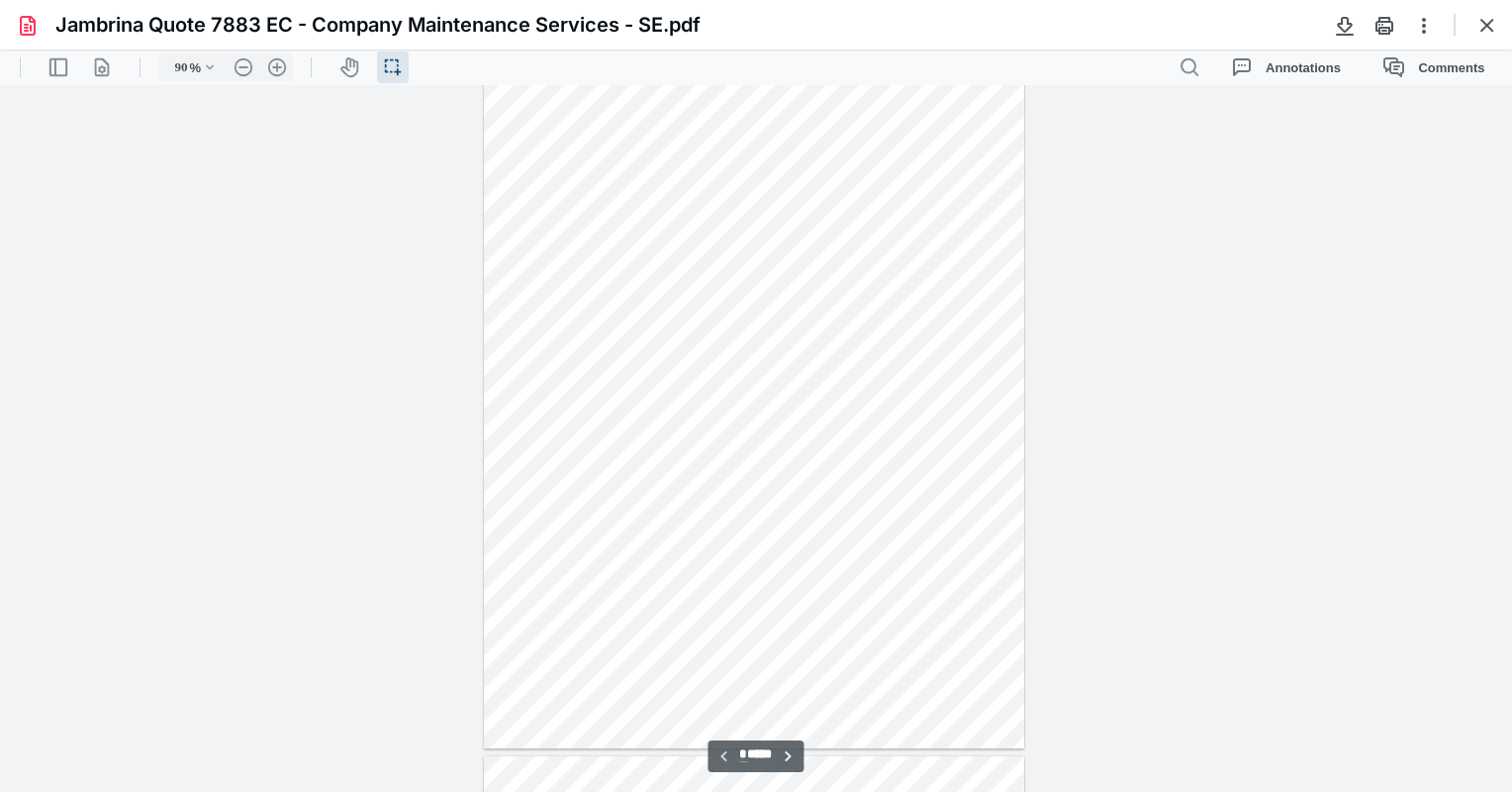 type on "*" 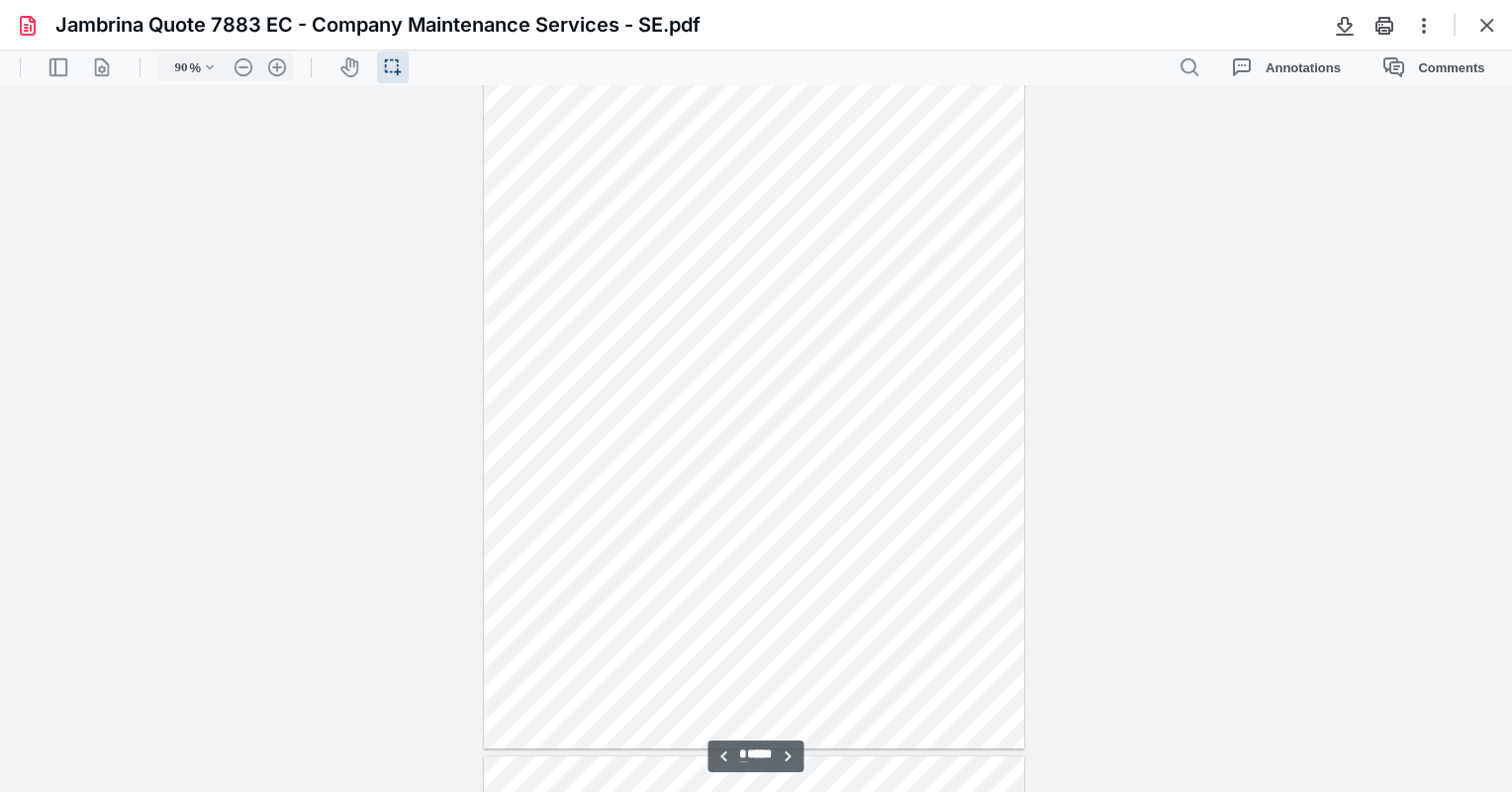 scroll, scrollTop: 657, scrollLeft: 0, axis: vertical 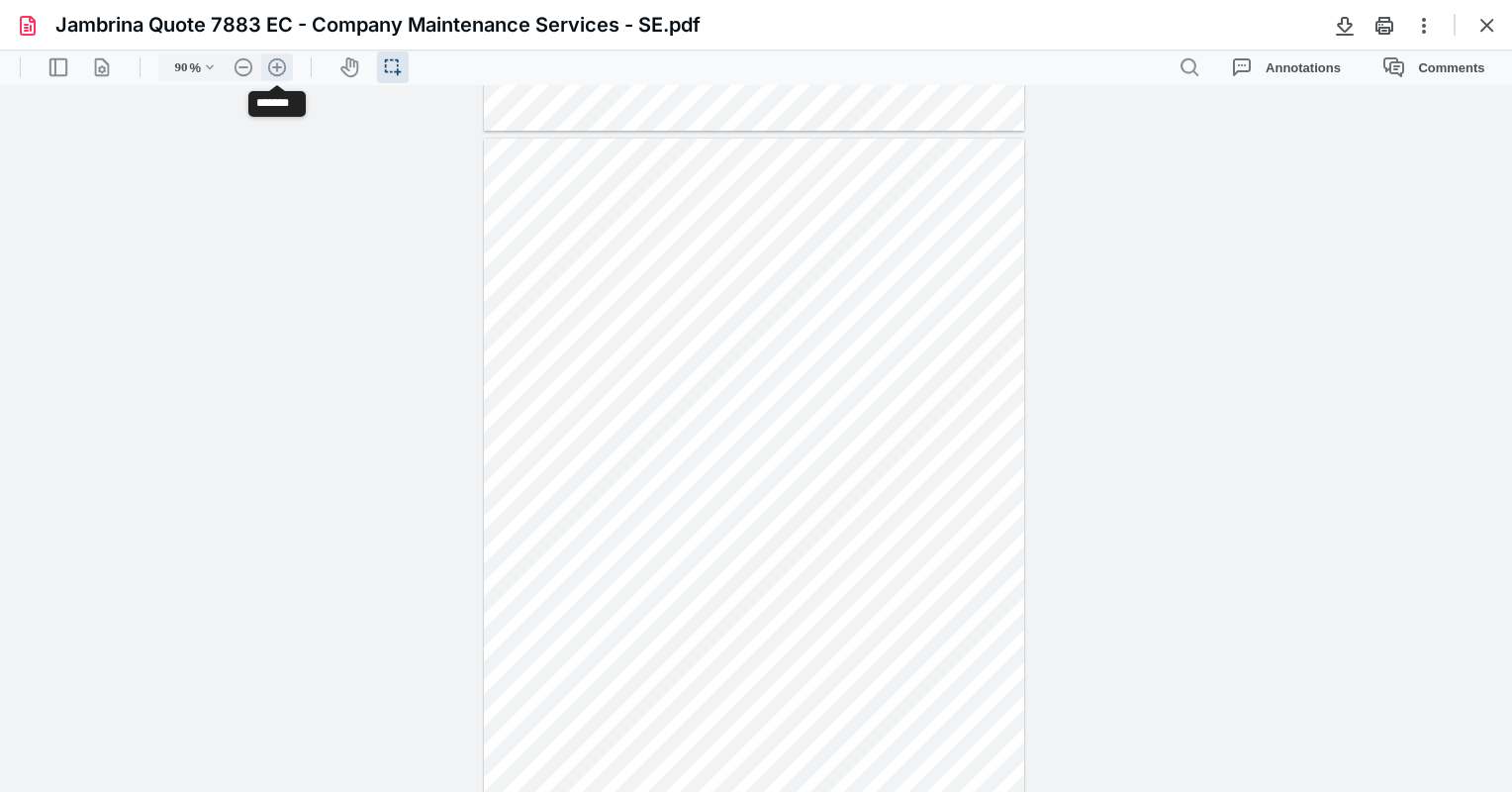 click on ".cls-1{fill:#abb0c4;} icon - header - zoom - in - line" at bounding box center [277, 67] 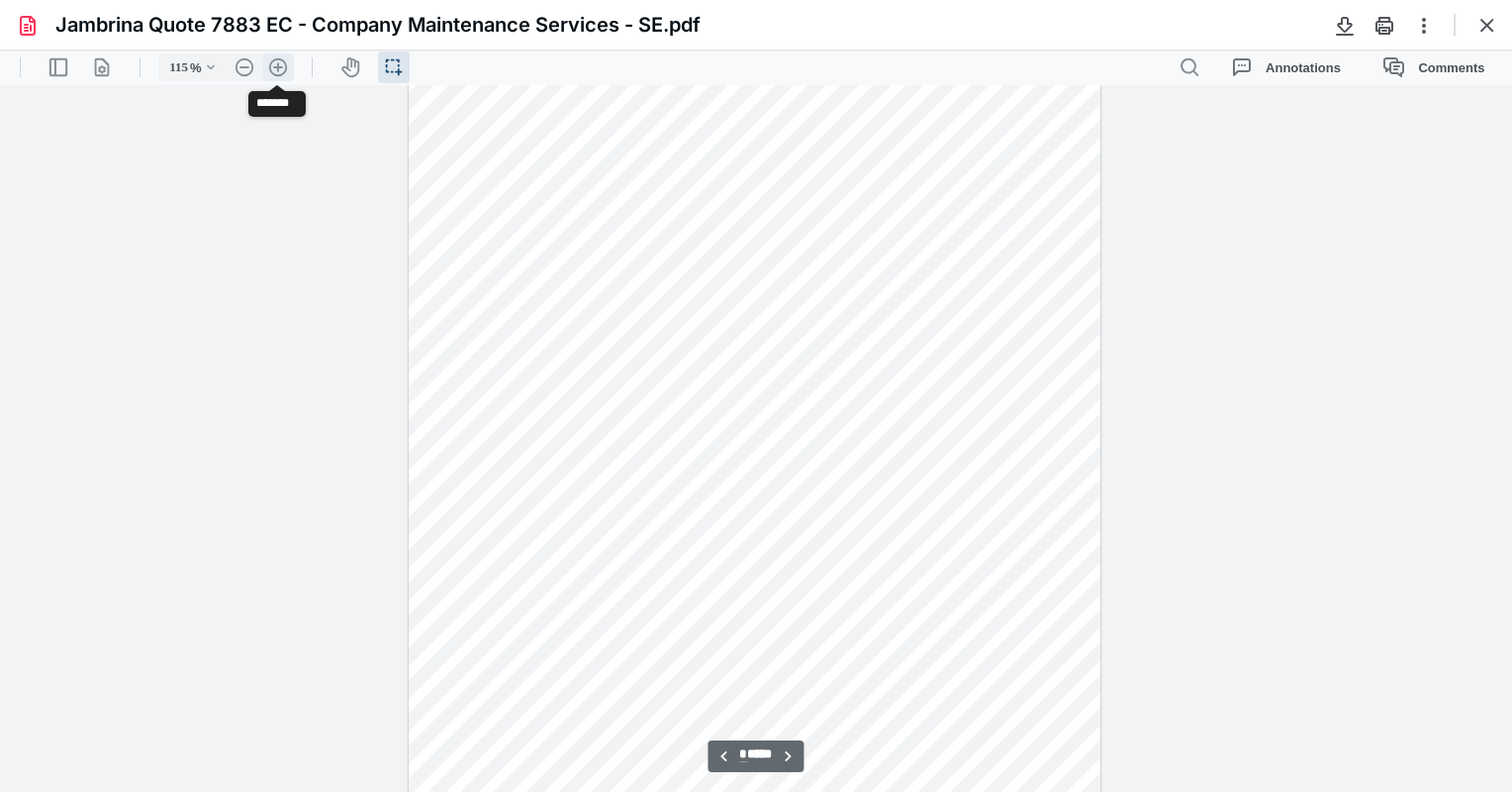 click on ".cls-1{fill:#abb0c4;} icon - header - zoom - in - line" at bounding box center (278, 67) 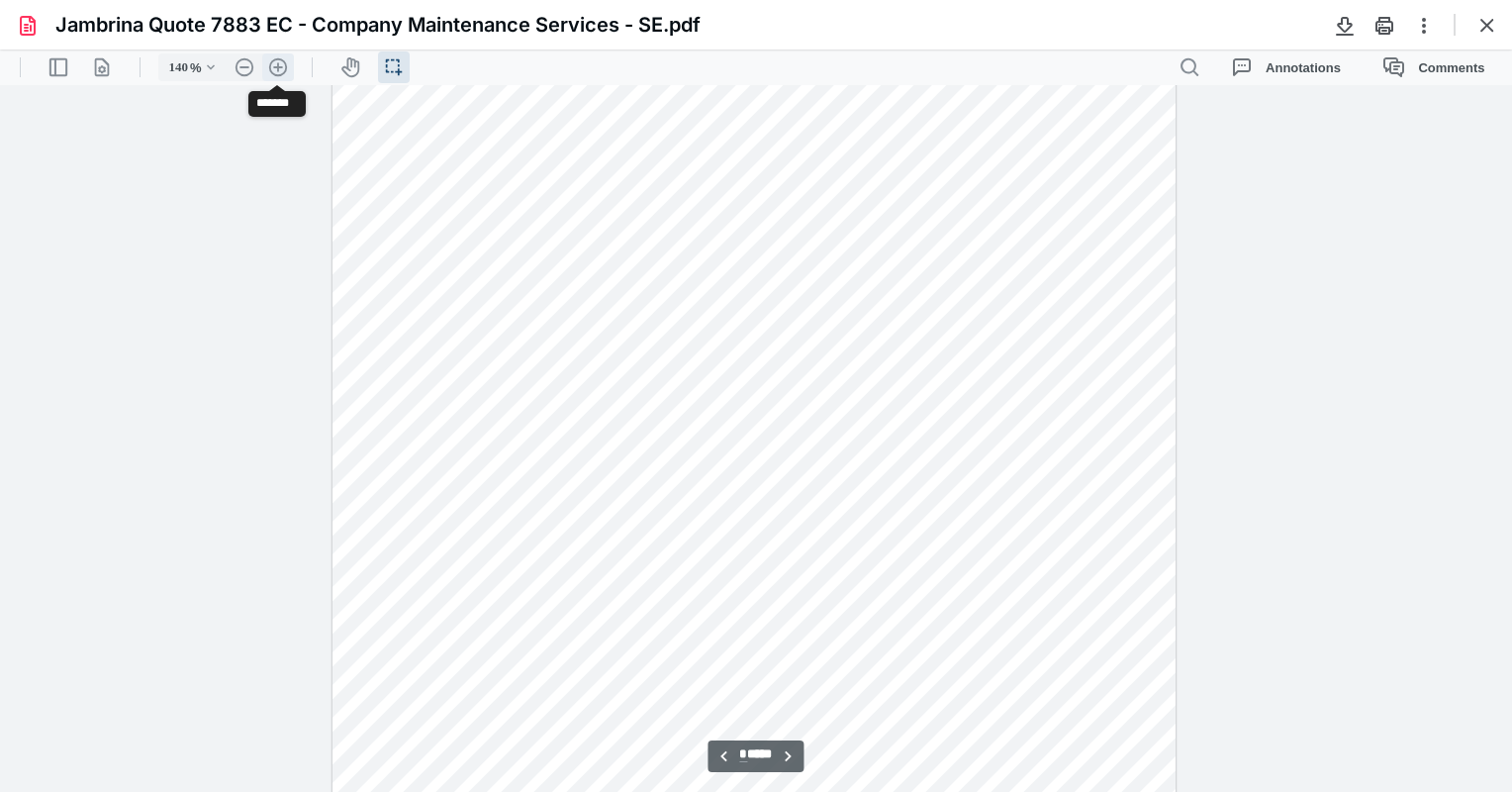 click on ".cls-1{fill:#abb0c4;} icon - header - zoom - in - line" at bounding box center [278, 67] 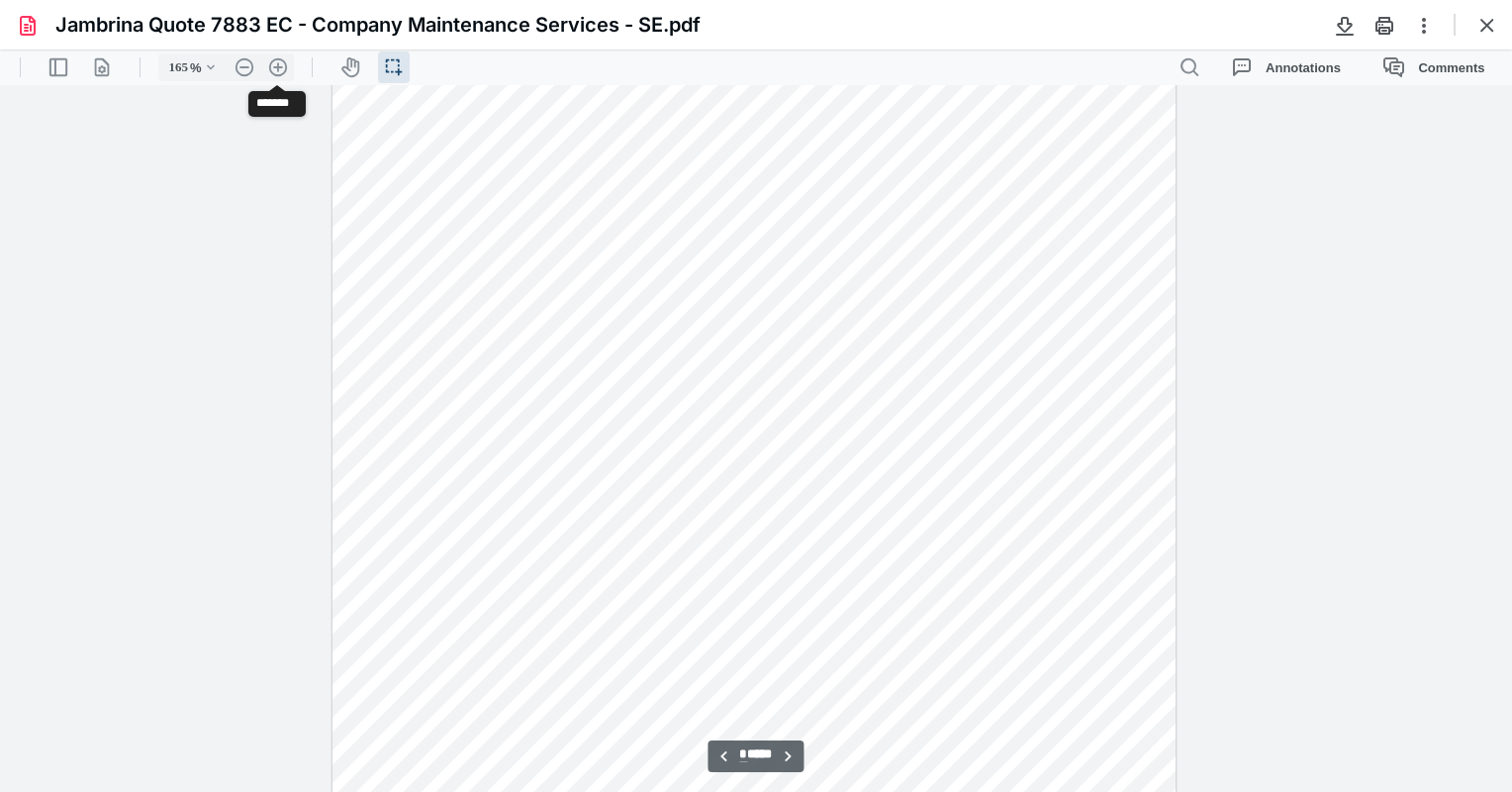 scroll, scrollTop: 1492, scrollLeft: 0, axis: vertical 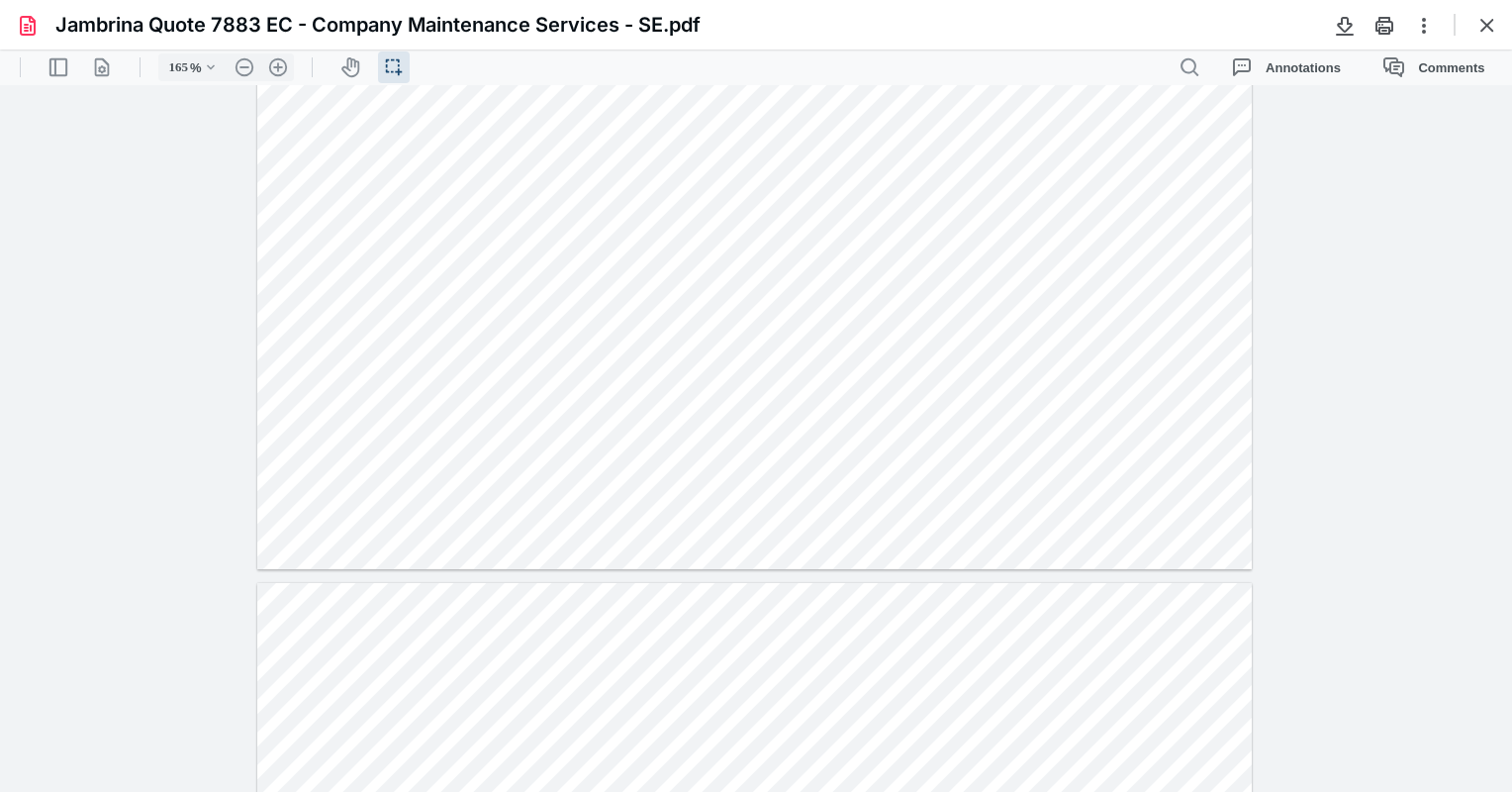 click on "******** ******** ****** ***** .cls-1{fill:#abb0c4;} icon - header - sidebar - line .cls-1{fill:#abb0c4;} icon - header - page manipulation - line 165 % .cls-1{fill:#abb0c4;} icon - chevron - down .cls-1{fill:#abb0c4;} icon - header - zoom - out - line Current zoom is   165 % .cls-1{fill:#abb0c4;} icon - header - zoom - in - line icon-header-pan20 icon / operation / multi select .cls-1{fill:#abb0c4;} icon - header - search Annotations Comments .cls-1{fill:#abb0c4;} icon - tool - text manipulation - underline .cls-1{fill:#8c8c8c;} icon - line - tool - highlight  .st0{fill:#868E96;}  .cls-1{fill:#abb0c4;} icon - tool - text - free text .cls-1{fill:#abb0c4;} icon - tool - pen - highlight .cls-1{fill:#abb0c4;} icon - tool - pen - line .cls-1{fill:#abb0c4;} icon - tool - comment - line .cls-1{fill:#abb0c4;} icon - tool - text manipulation - strikethrough .cls-1{fill:#abb0c4;} icon - tool - image - line  .st0{fill:#868E96;}  No Presets .cls-1{fill:#abb0c4;} icon - operation - undo .cls-1{fill:#abb0c4;}" at bounding box center [756, 421] 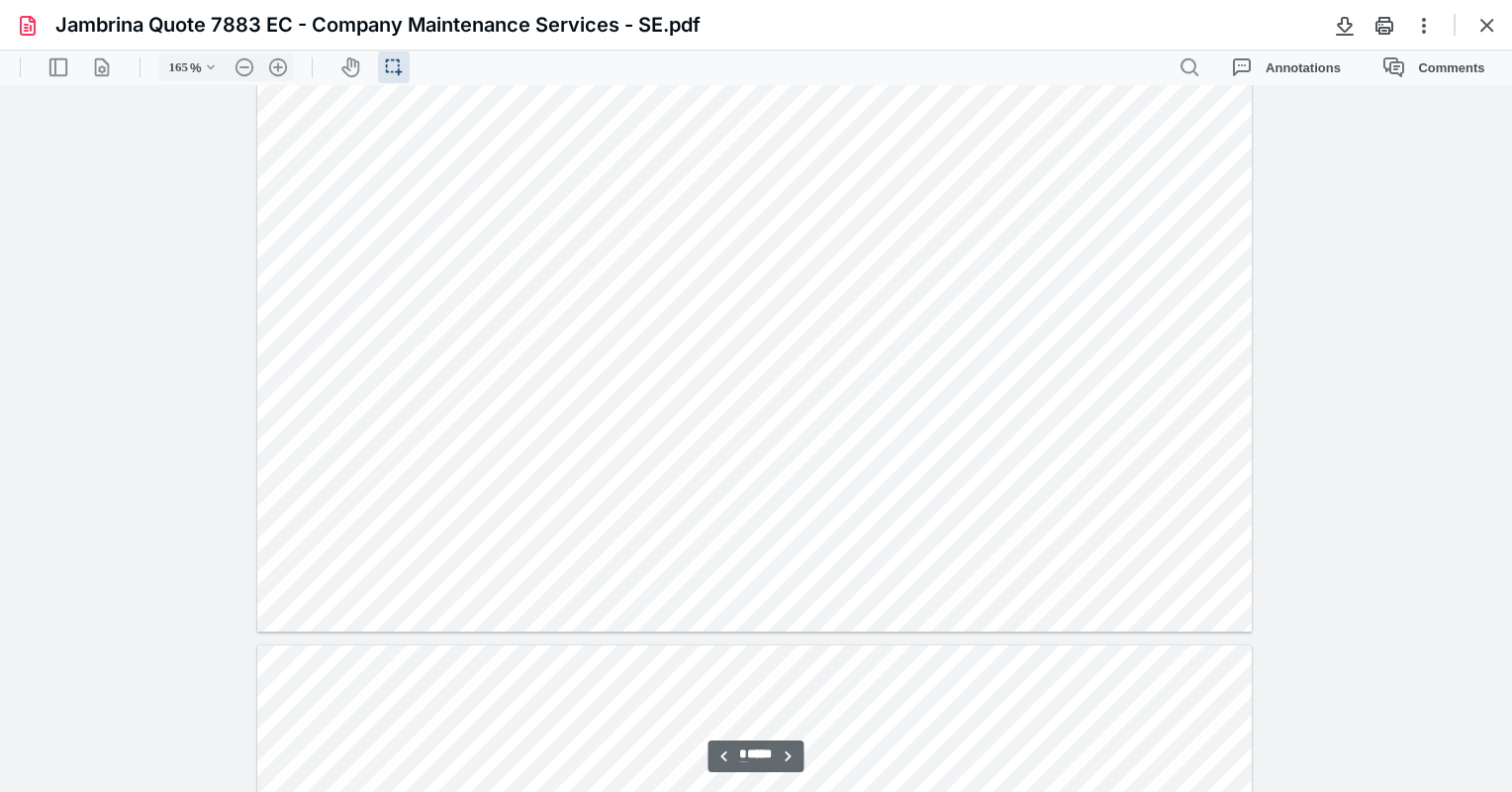 scroll, scrollTop: 3968, scrollLeft: 0, axis: vertical 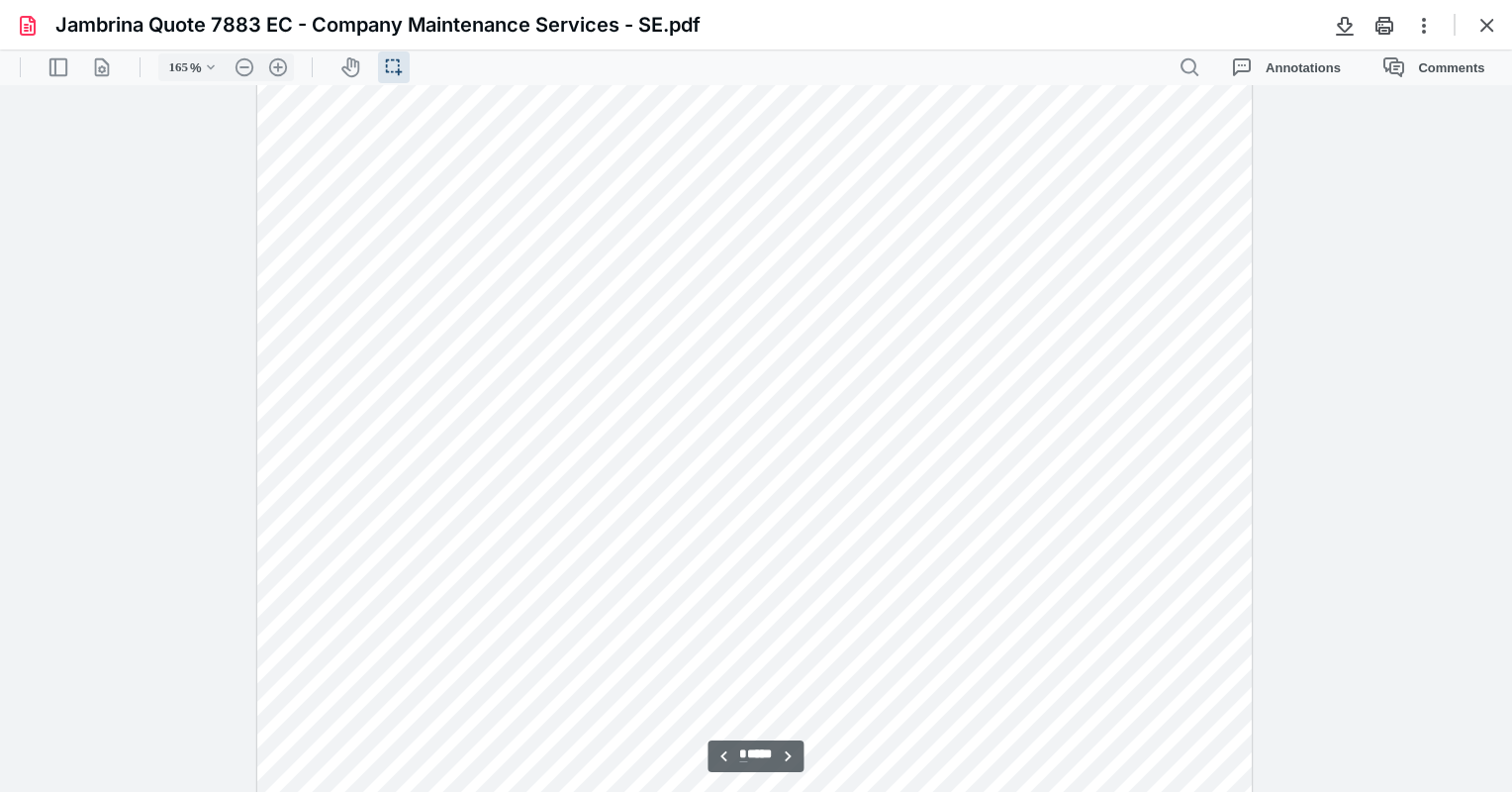 type on "*" 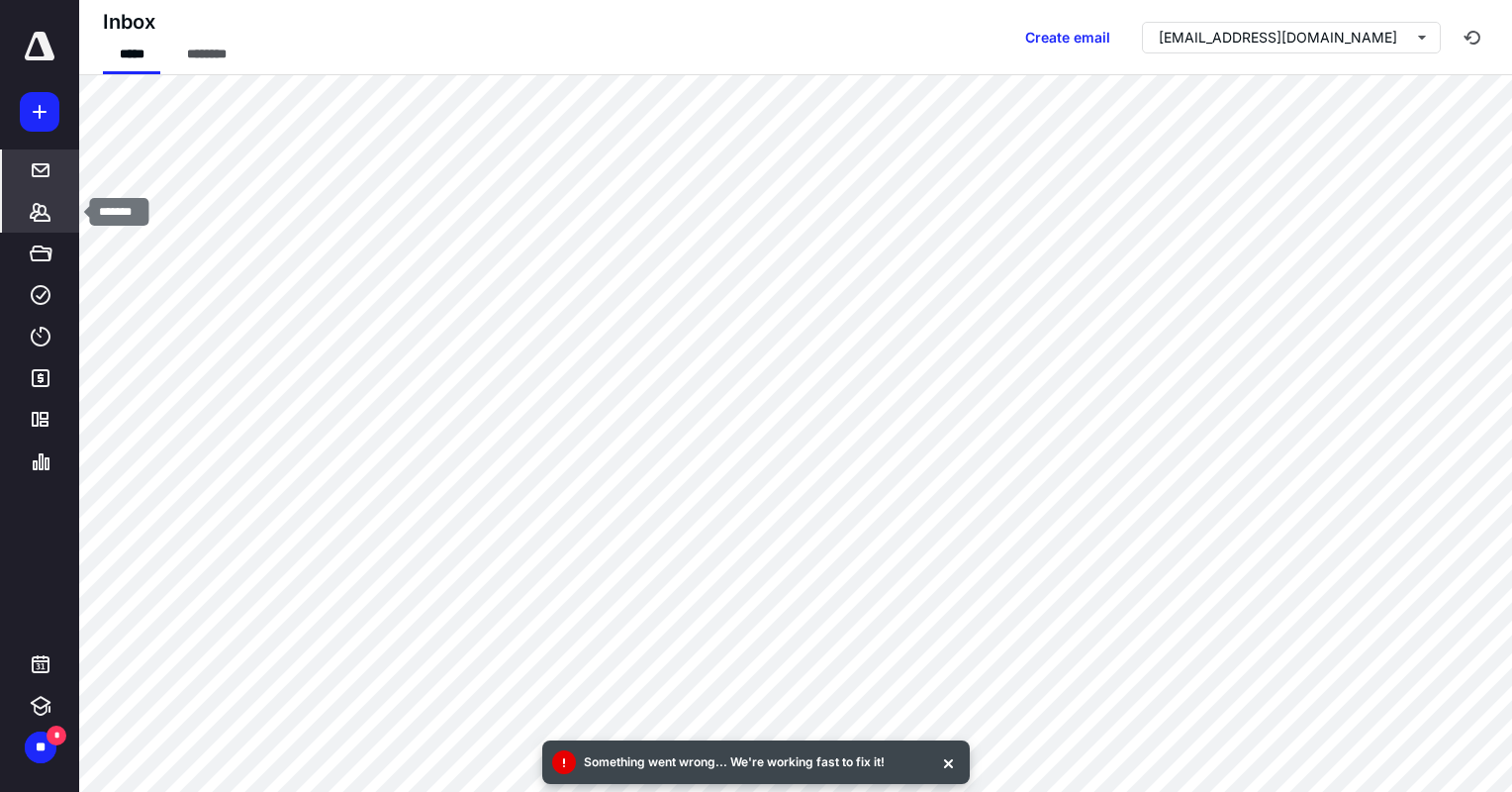click 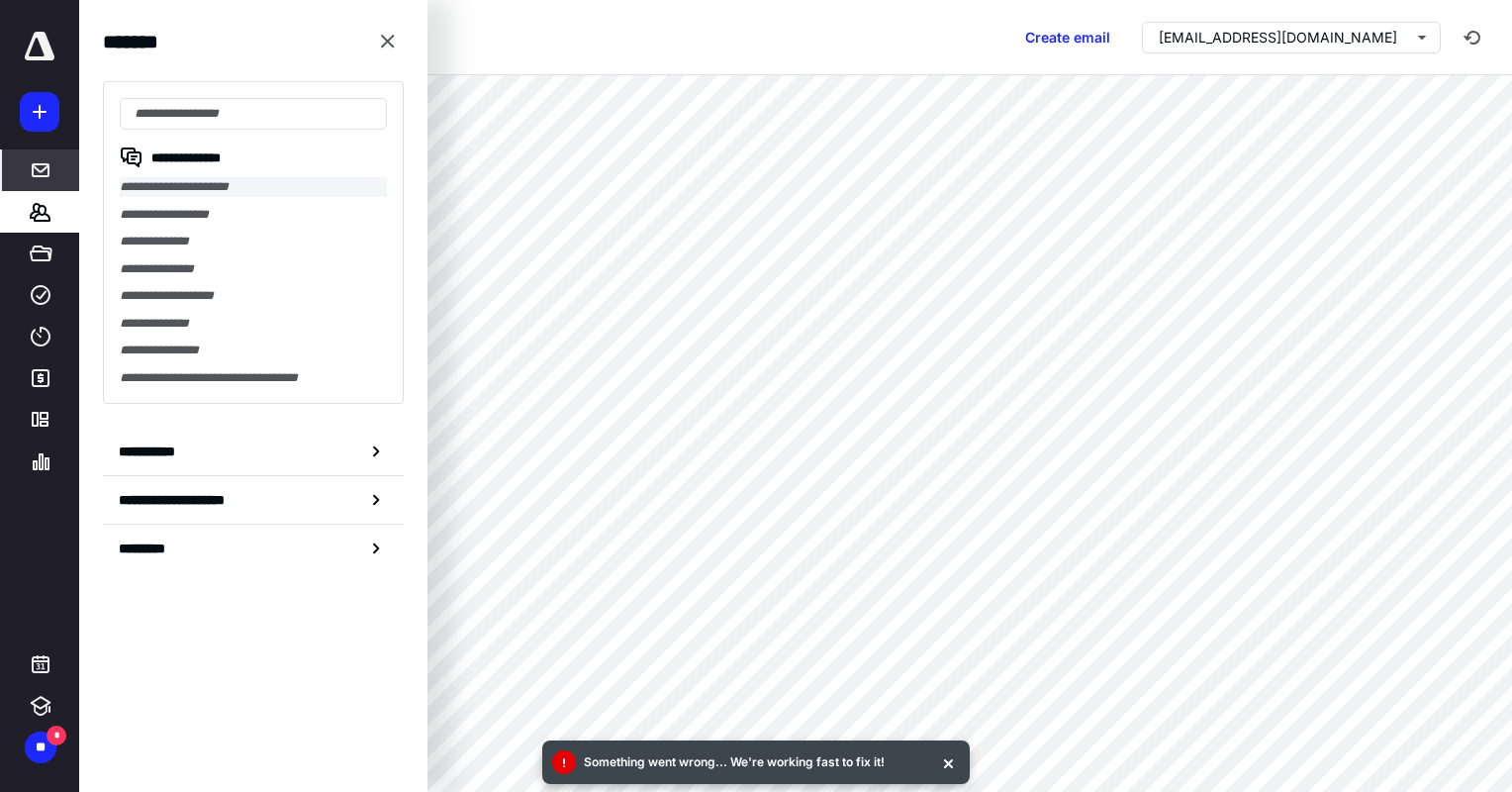 click on "**********" at bounding box center [253, 187] 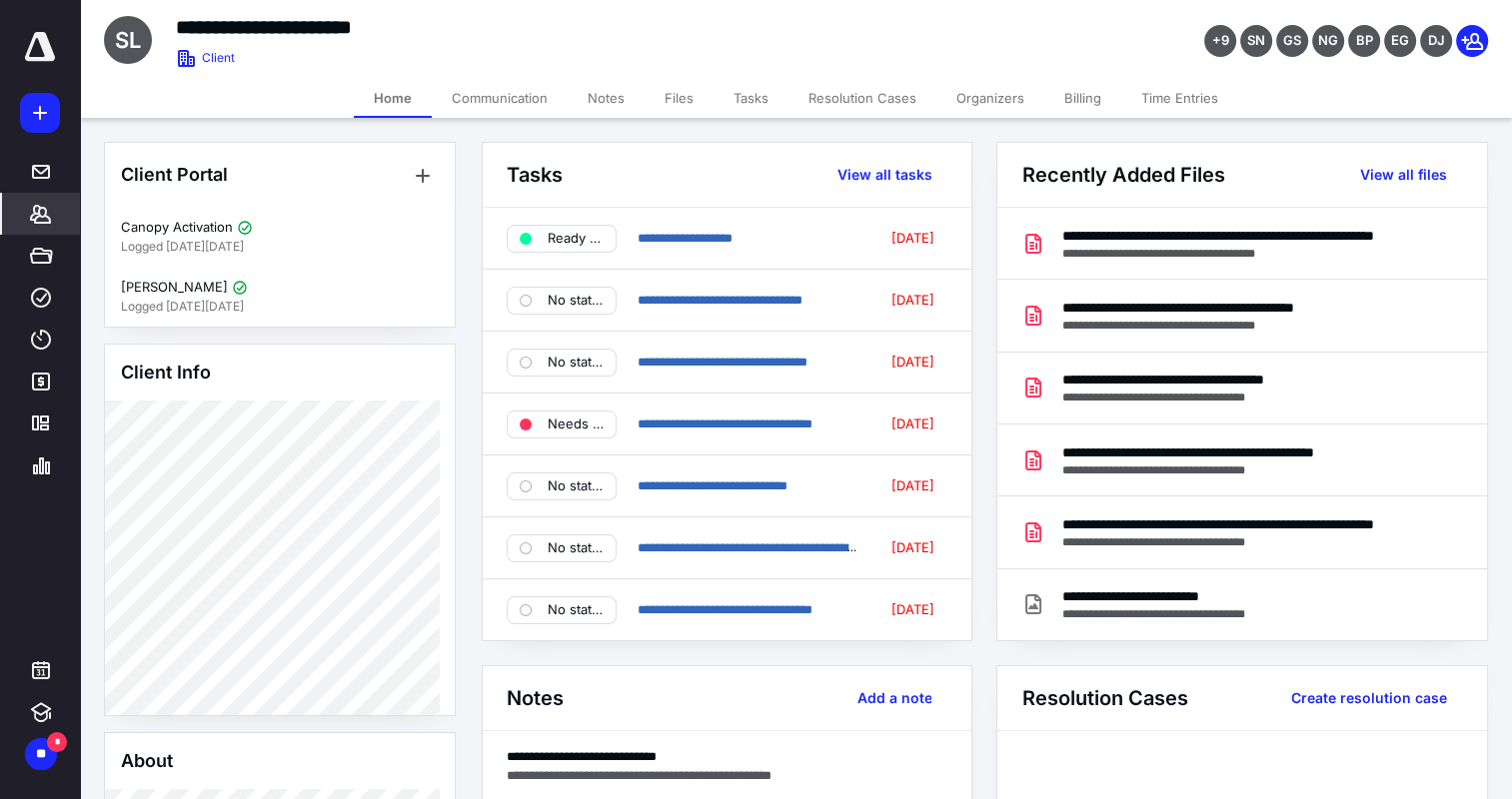 click on "Files" at bounding box center [679, 98] 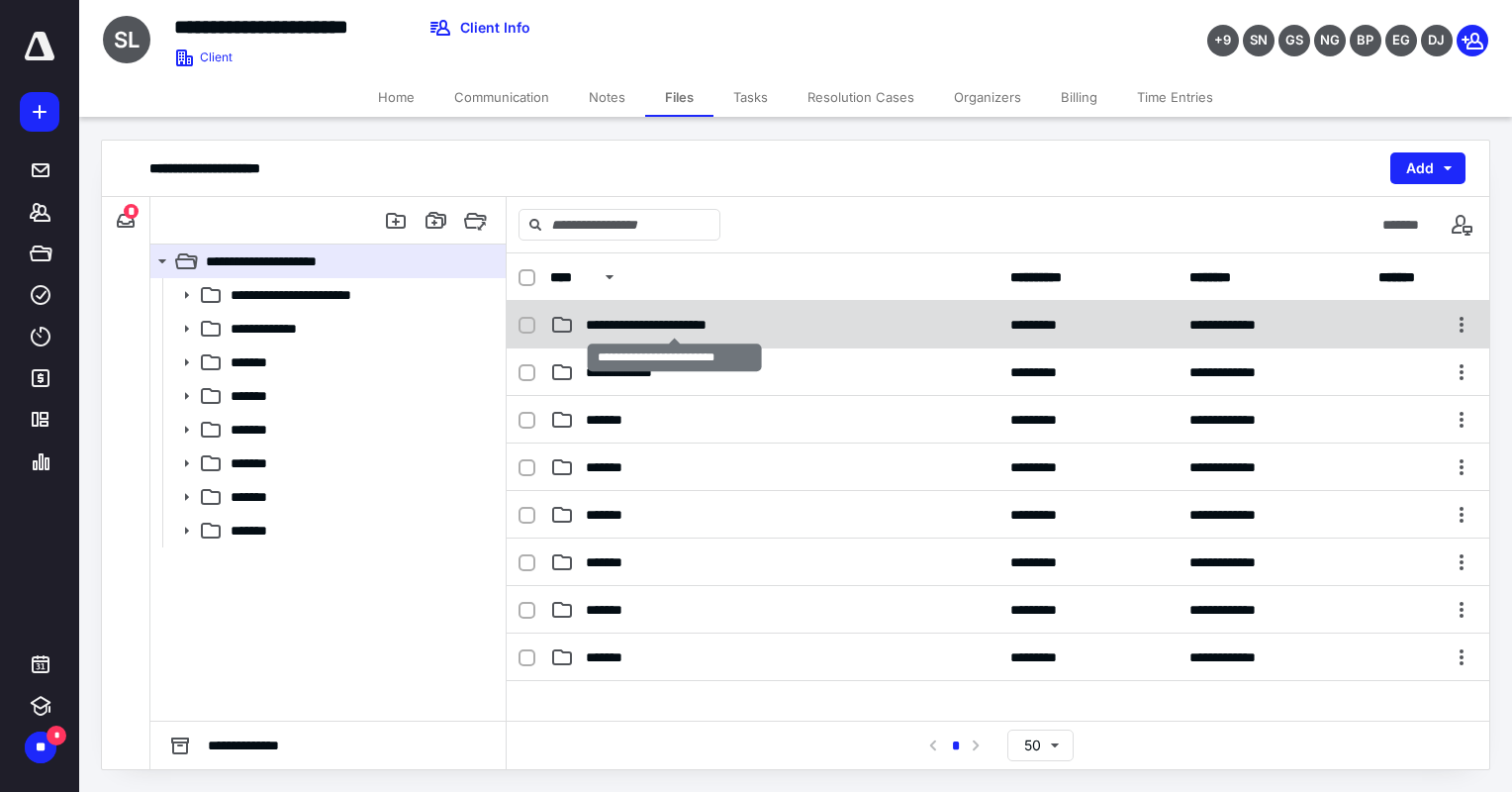 click on "**********" at bounding box center (675, 325) 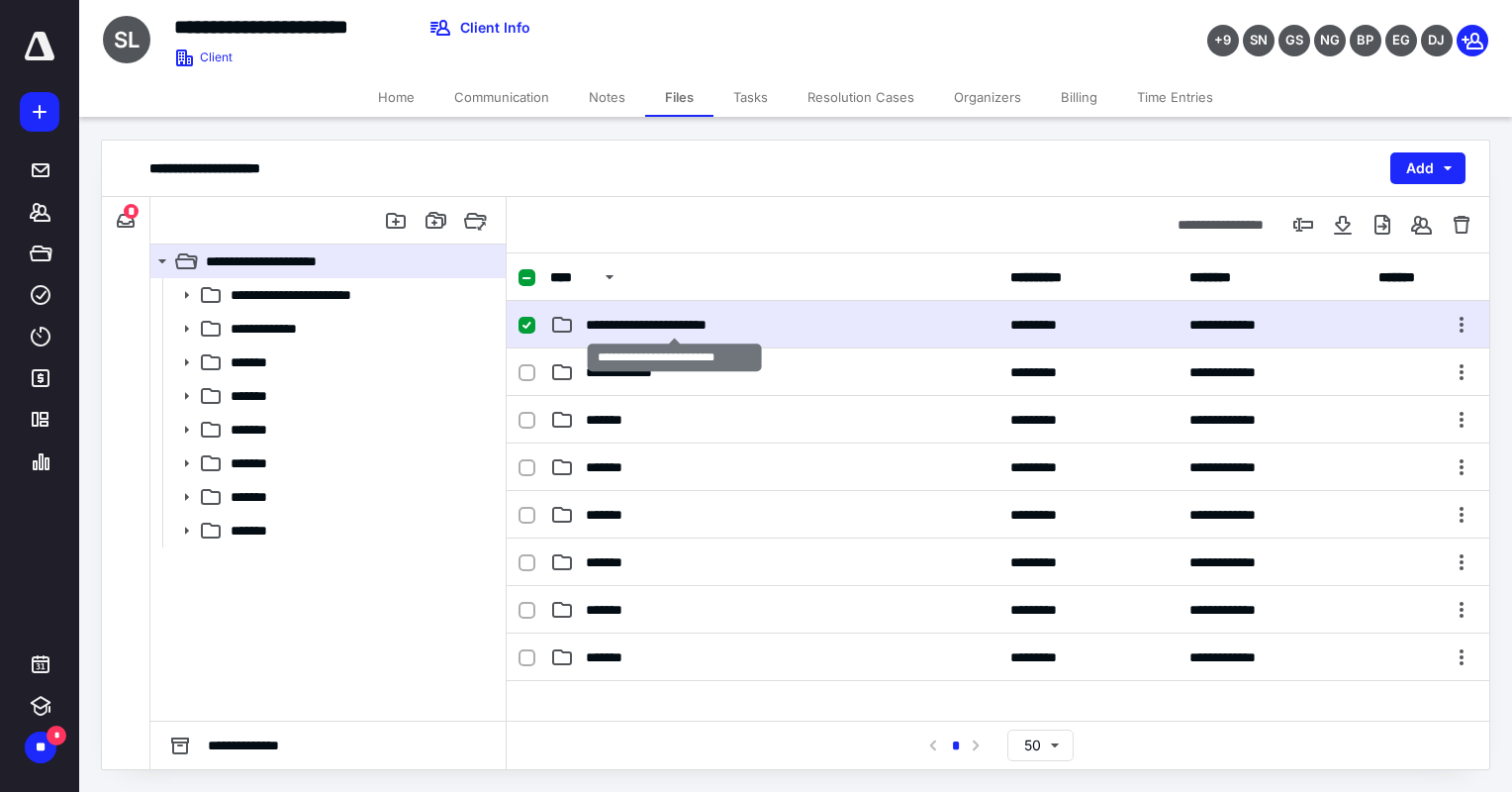 click on "**********" at bounding box center (675, 325) 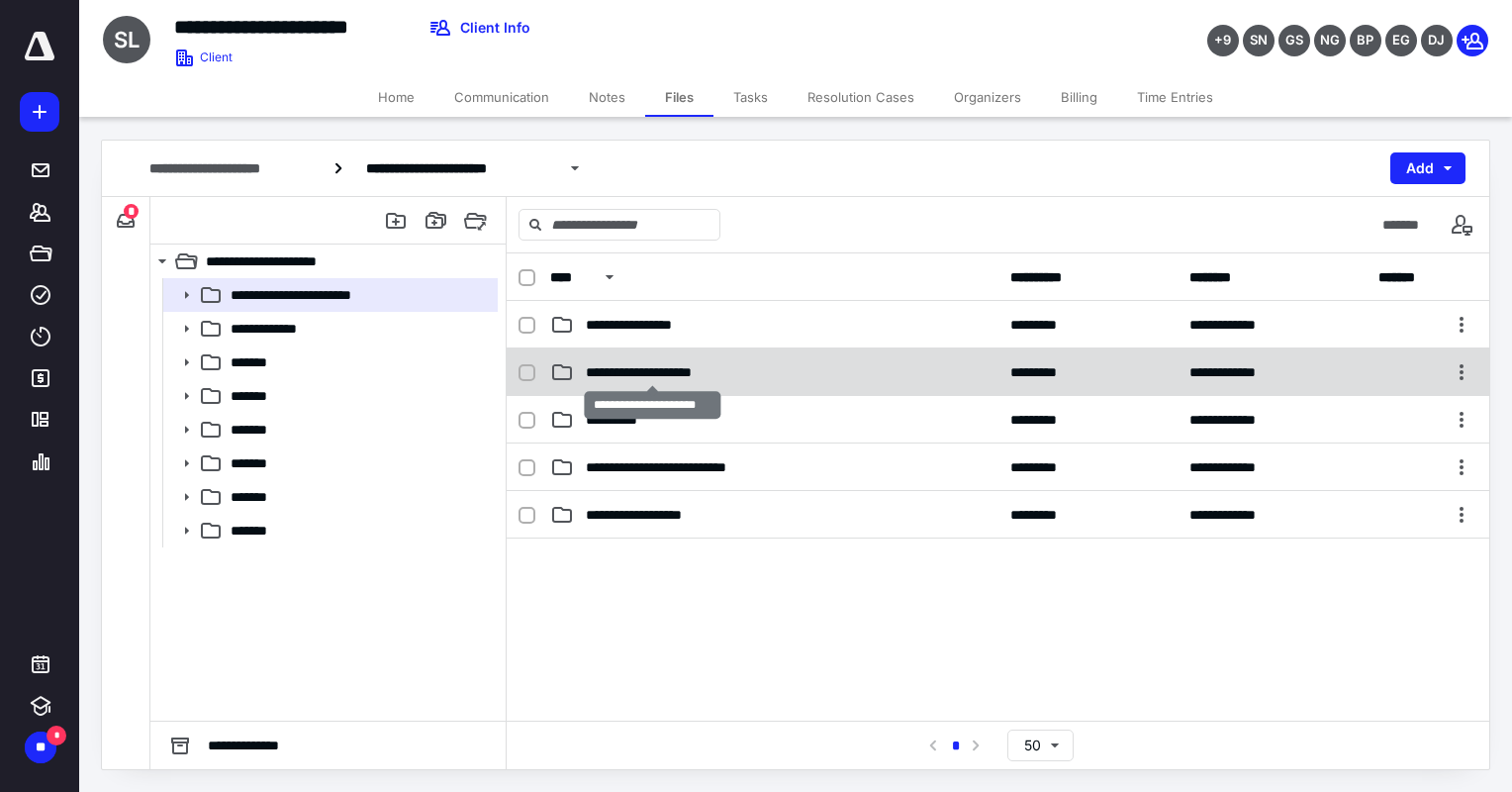 click on "**********" at bounding box center (653, 372) 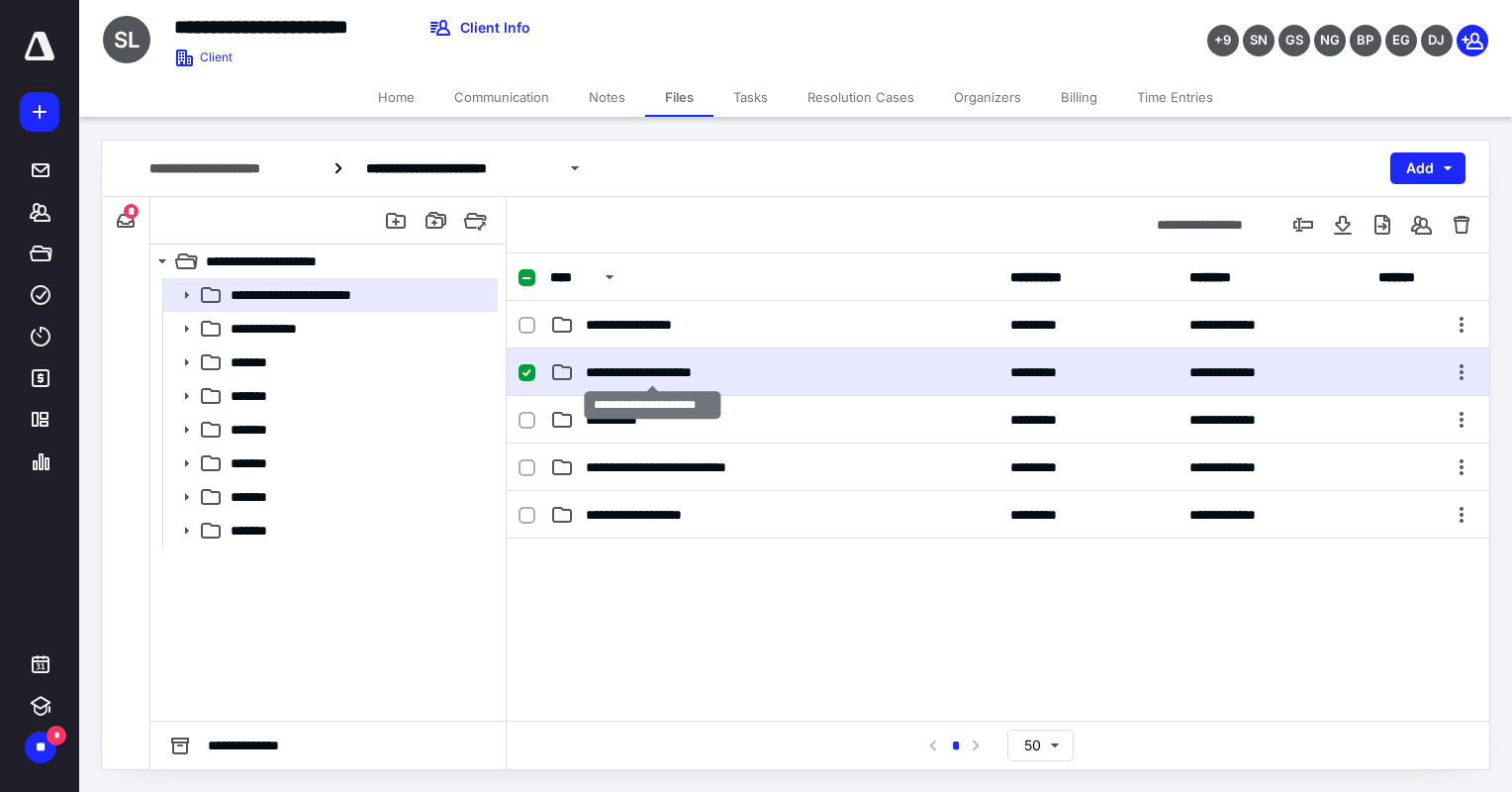 click on "**********" at bounding box center [653, 372] 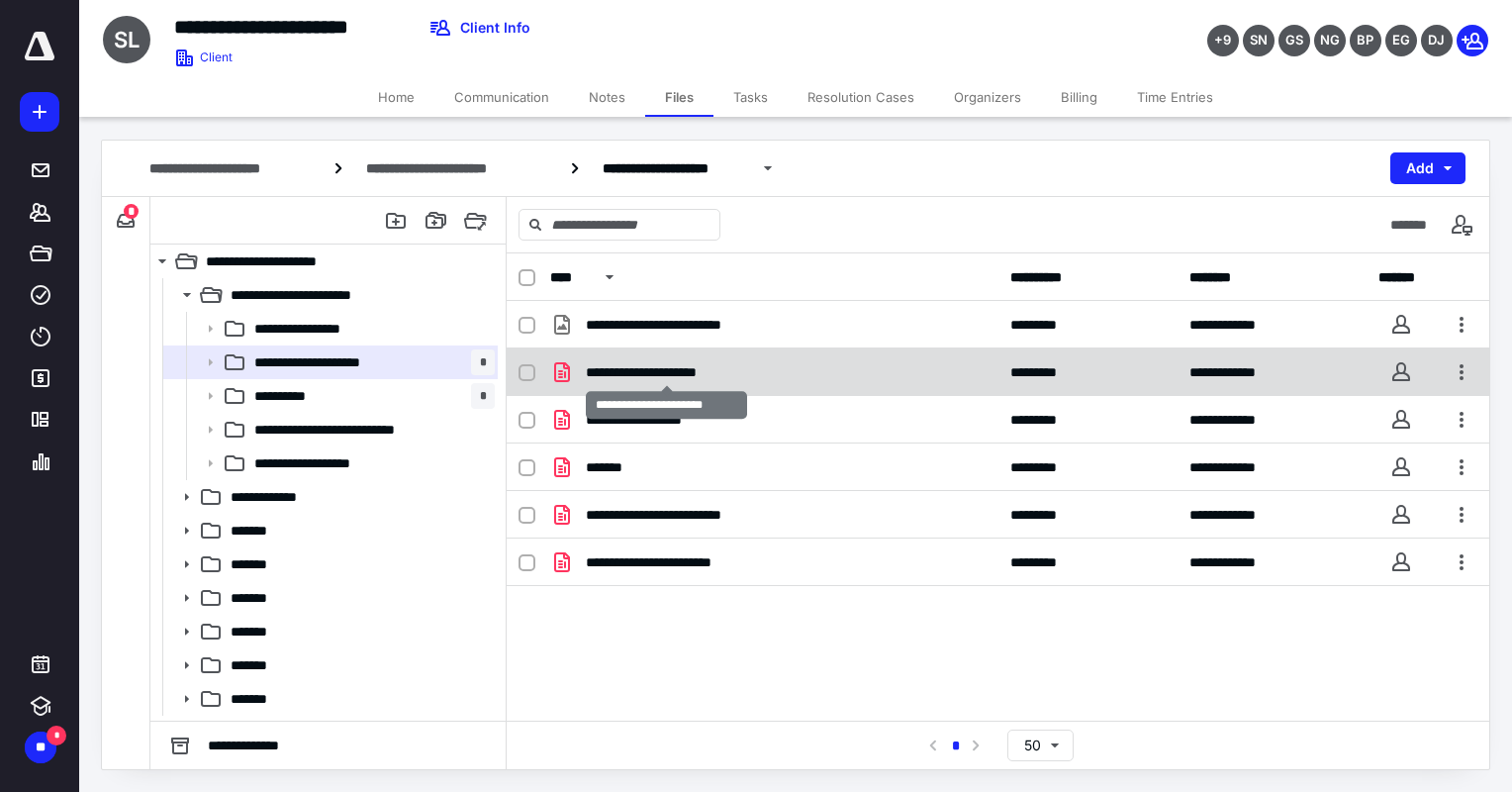 checkbox on "true" 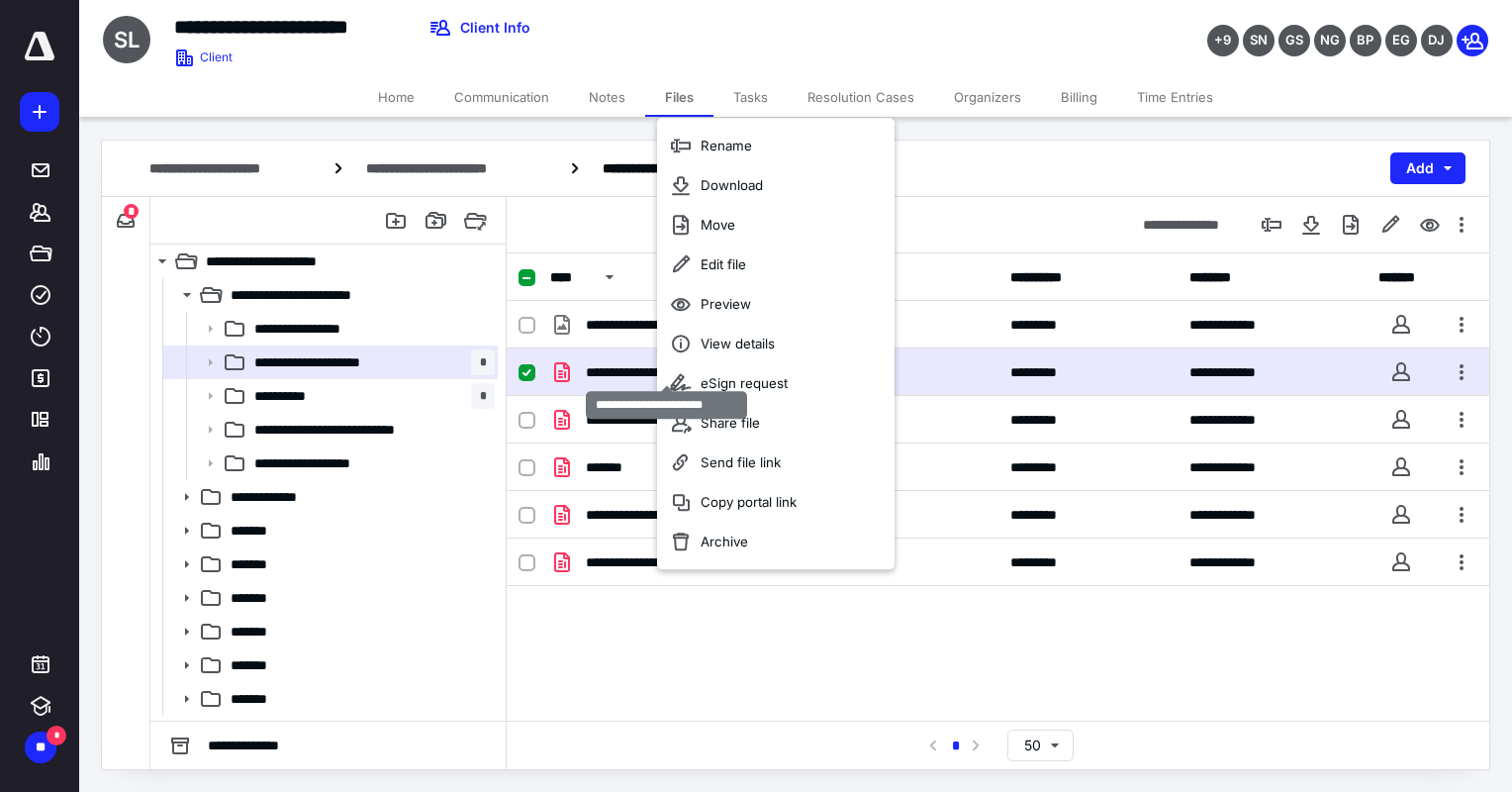 click on "**********" at bounding box center (667, 372) 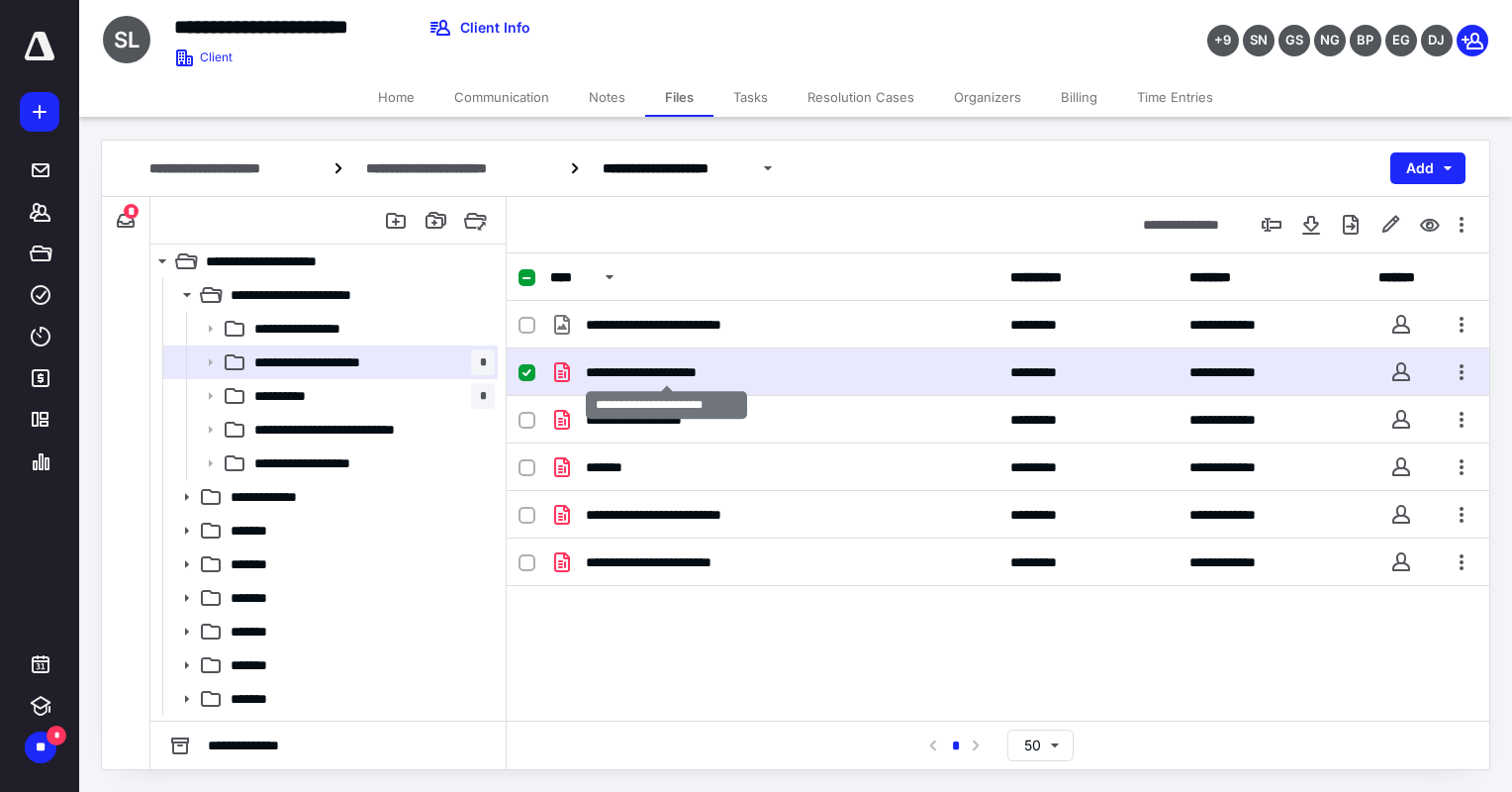 click on "**********" at bounding box center (667, 372) 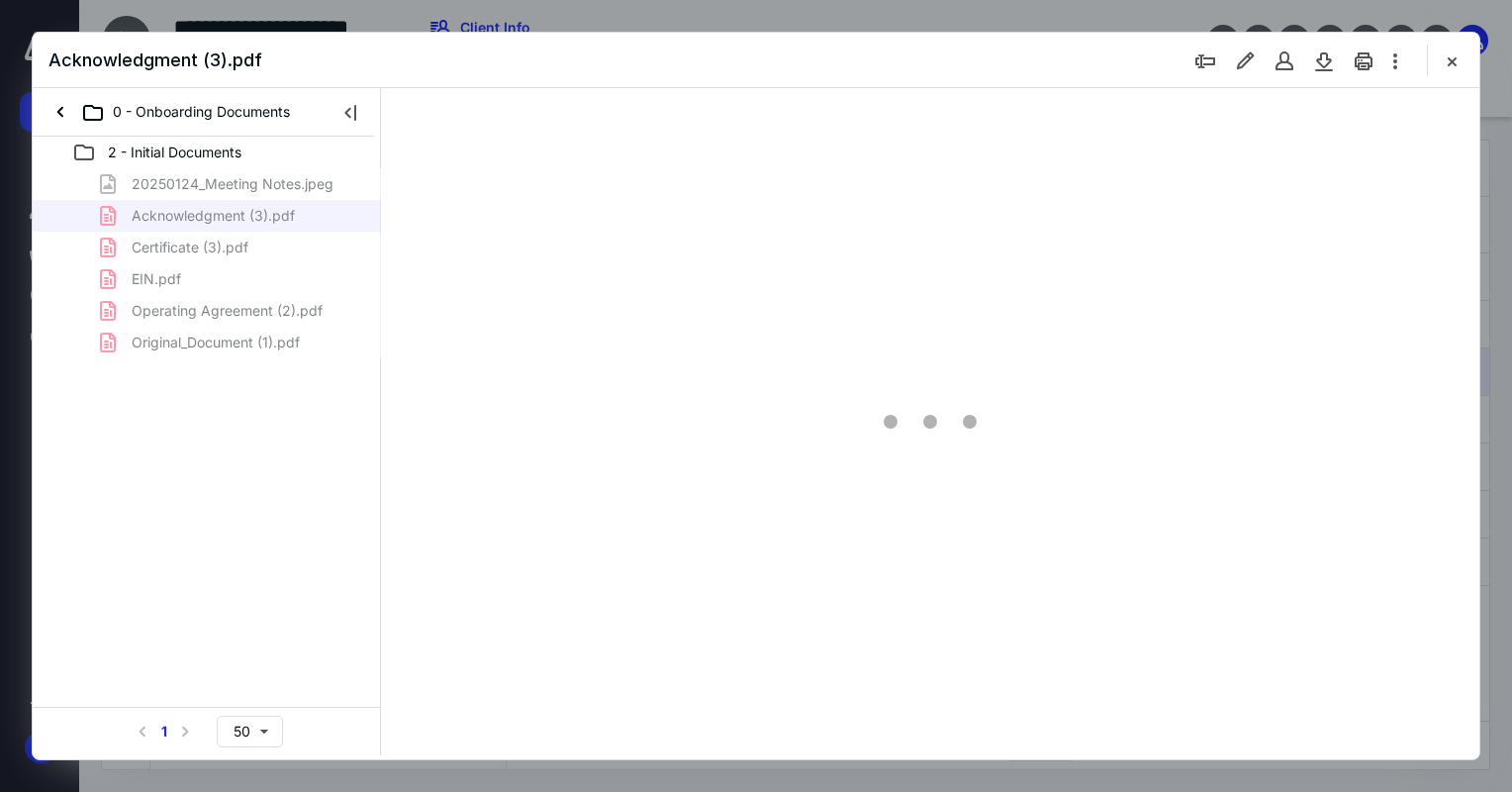 scroll, scrollTop: 0, scrollLeft: 0, axis: both 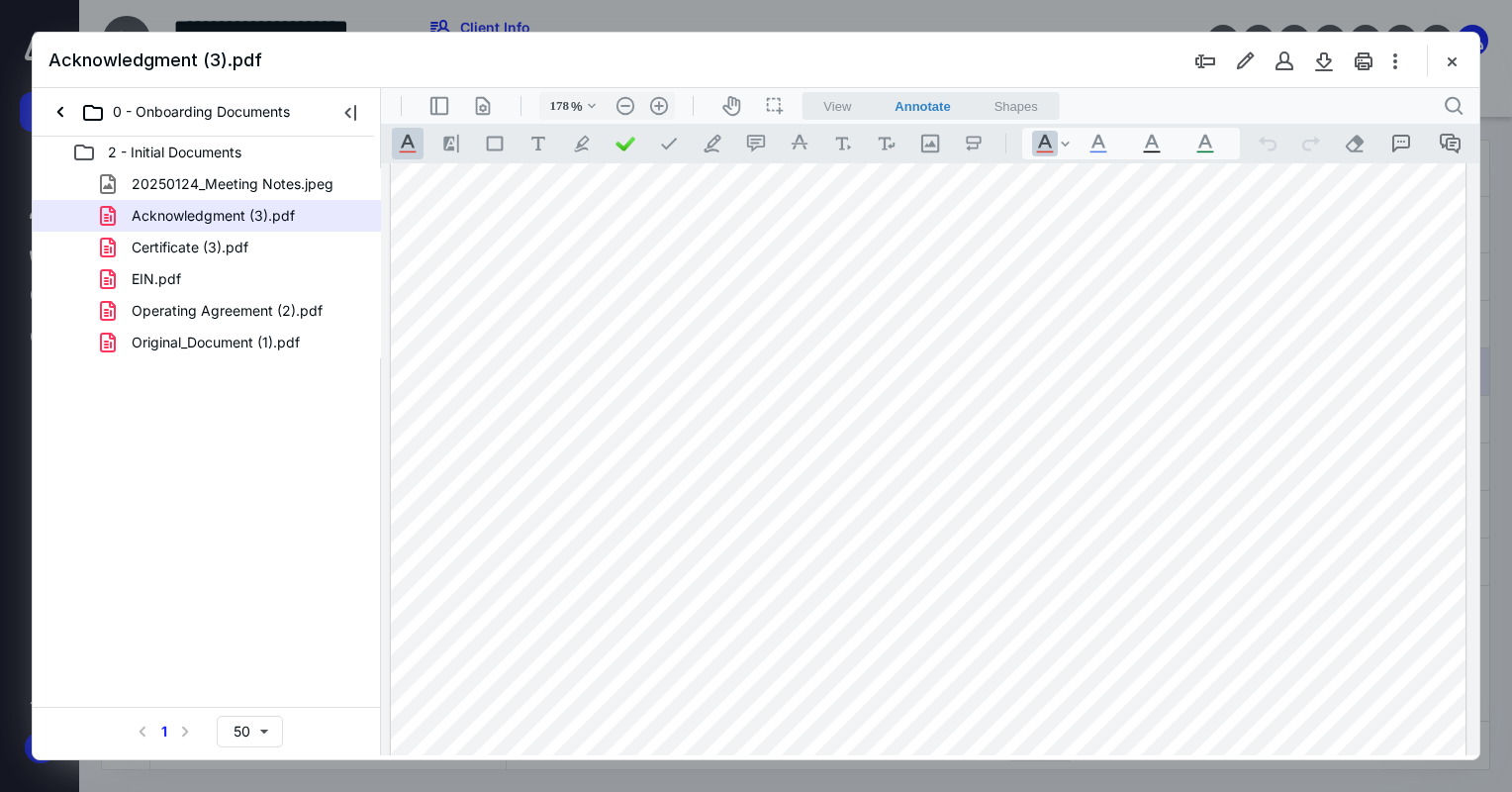 drag, startPoint x: 1478, startPoint y: 405, endPoint x: 1481, endPoint y: 460, distance: 55.0818 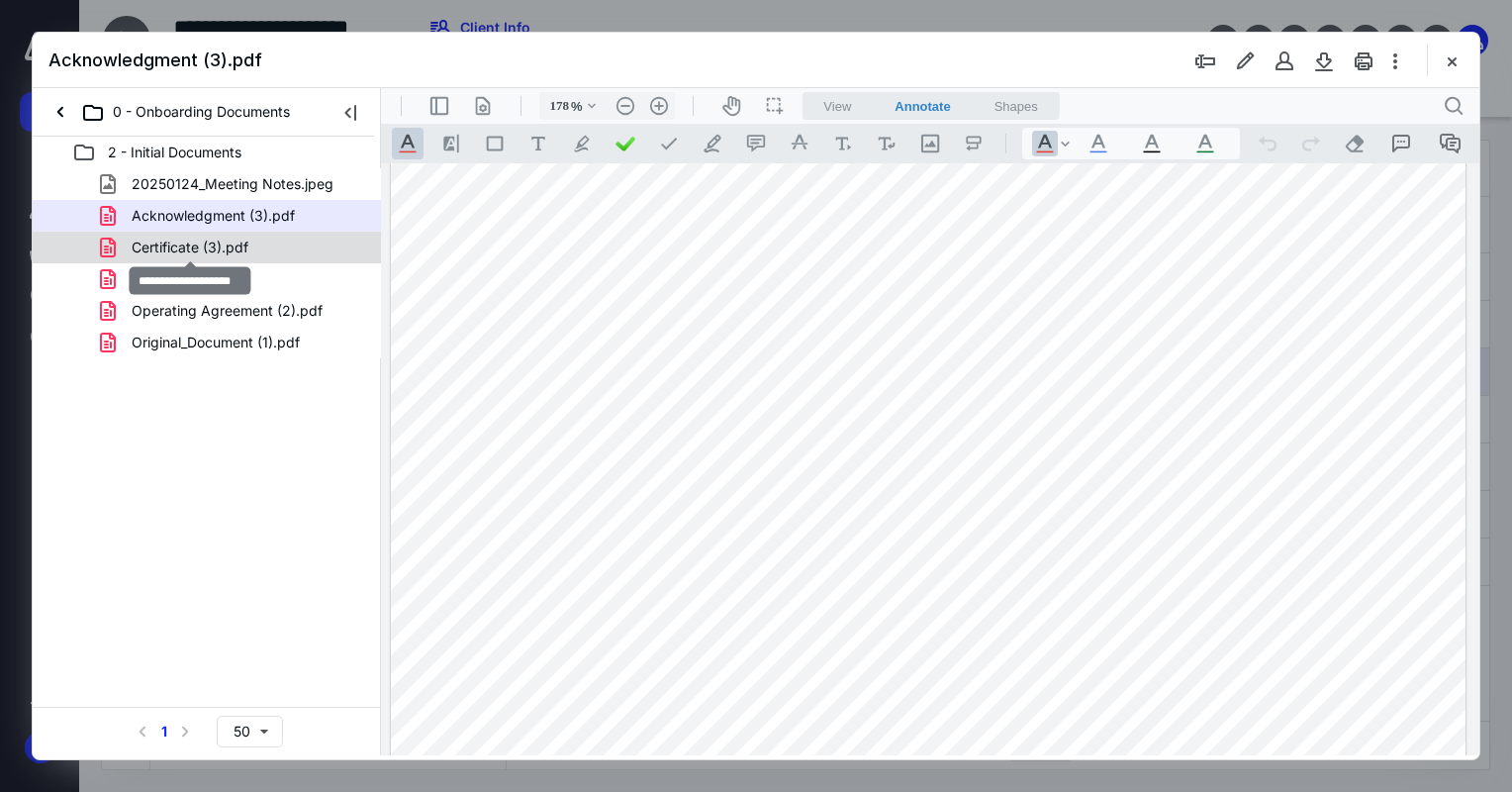 click on "Certificate (3).pdf" at bounding box center [190, 248] 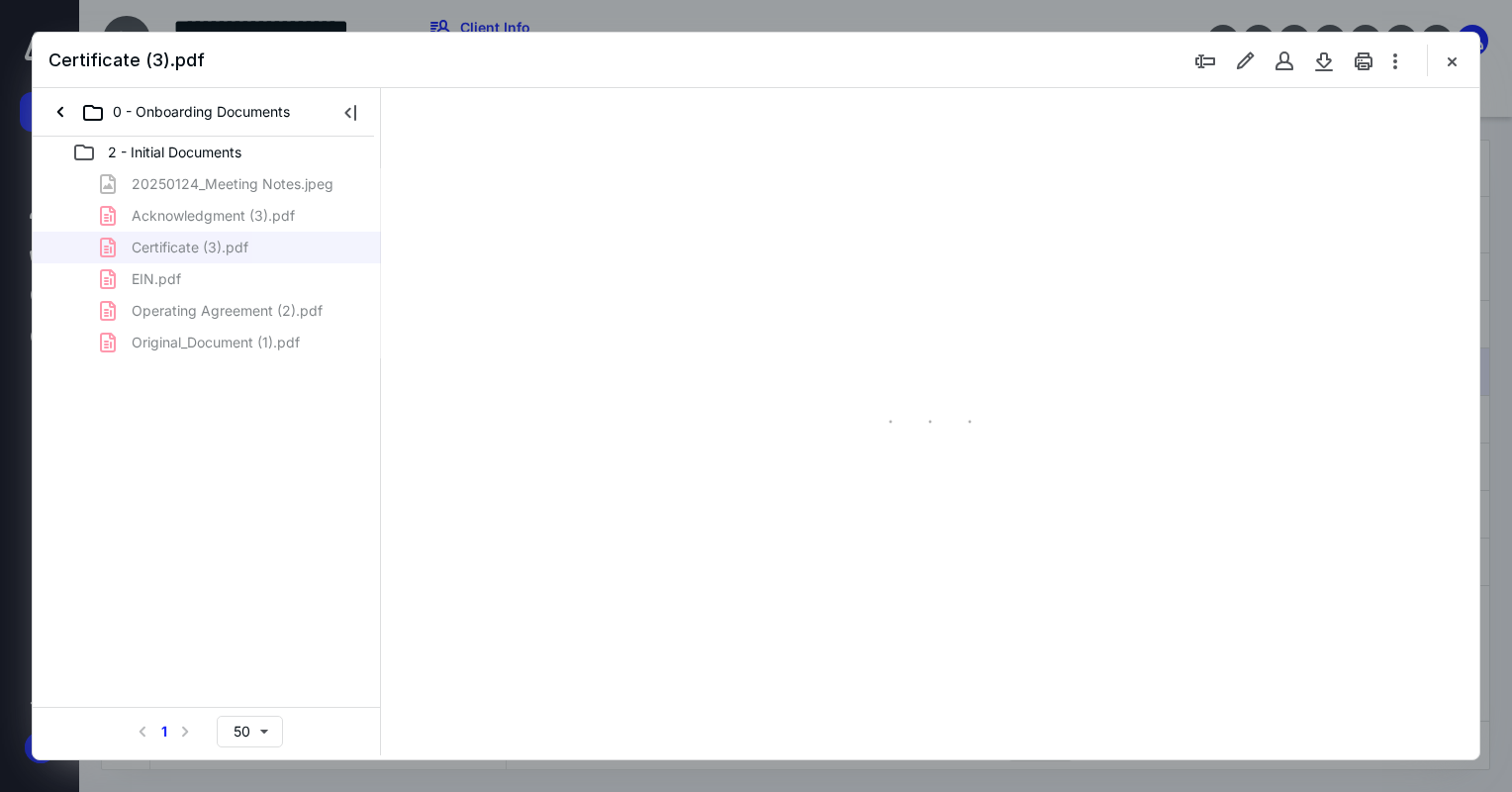 scroll, scrollTop: 0, scrollLeft: 0, axis: both 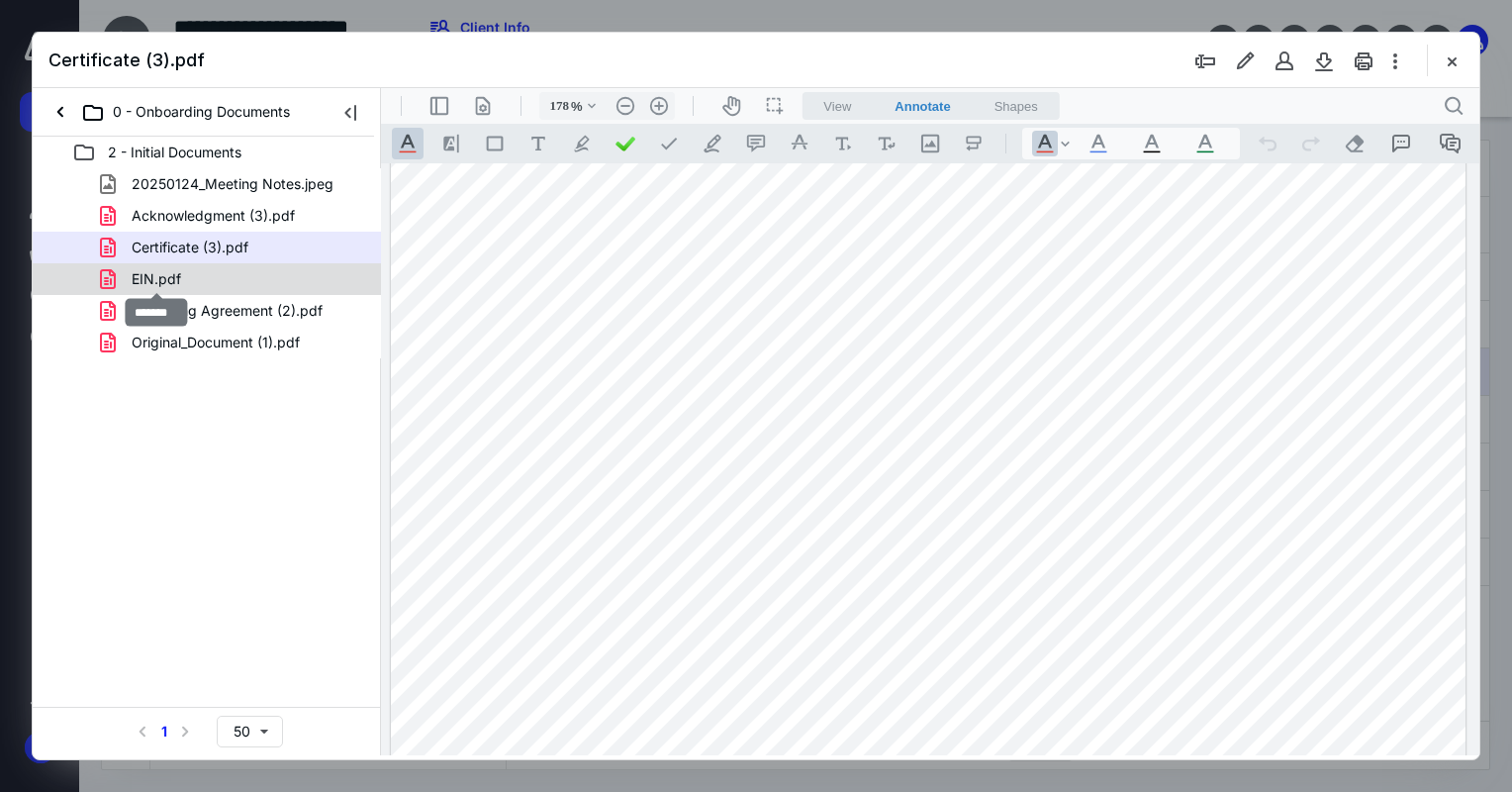 click on "EIN.pdf" at bounding box center [156, 279] 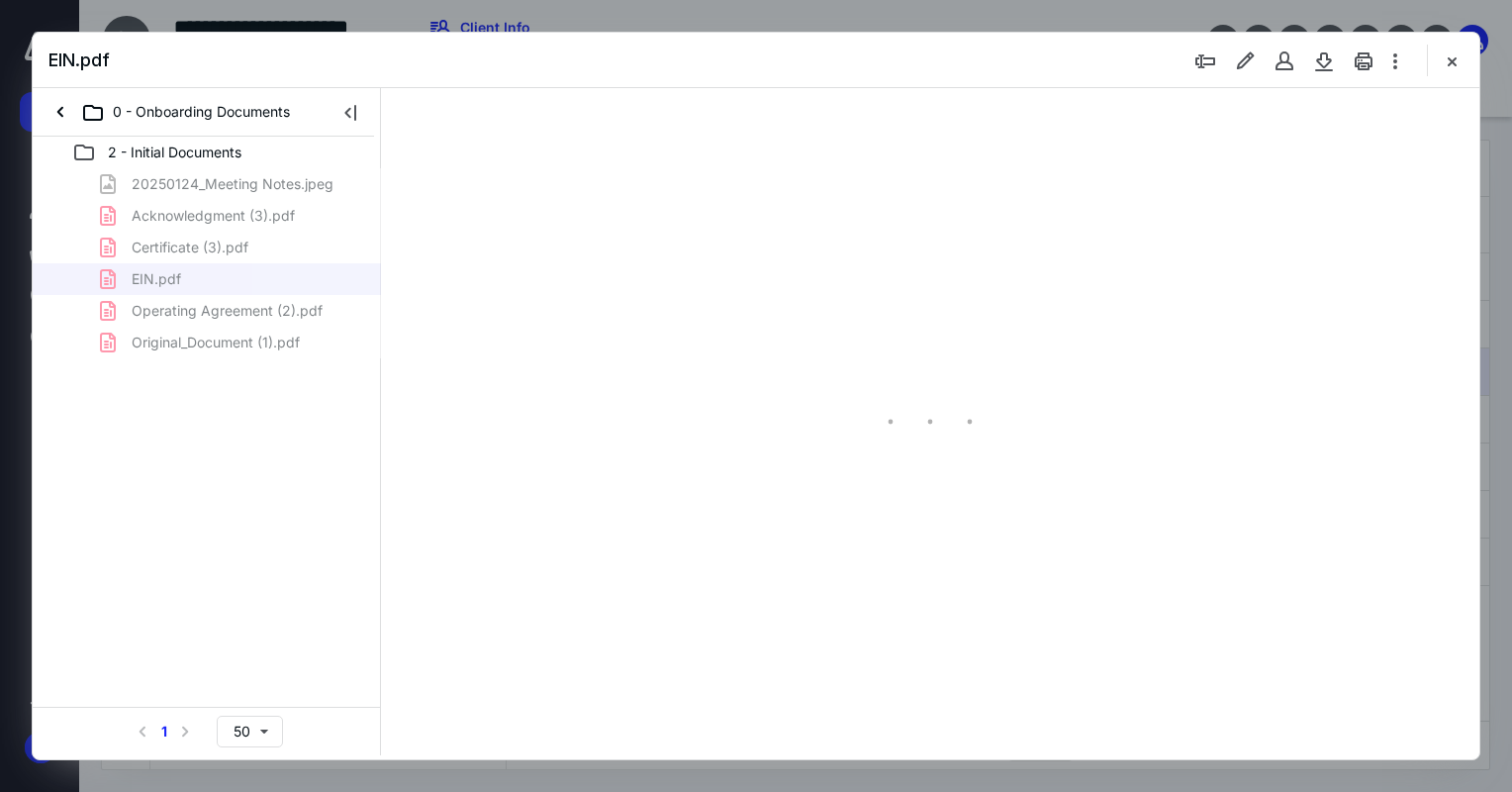 scroll, scrollTop: 82, scrollLeft: 0, axis: vertical 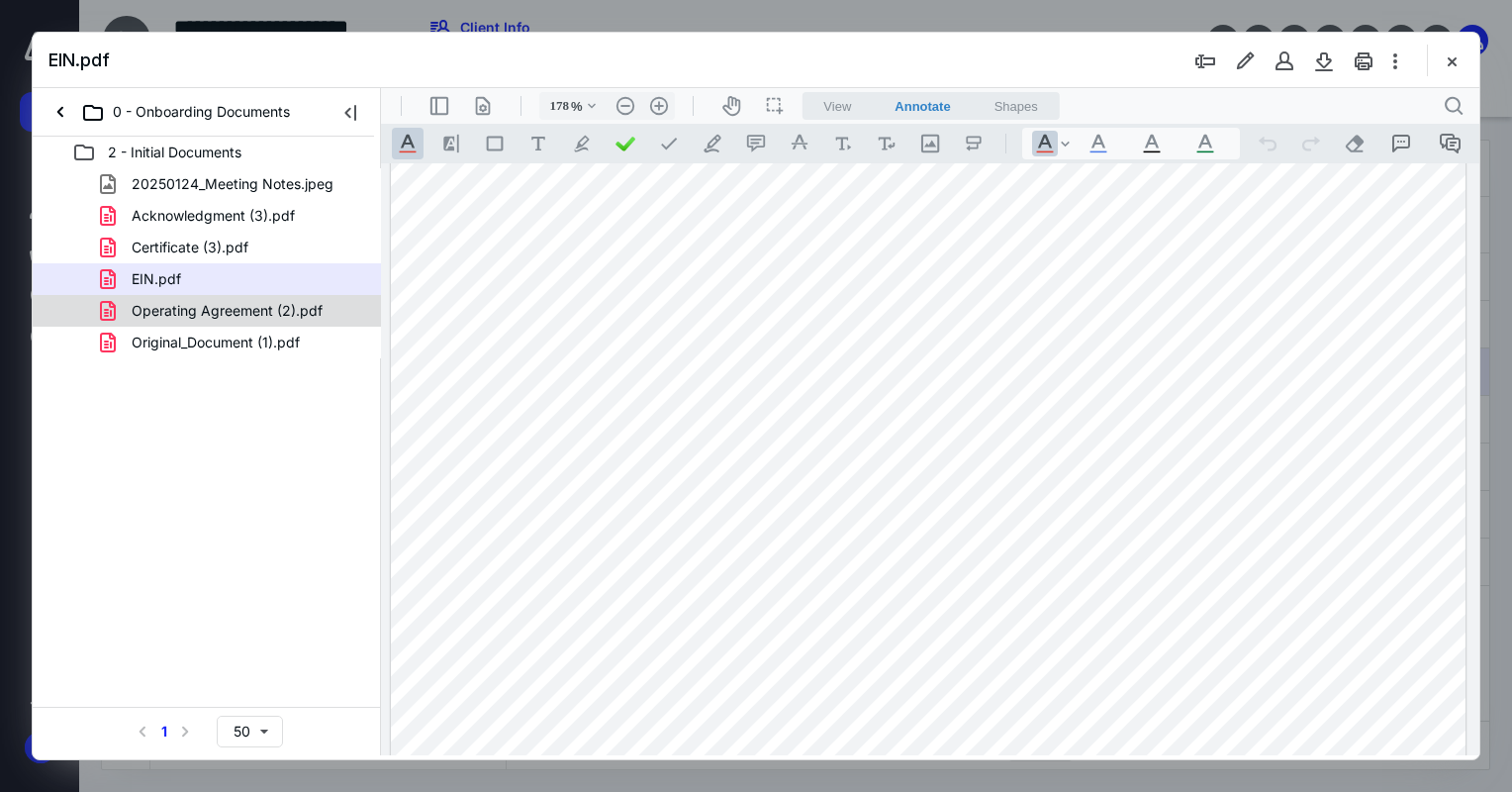 click on "Operating Agreement (2).pdf" at bounding box center (207, 311) 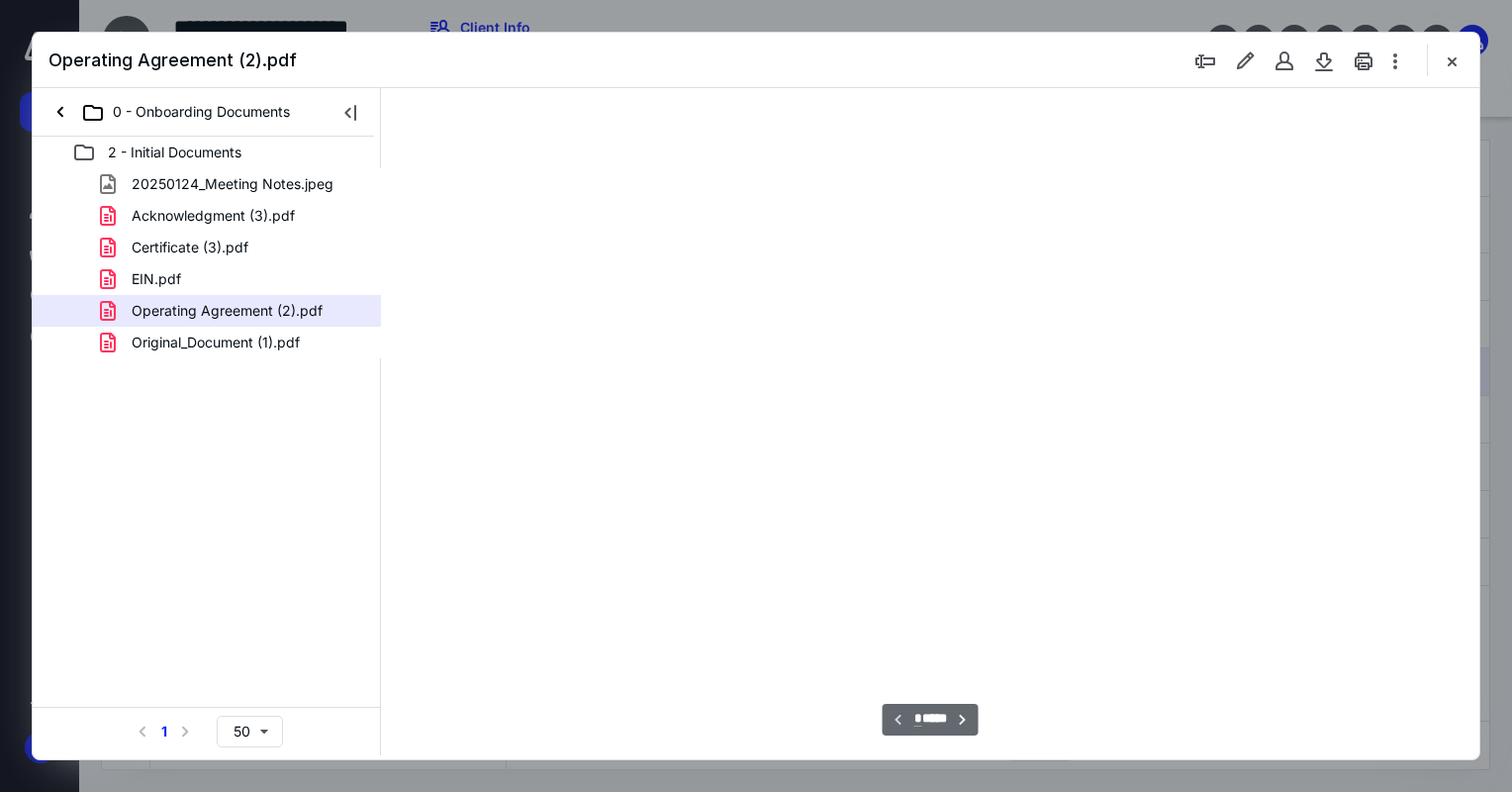 scroll, scrollTop: 82, scrollLeft: 0, axis: vertical 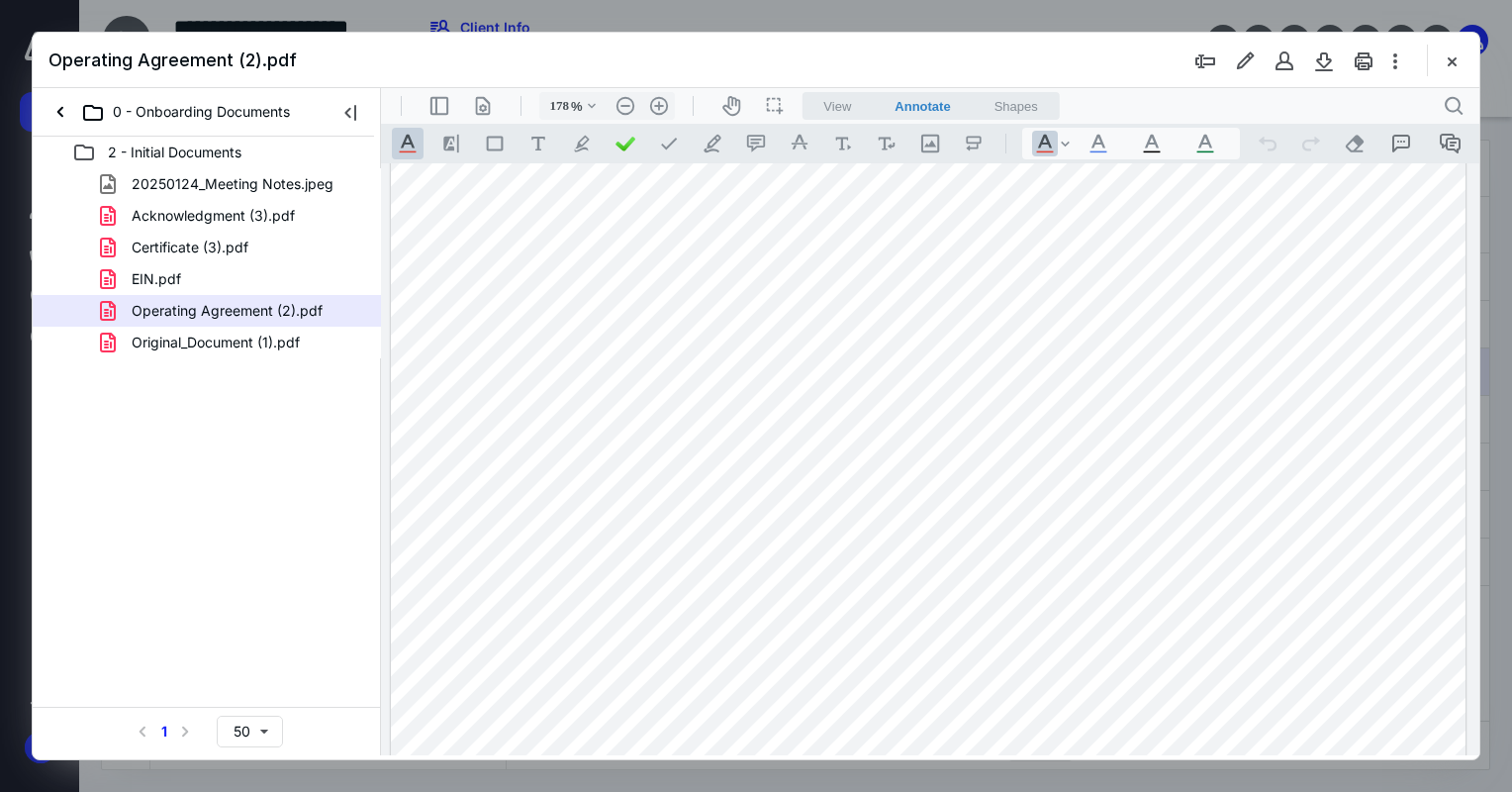 drag, startPoint x: 1478, startPoint y: 183, endPoint x: 1477, endPoint y: 211, distance: 28.01785 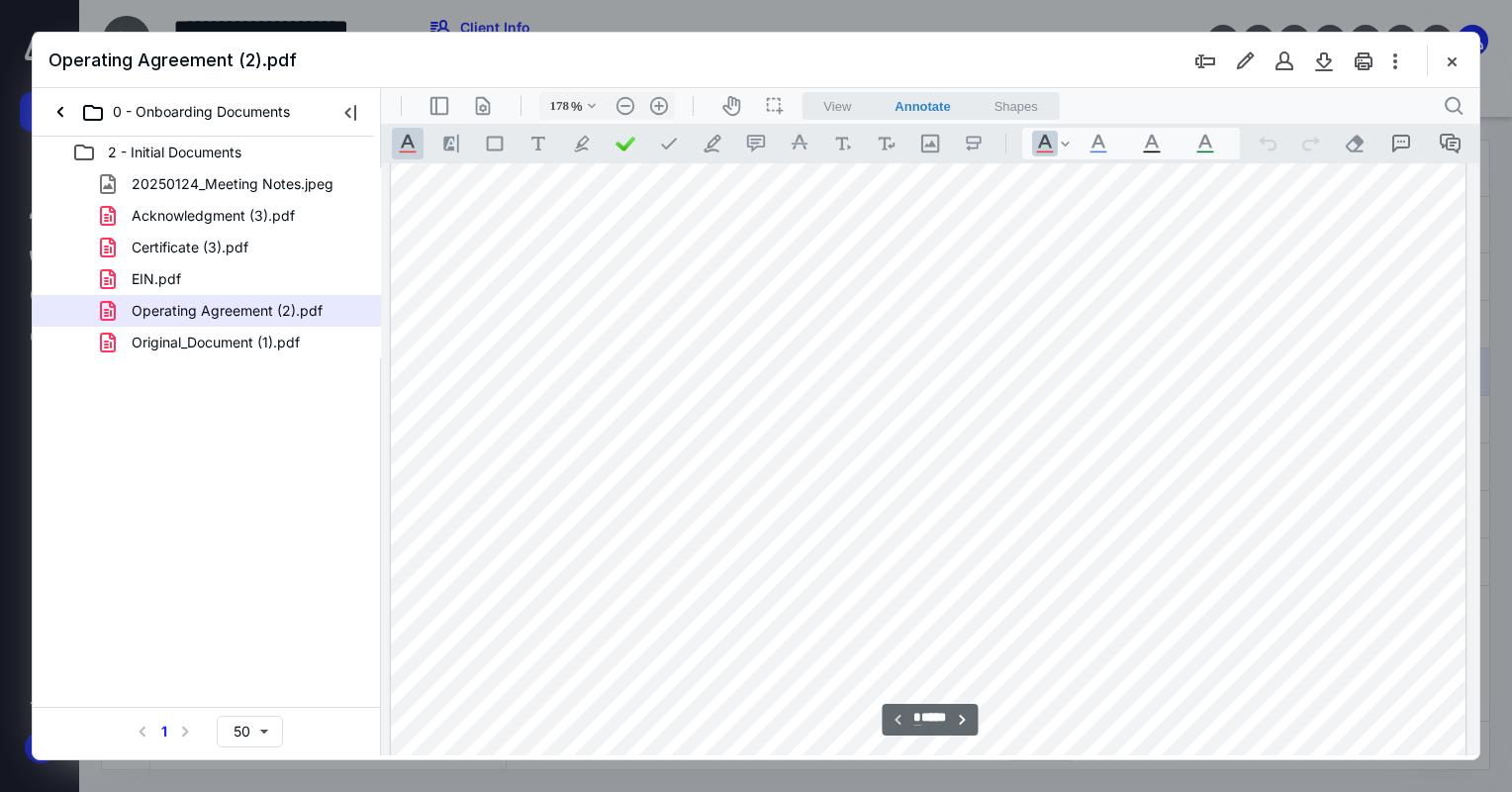 scroll, scrollTop: 601, scrollLeft: 0, axis: vertical 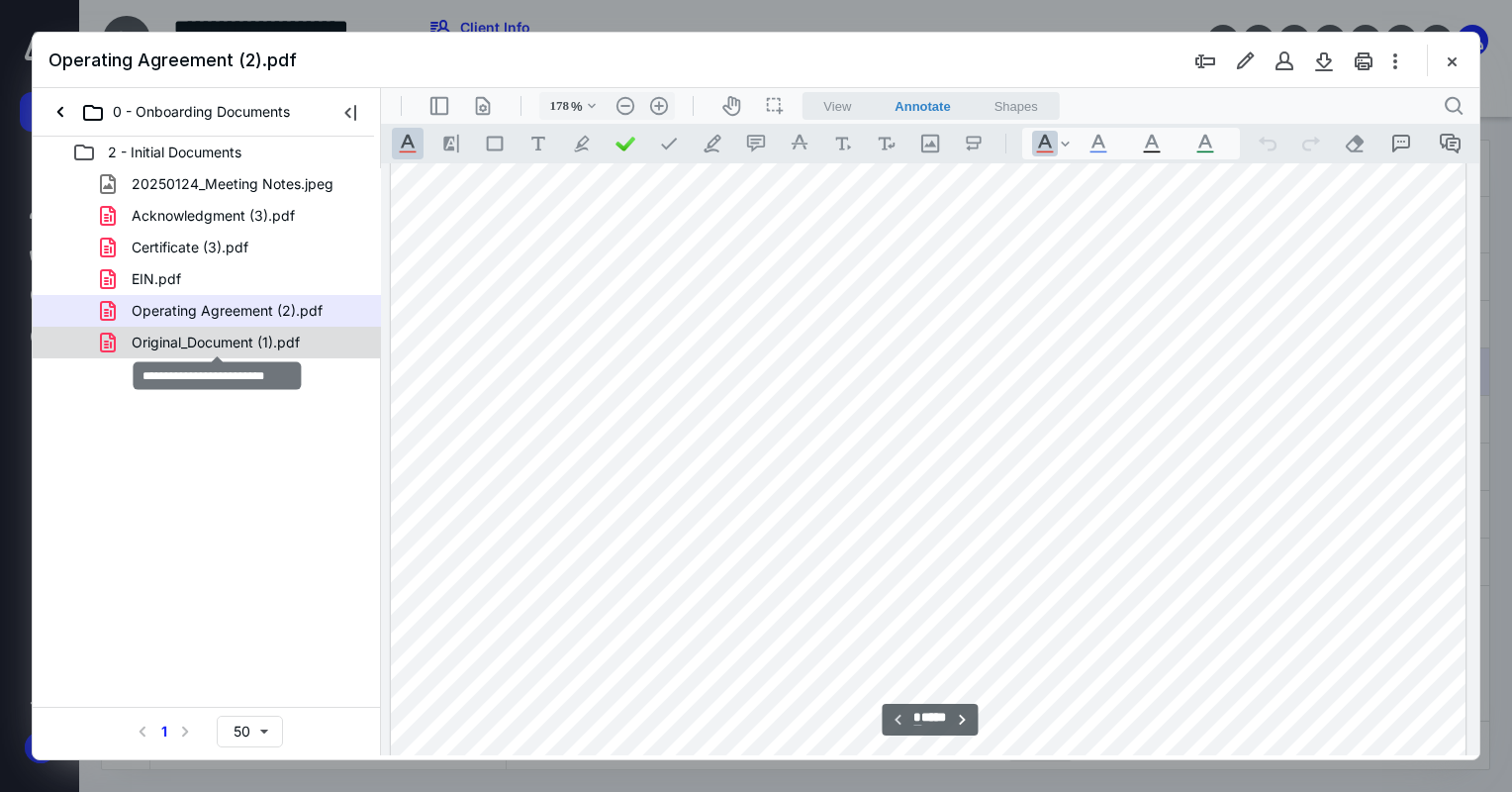 click on "Original_Document (1).pdf" at bounding box center [216, 343] 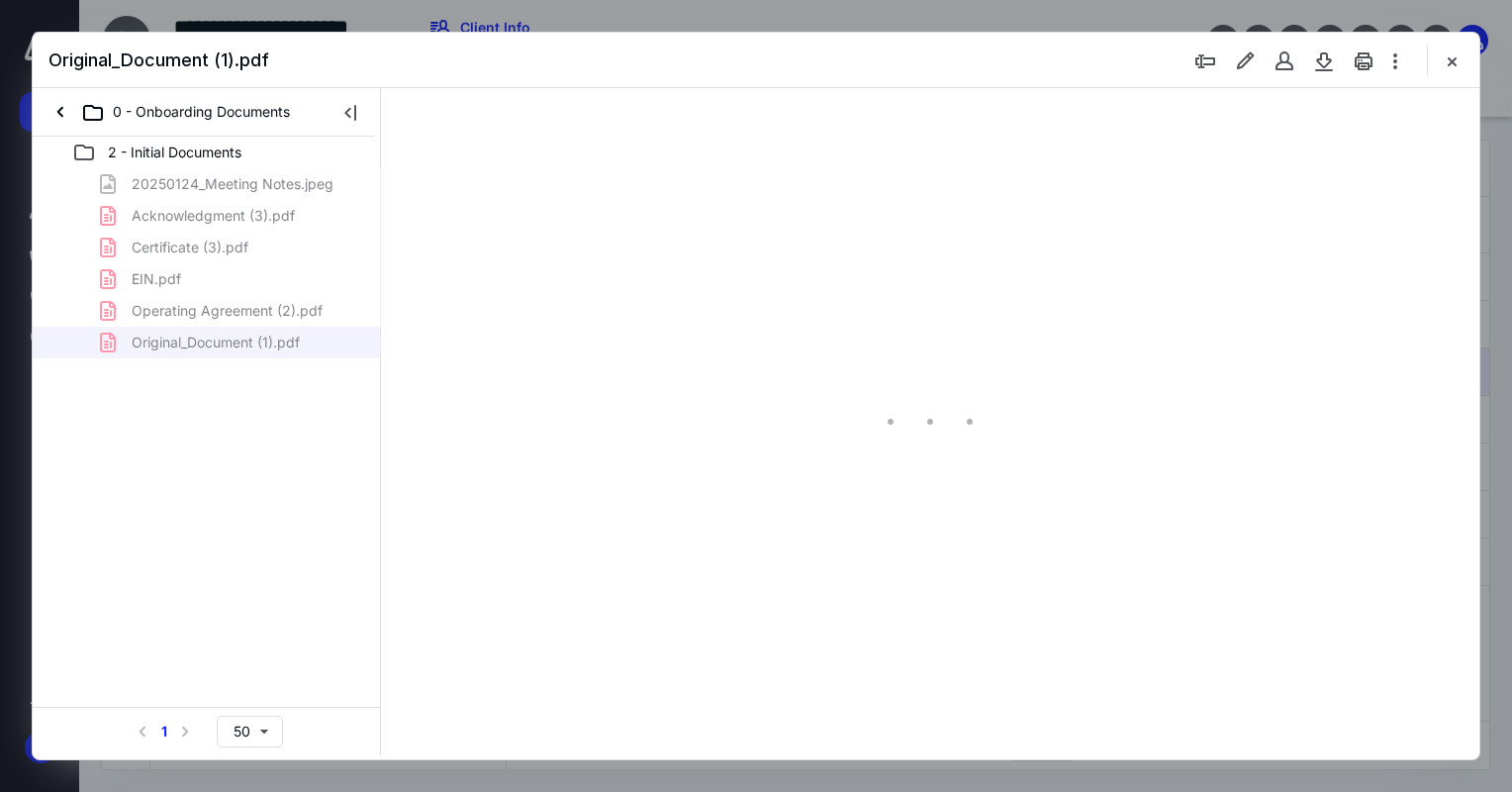 type on "178" 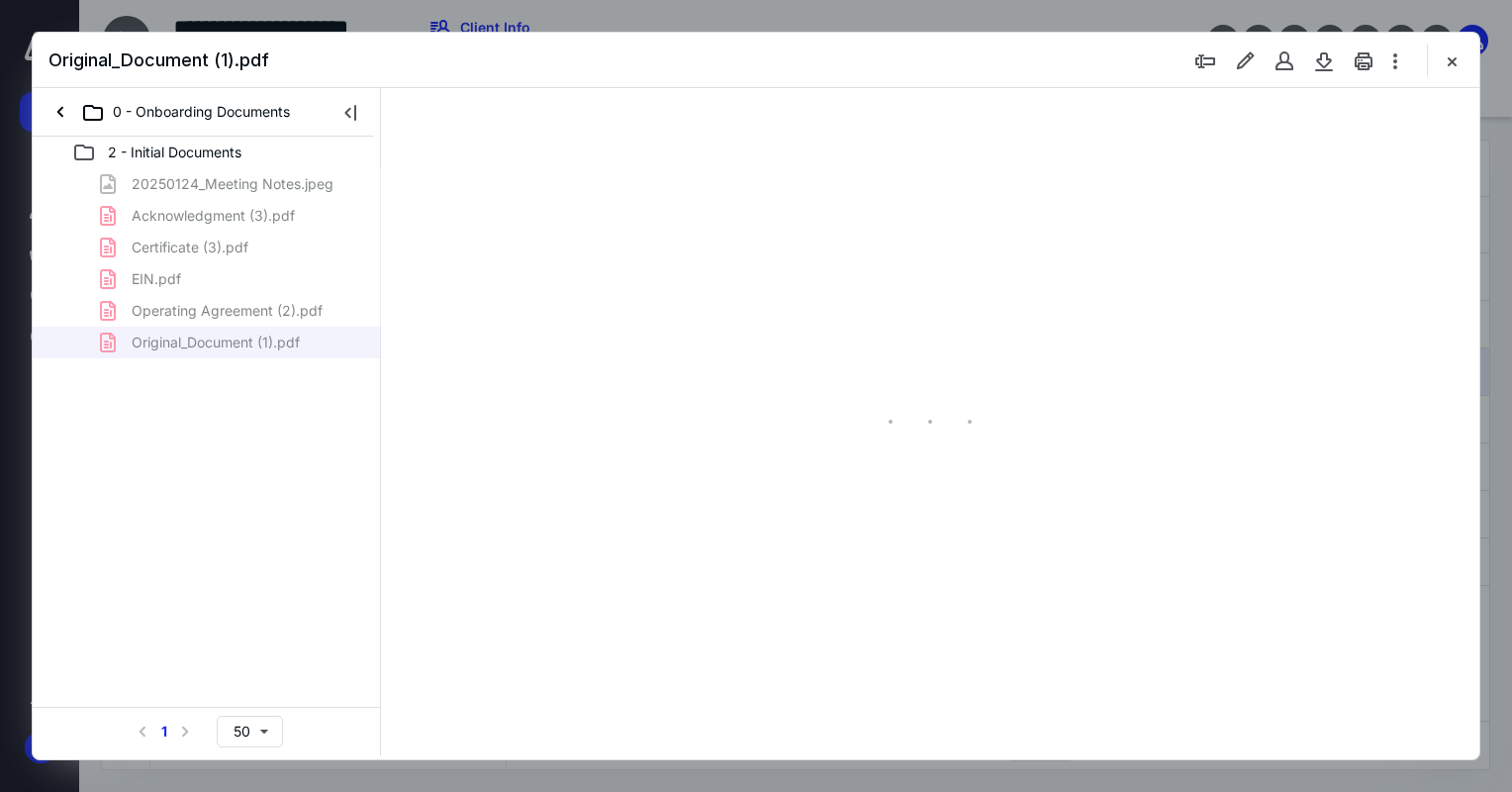 scroll, scrollTop: 82, scrollLeft: 0, axis: vertical 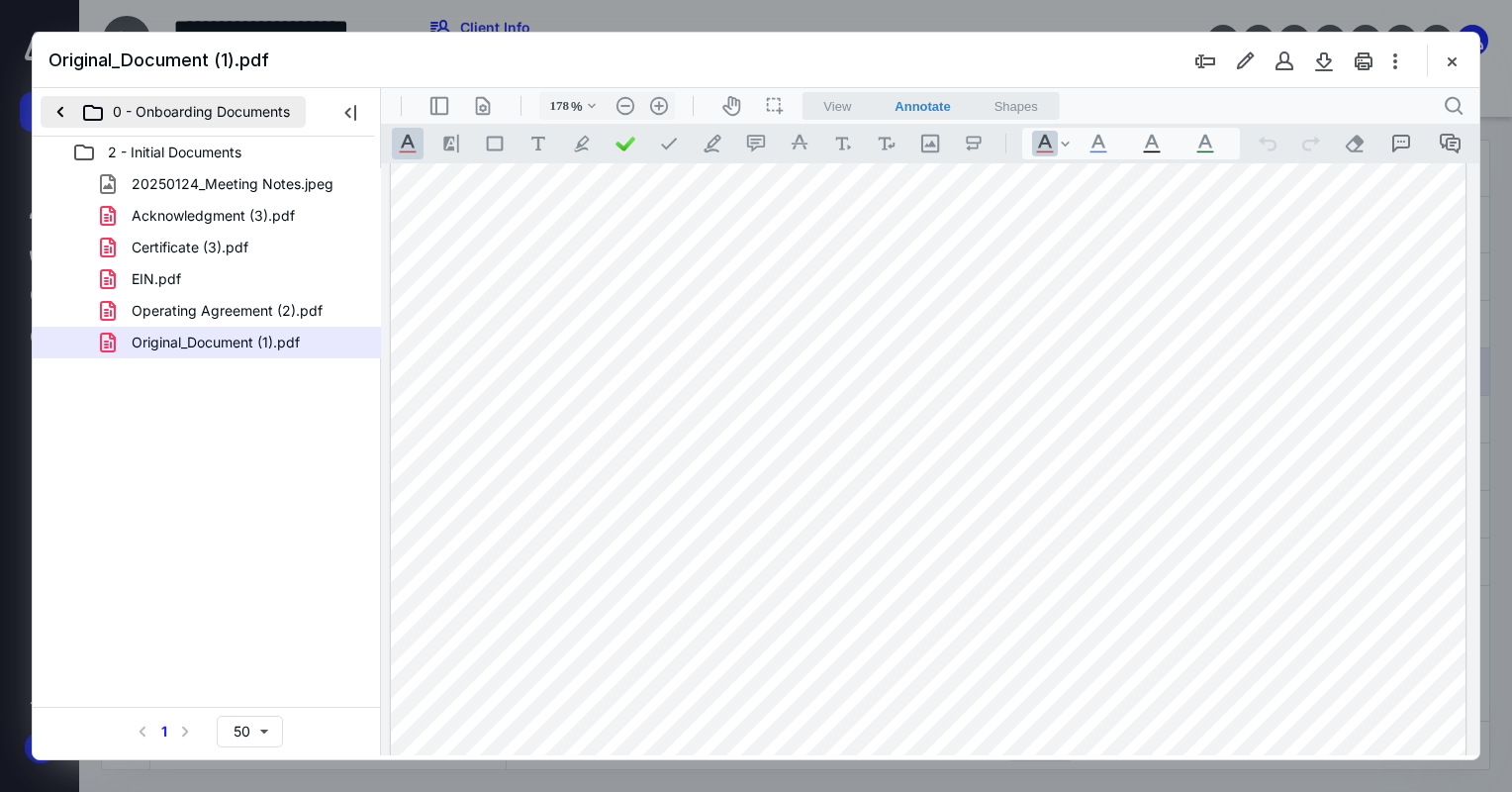 click on "0 - Onboarding Documents" at bounding box center (173, 112) 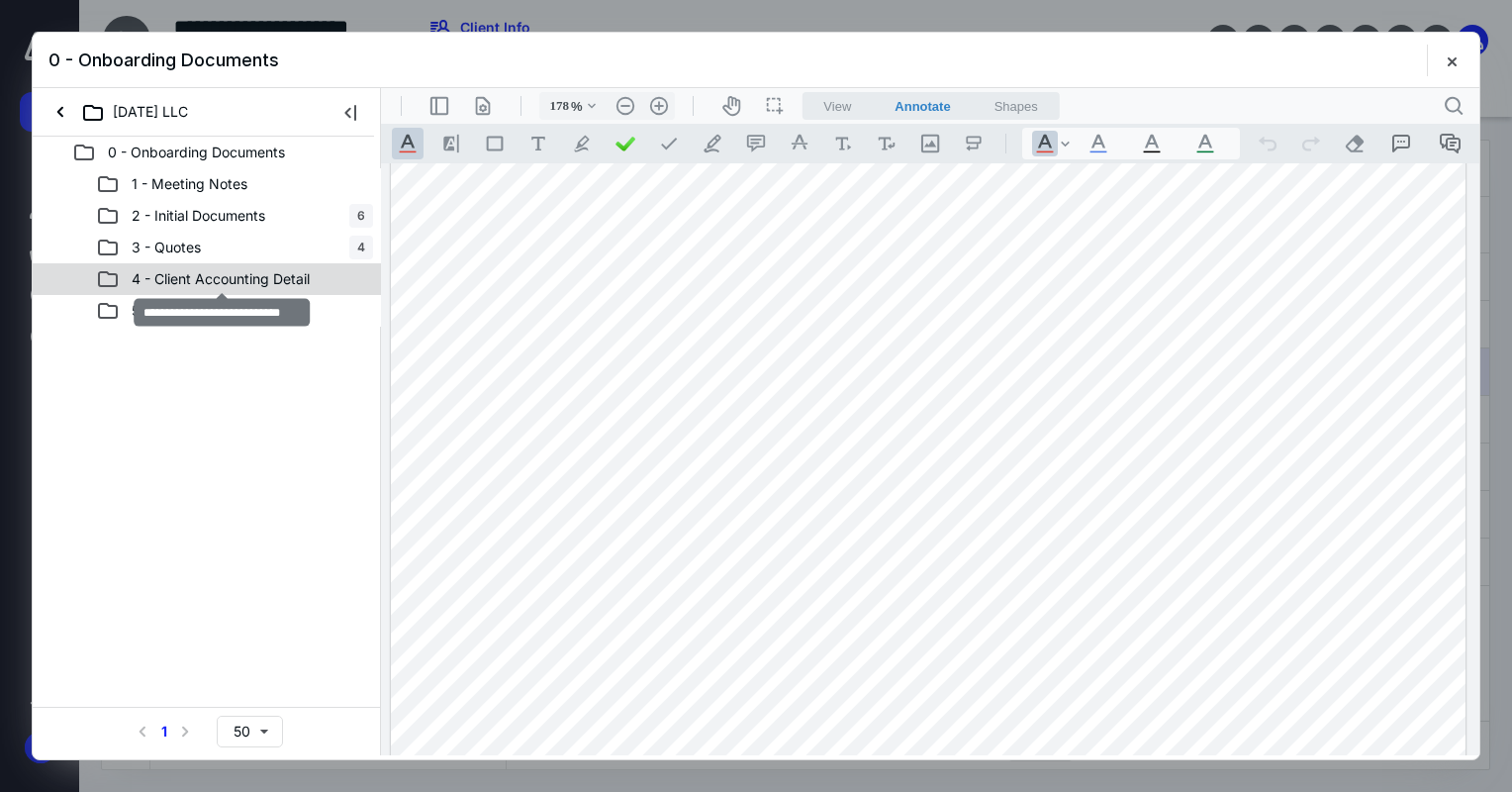 click on "4 - Client Accounting Detail" at bounding box center [221, 279] 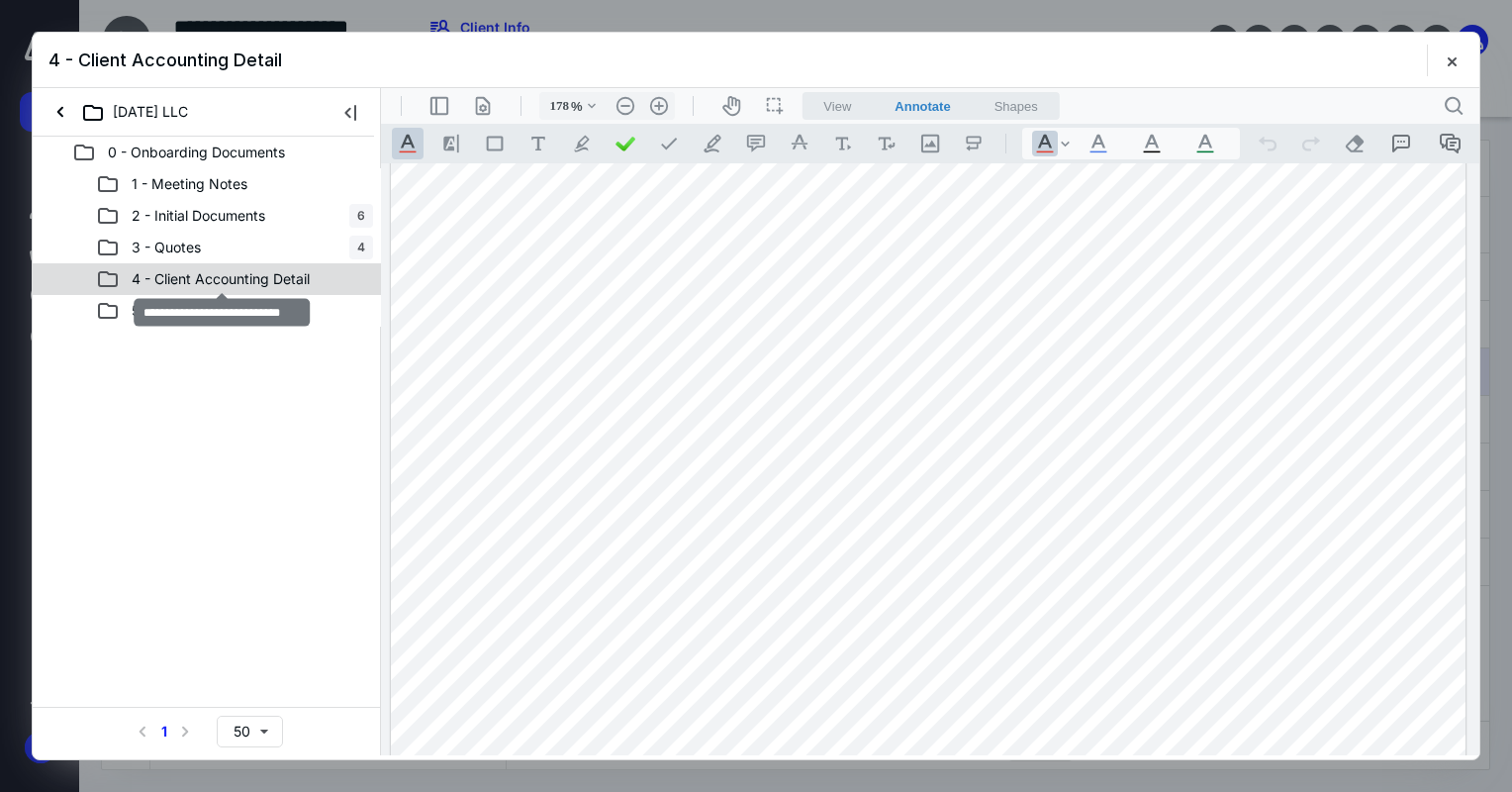 click on "4 - Client Accounting Detail" at bounding box center (221, 279) 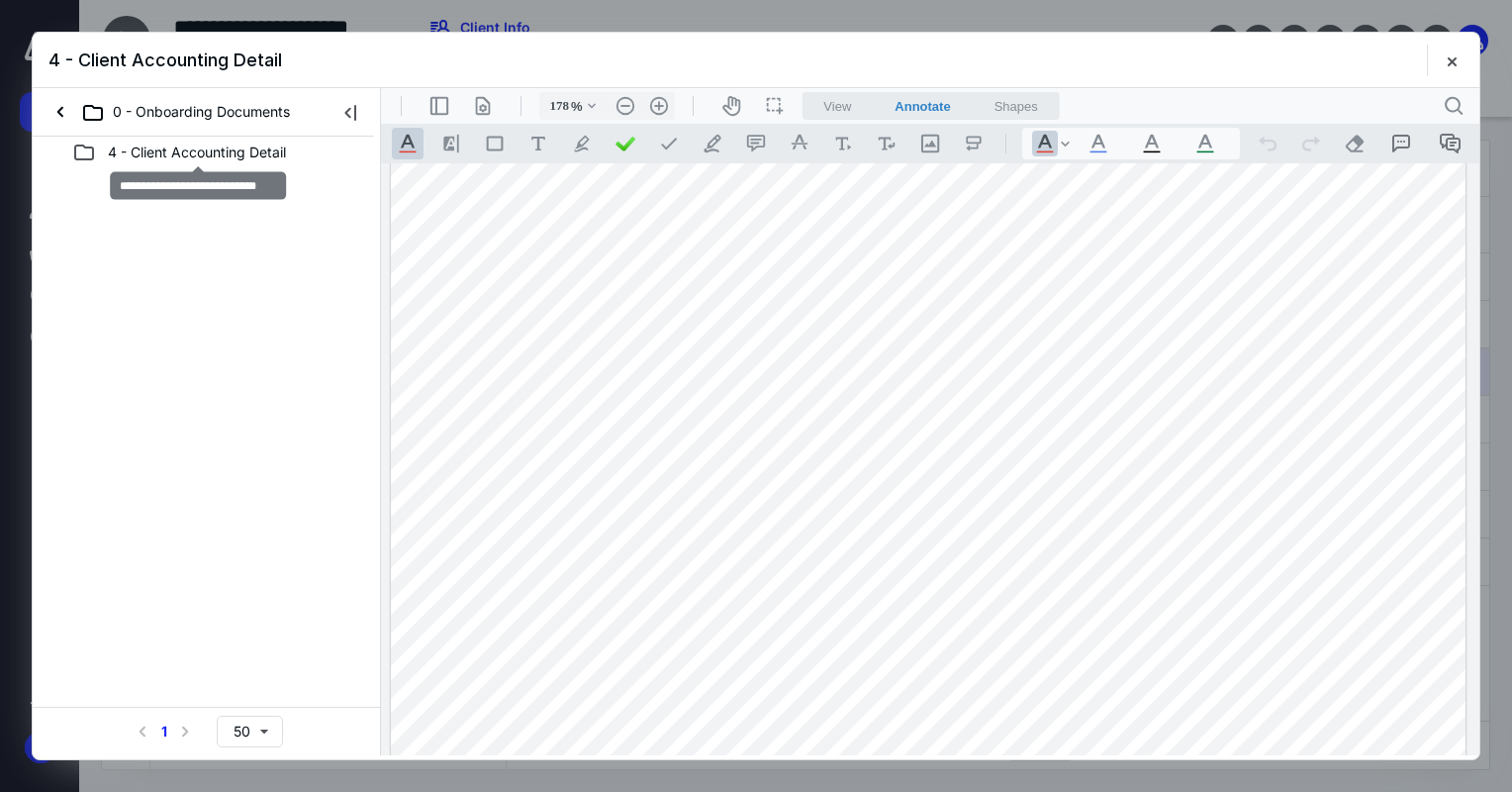 click on "4 - Client Accounting Detail" at bounding box center [197, 152] 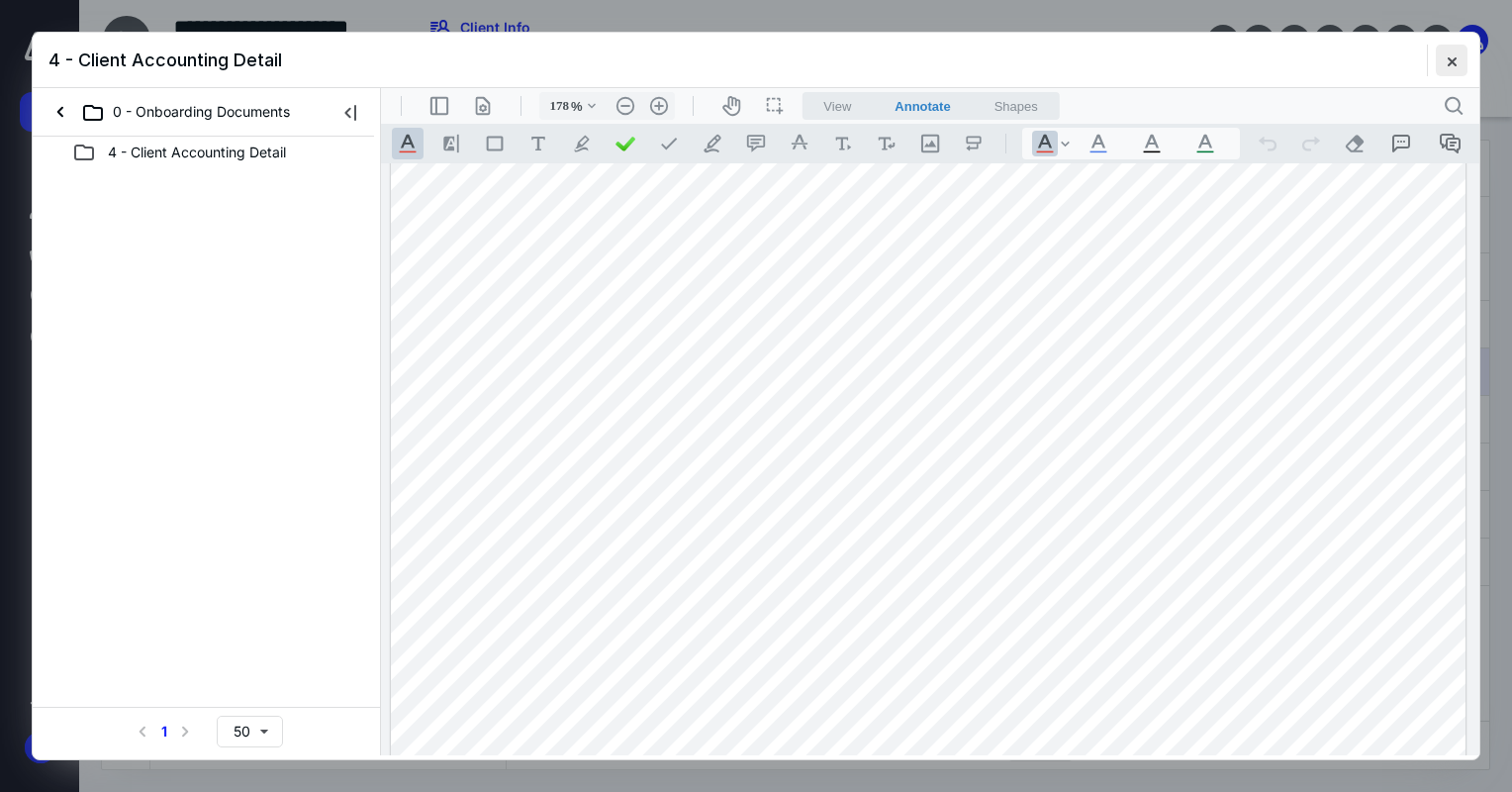 click at bounding box center [1452, 60] 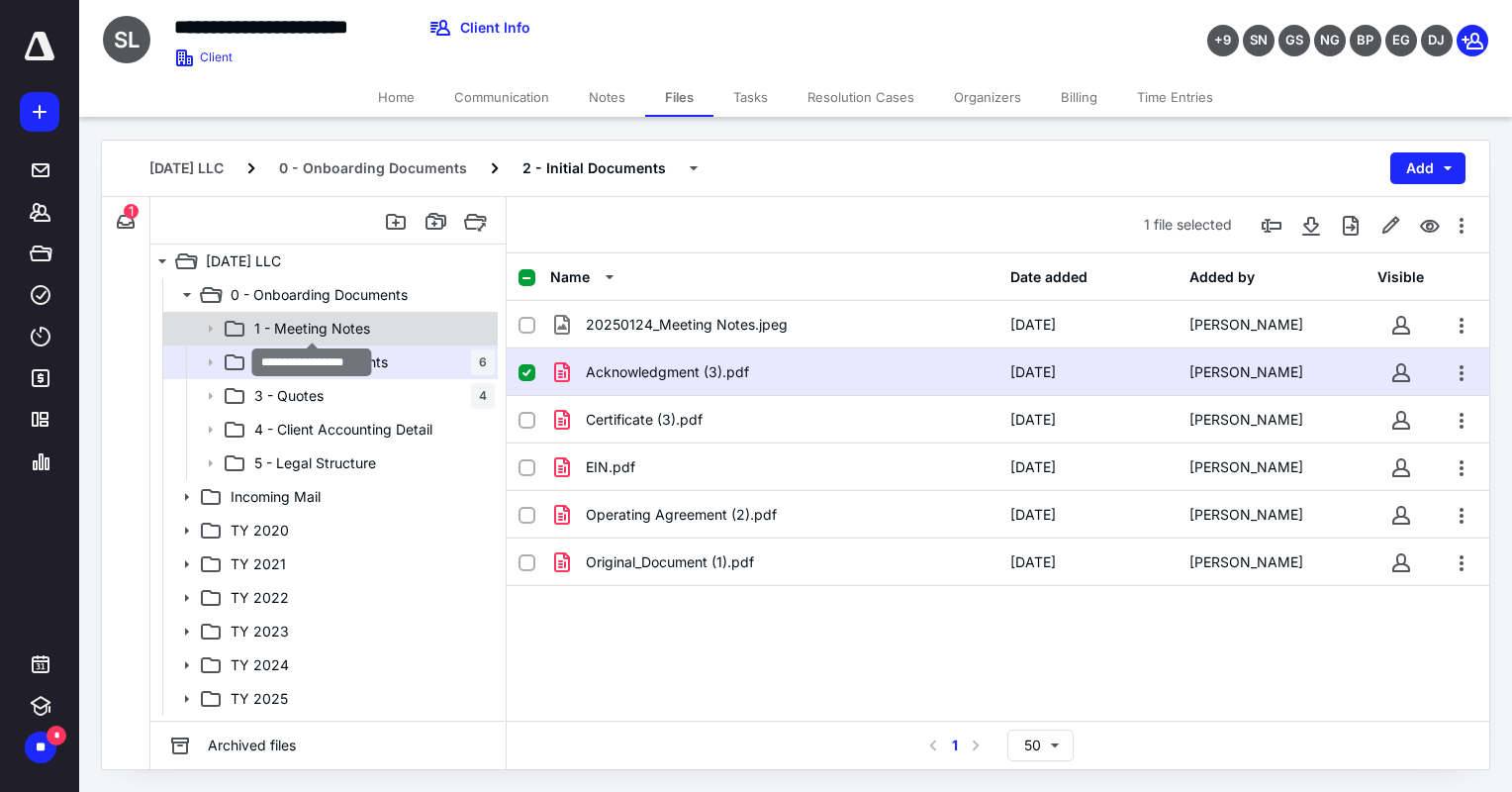 click on "1 - Meeting Notes" at bounding box center [312, 329] 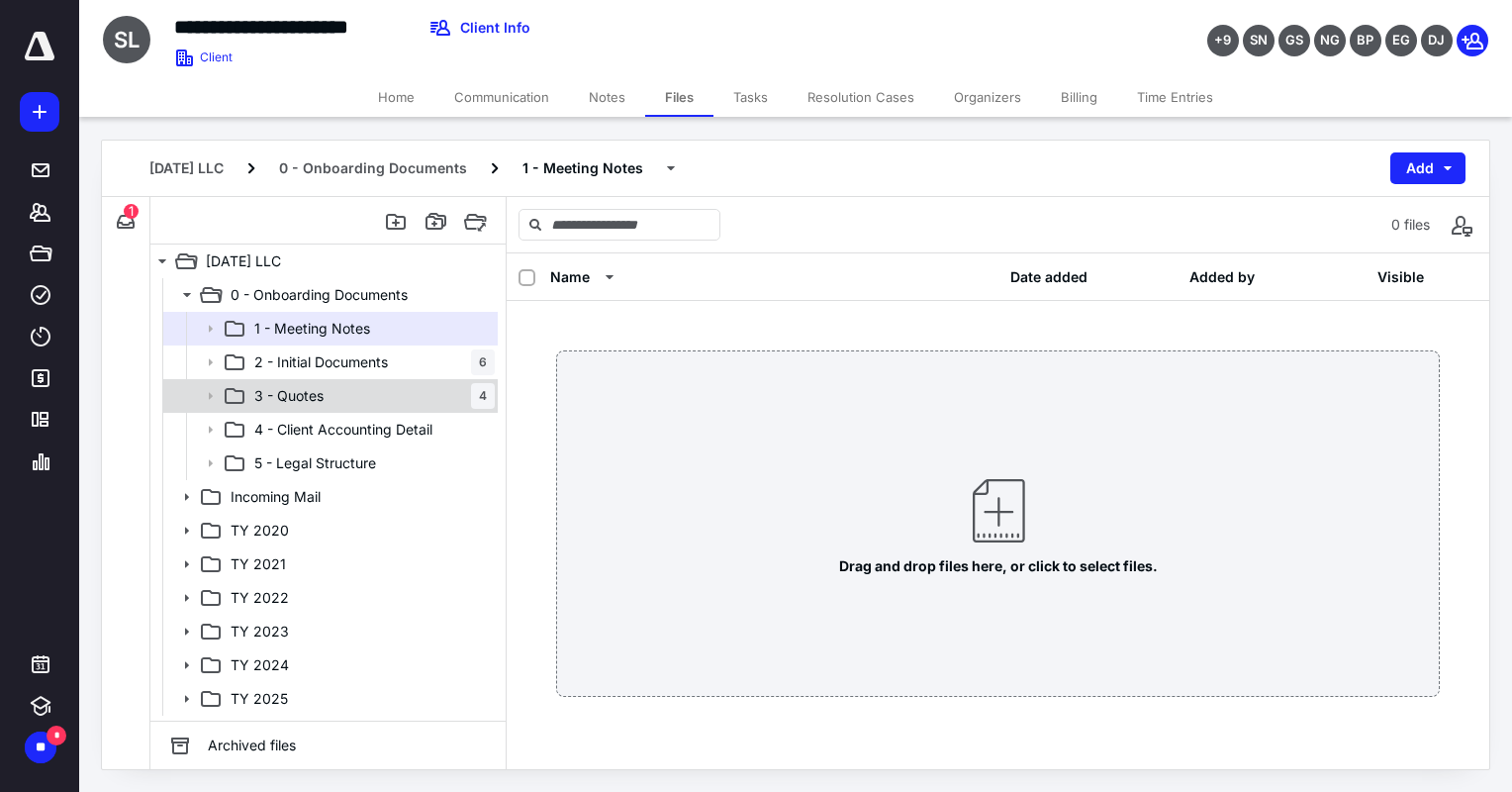 click on "3 - Quotes 4" at bounding box center [370, 396] 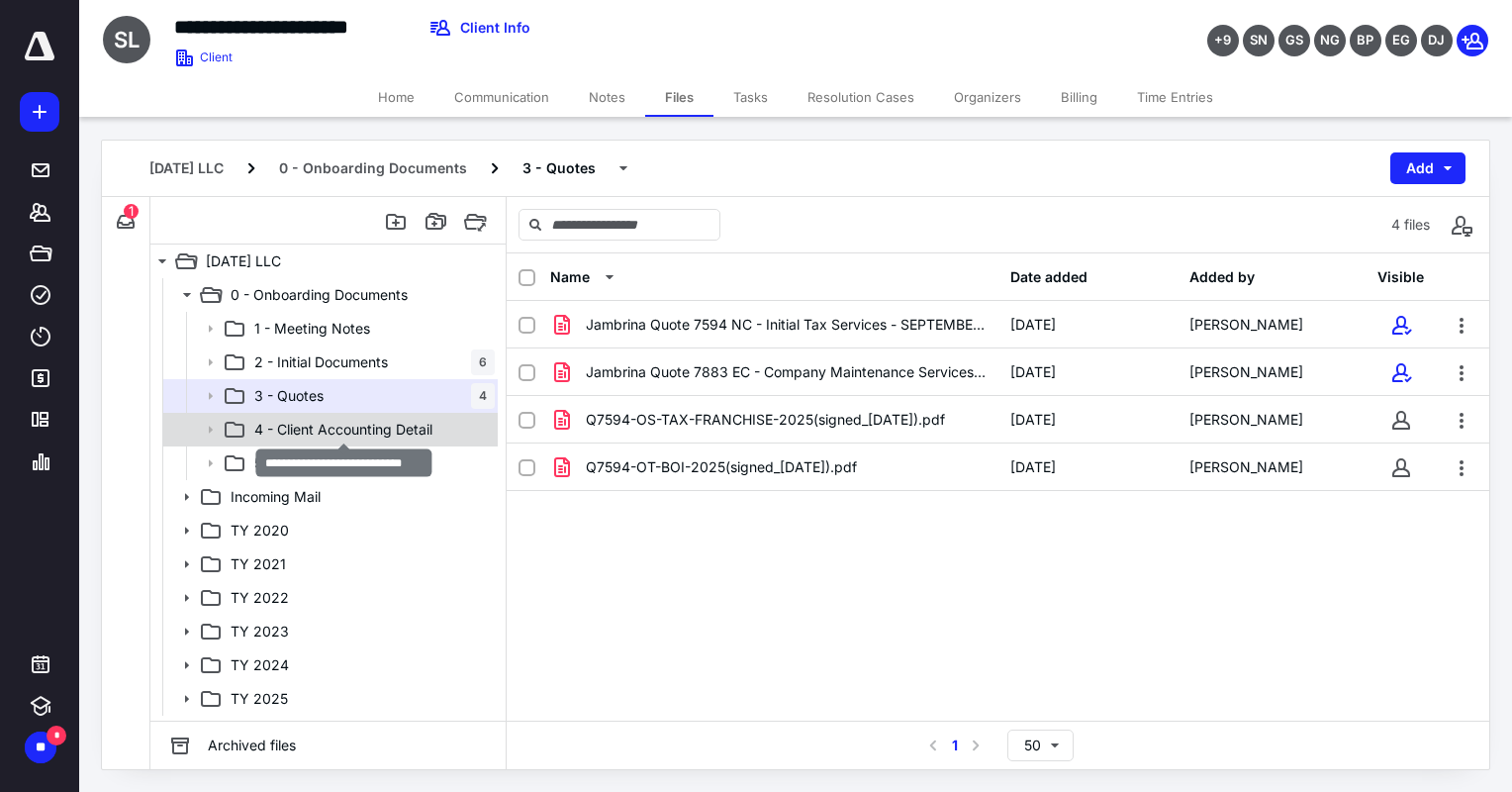 click on "4 - Client Accounting Detail" at bounding box center [343, 430] 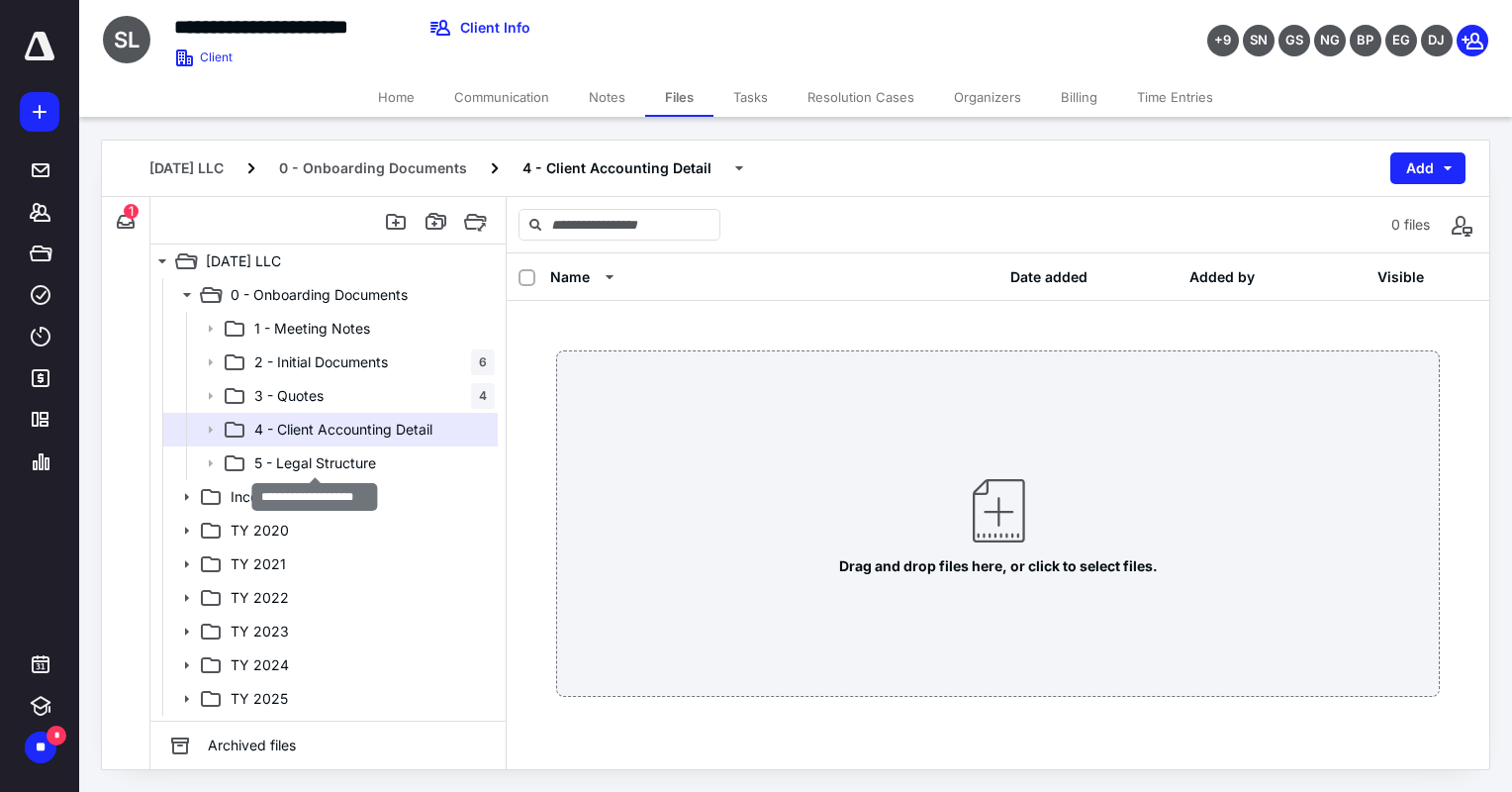 click on "5 - Legal Structure" at bounding box center (315, 463) 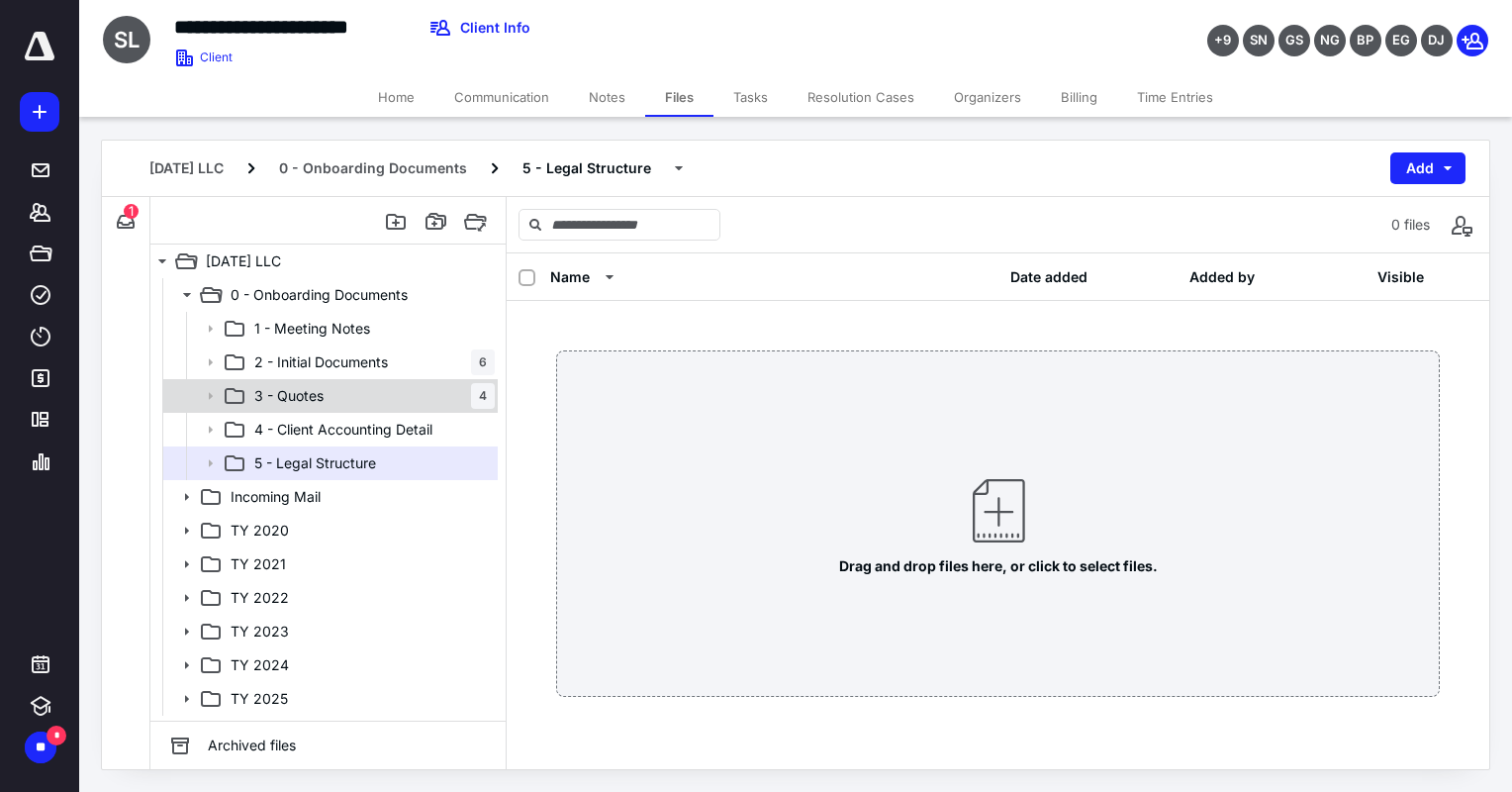 click on "3 - Quotes 4" at bounding box center (370, 396) 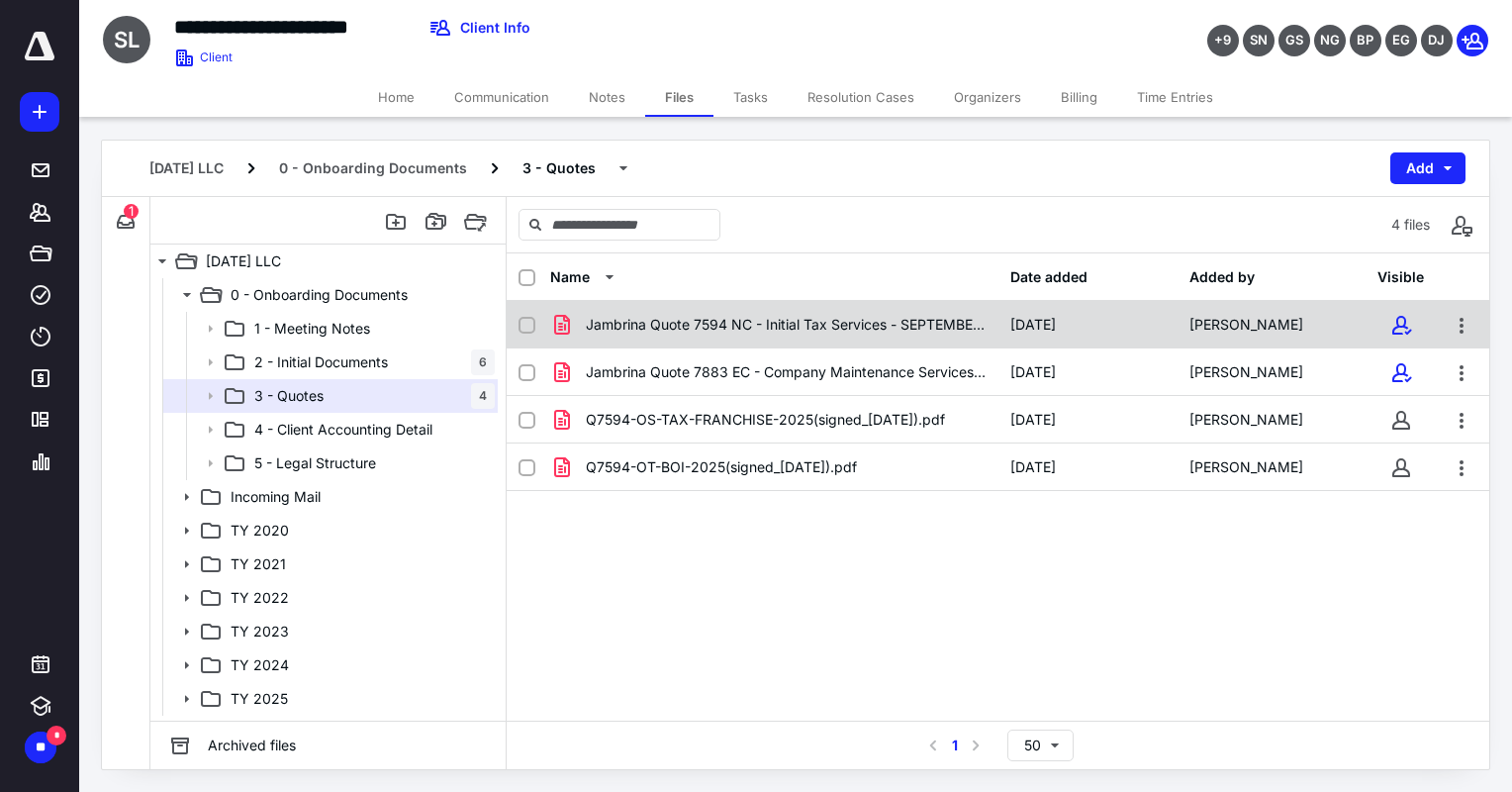 click on "Jambrina Quote 7594 NC  - Initial Tax Services - SEPTEMBER.pdf [DATE] [PERSON_NAME]" at bounding box center (997, 325) 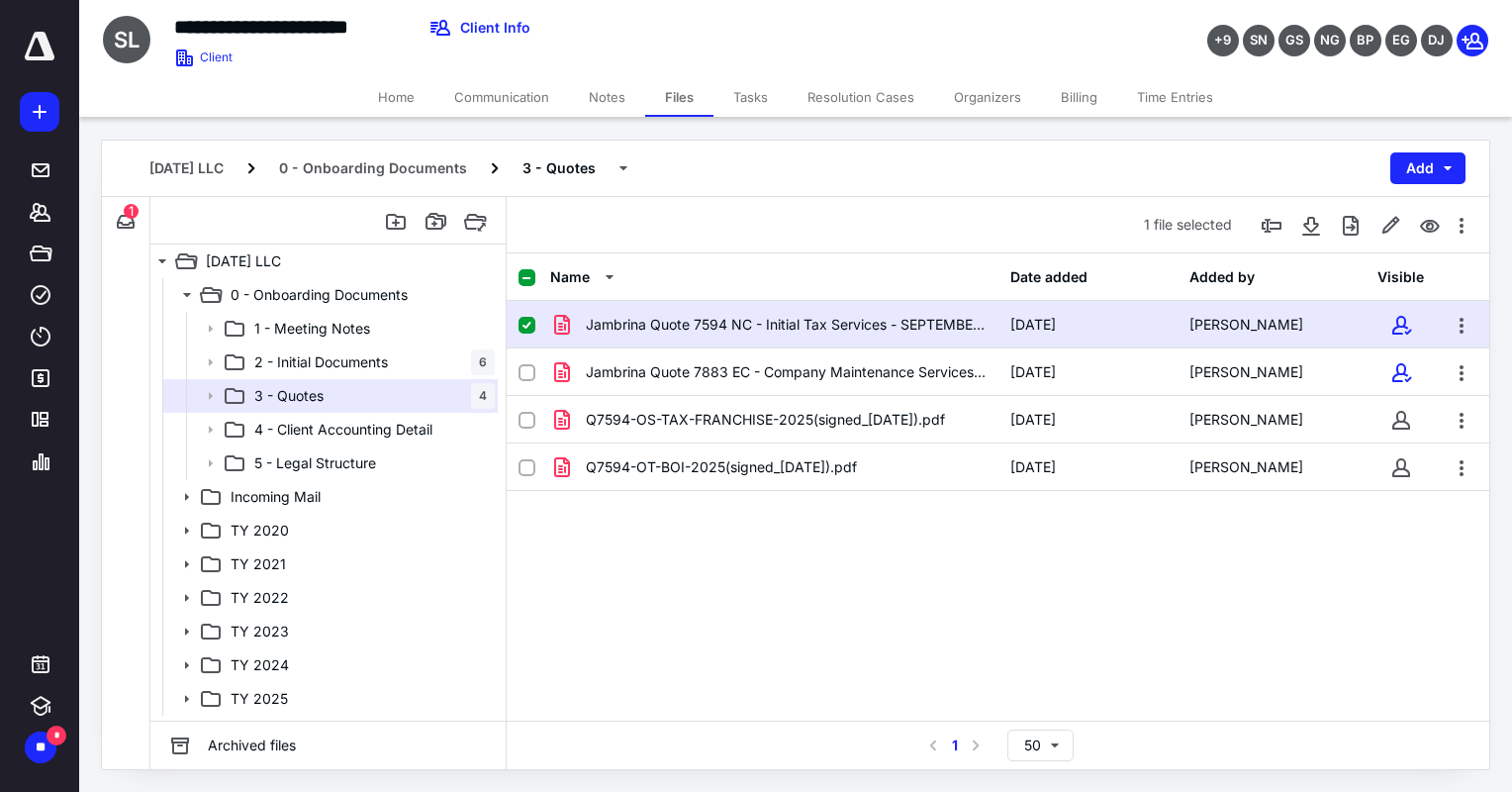 click on "Jambrina Quote 7594 NC  - Initial Tax Services - SEPTEMBER.pdf [DATE] [PERSON_NAME]" at bounding box center (997, 325) 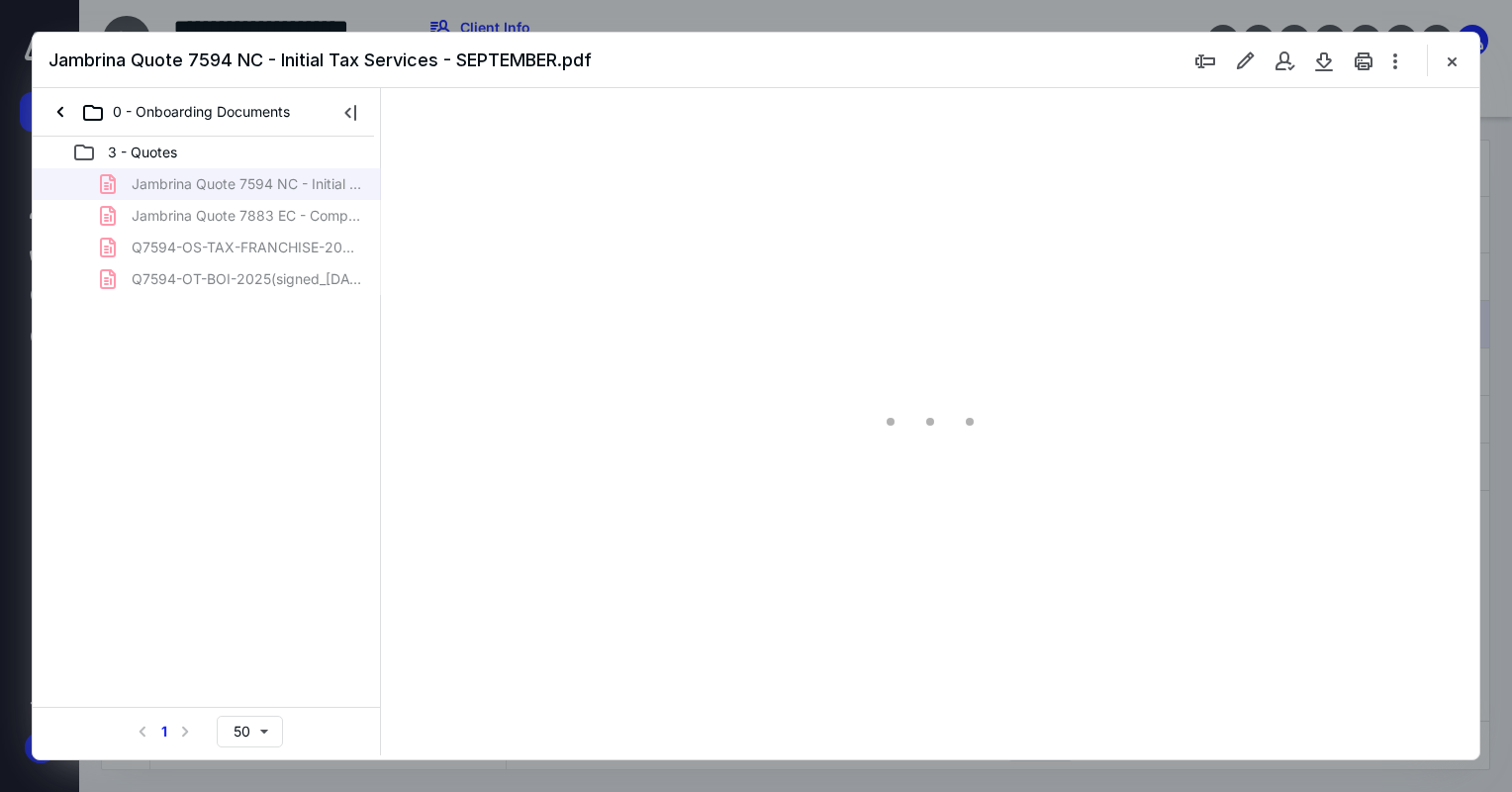 scroll, scrollTop: 0, scrollLeft: 0, axis: both 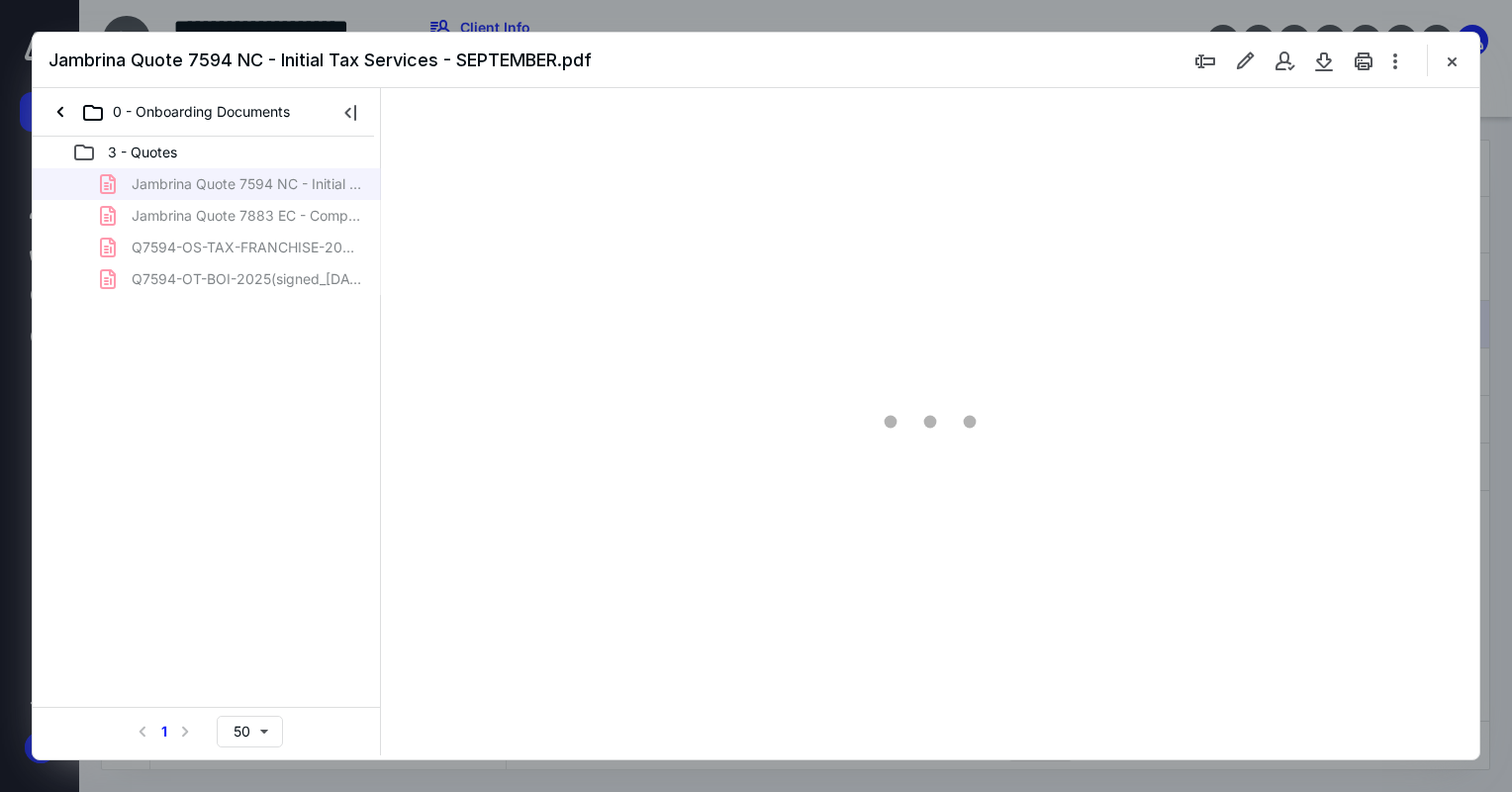 type on "178" 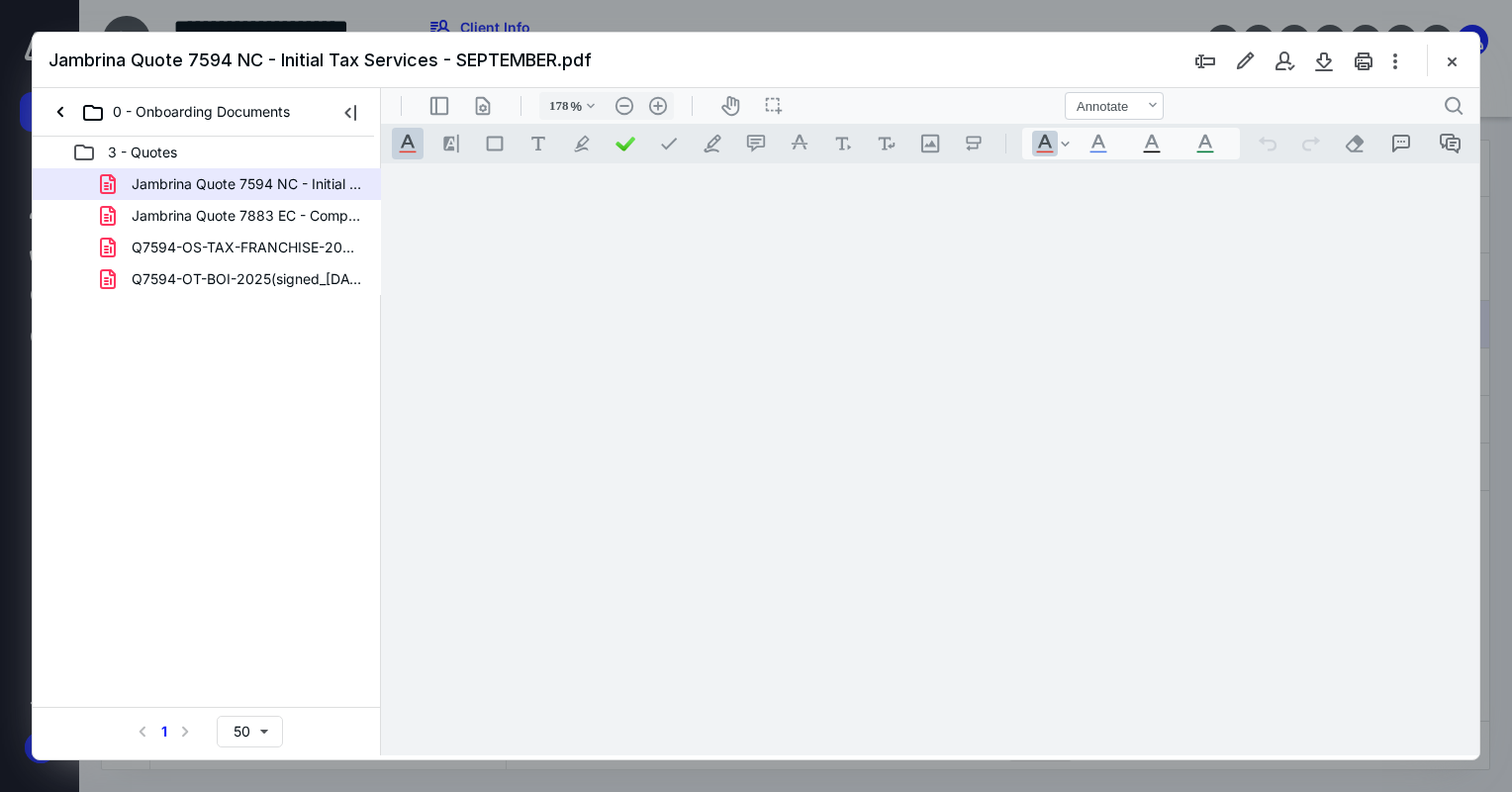 scroll, scrollTop: 82, scrollLeft: 0, axis: vertical 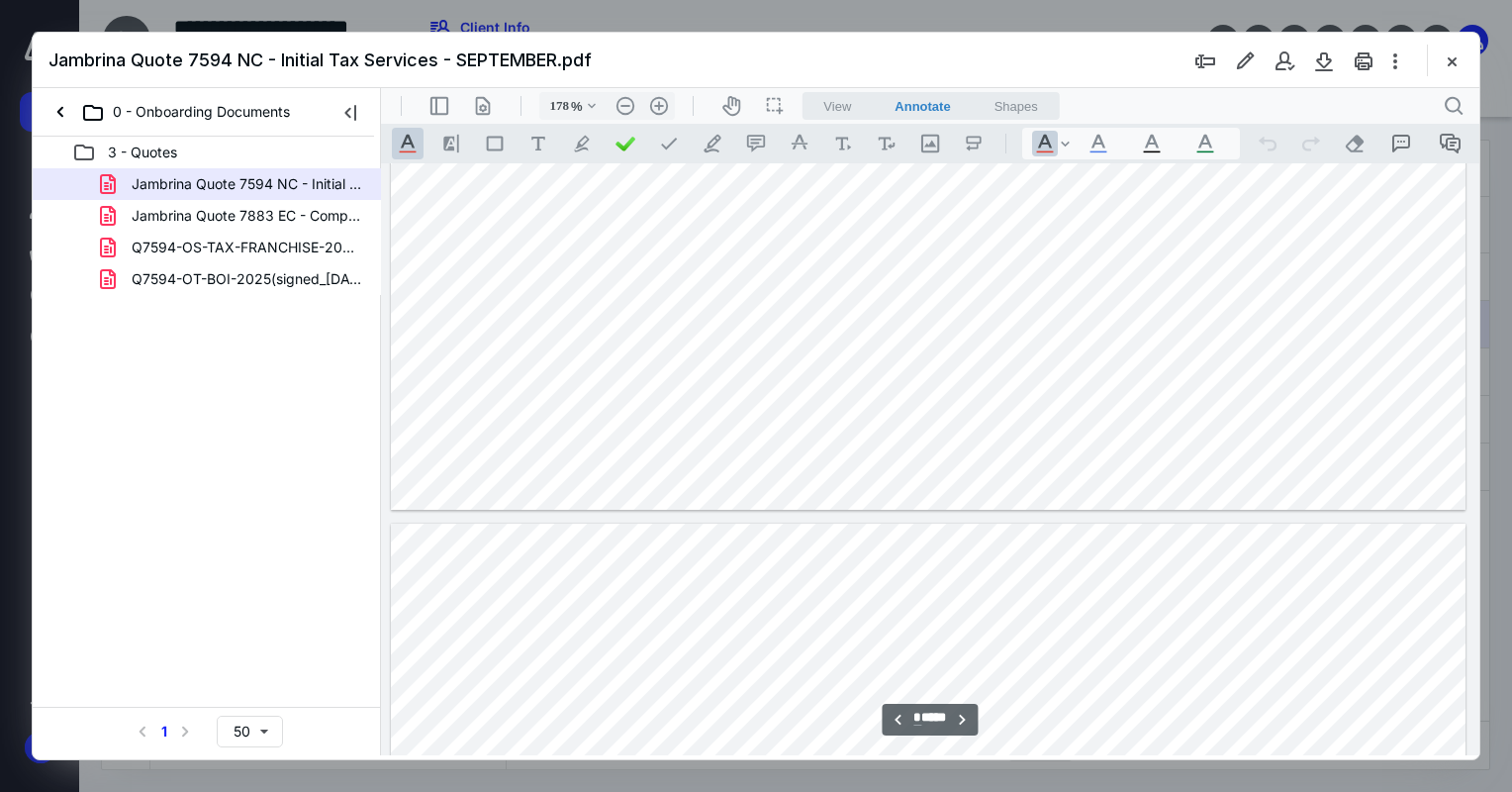 type on "*" 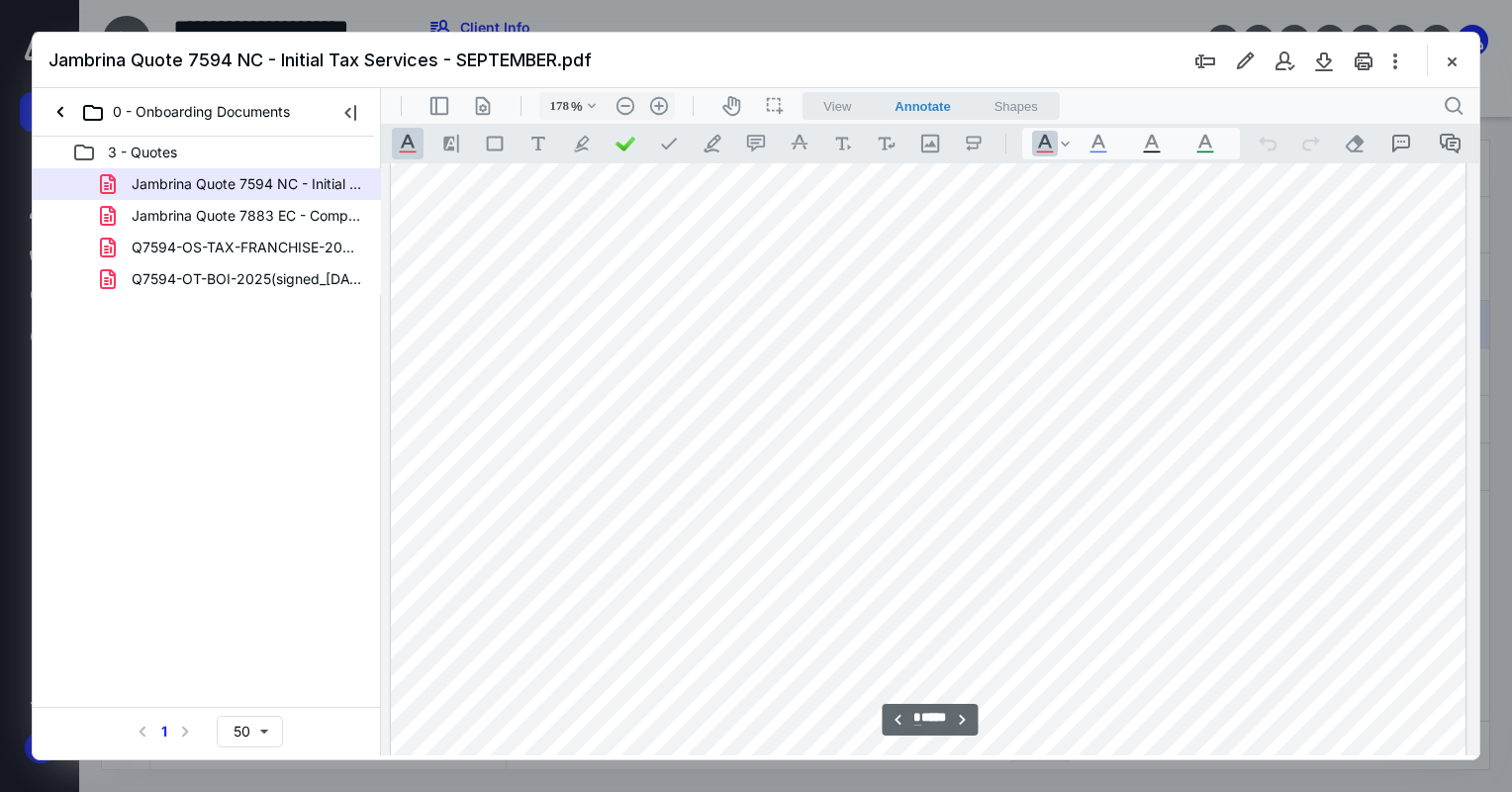 scroll, scrollTop: 6302, scrollLeft: 0, axis: vertical 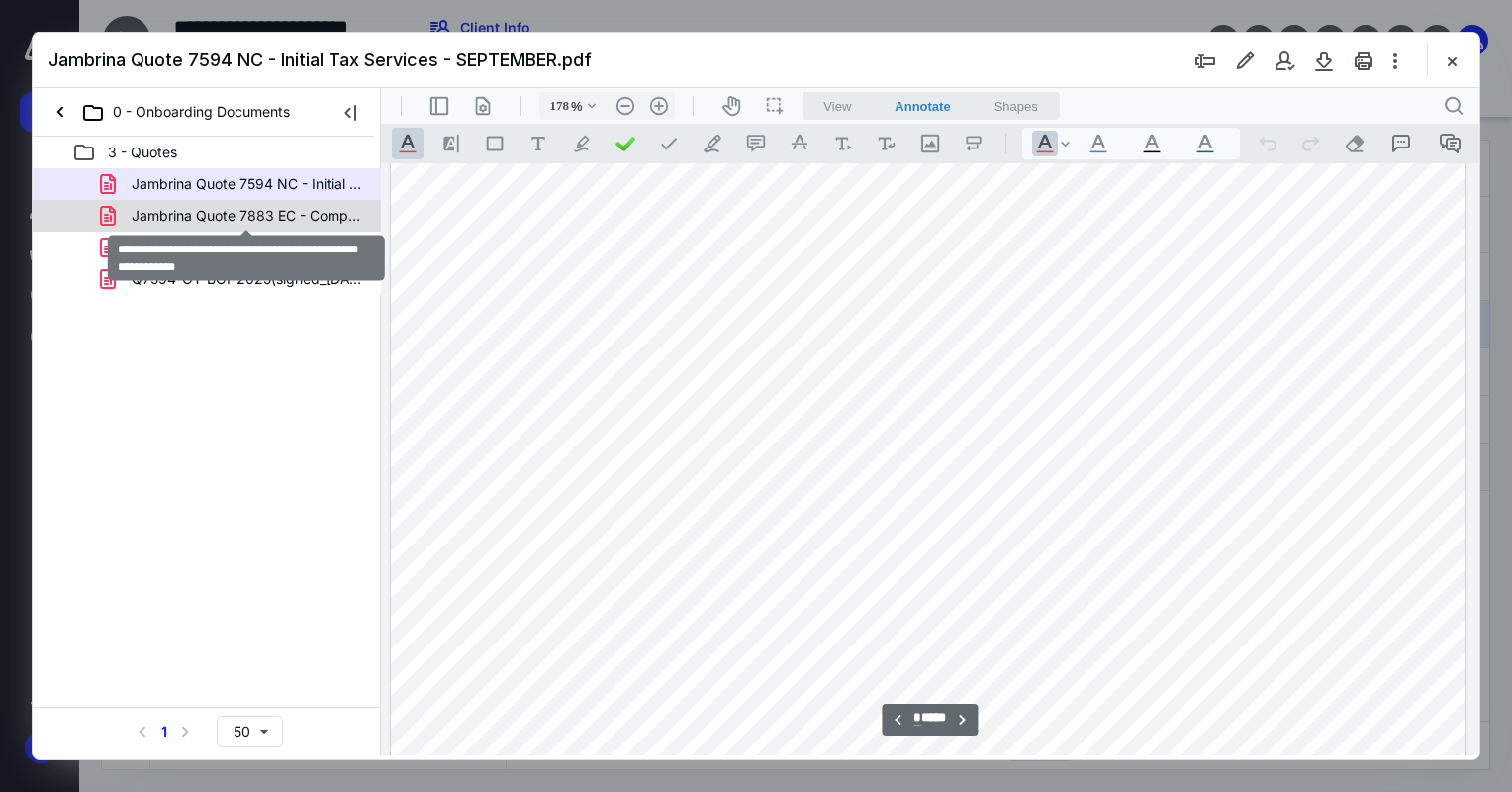 click on "Jambrina Quote 7883 EC - Company Maintenance Services - SE.pdf" at bounding box center [246, 216] 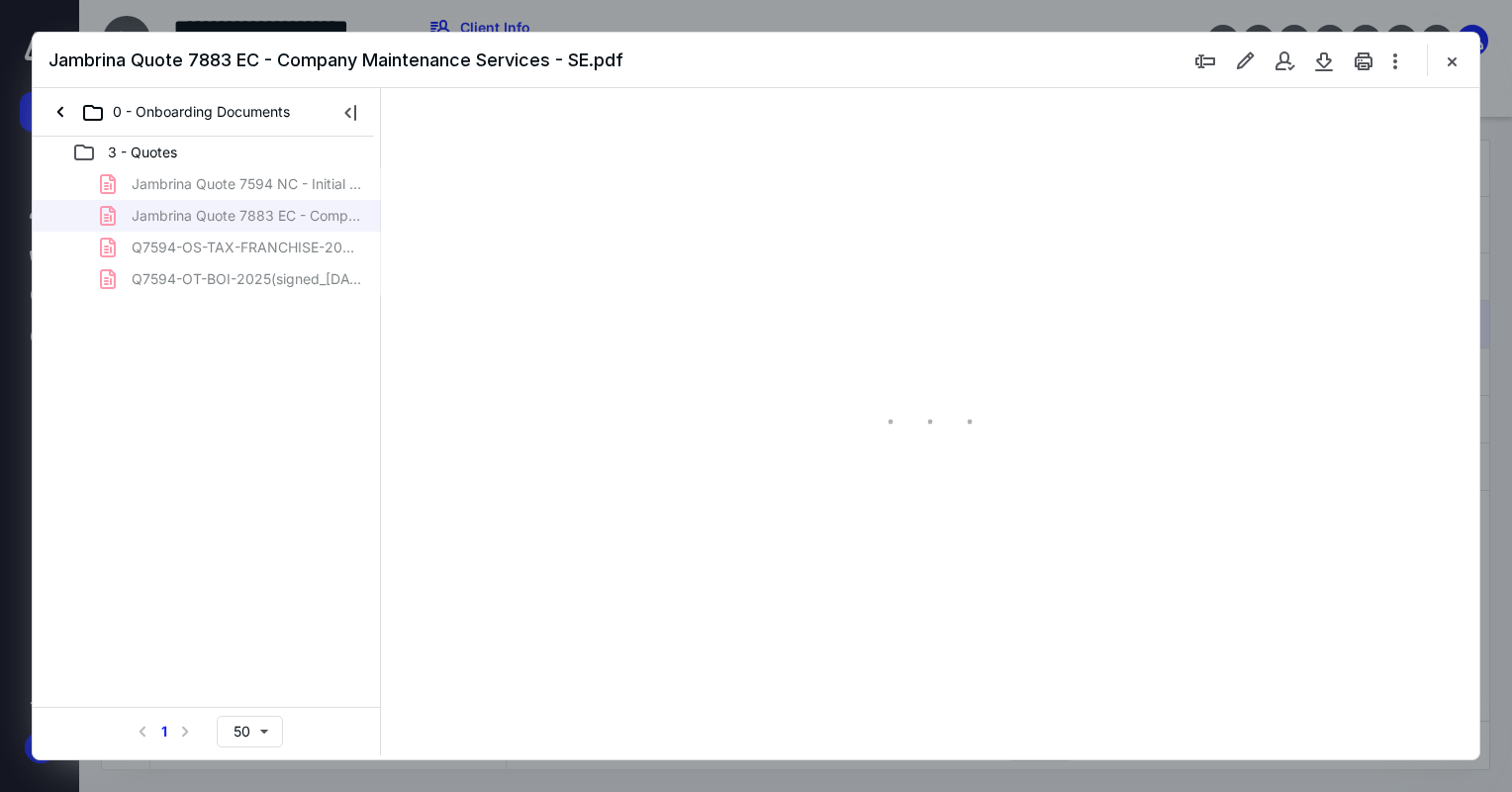 type on "178" 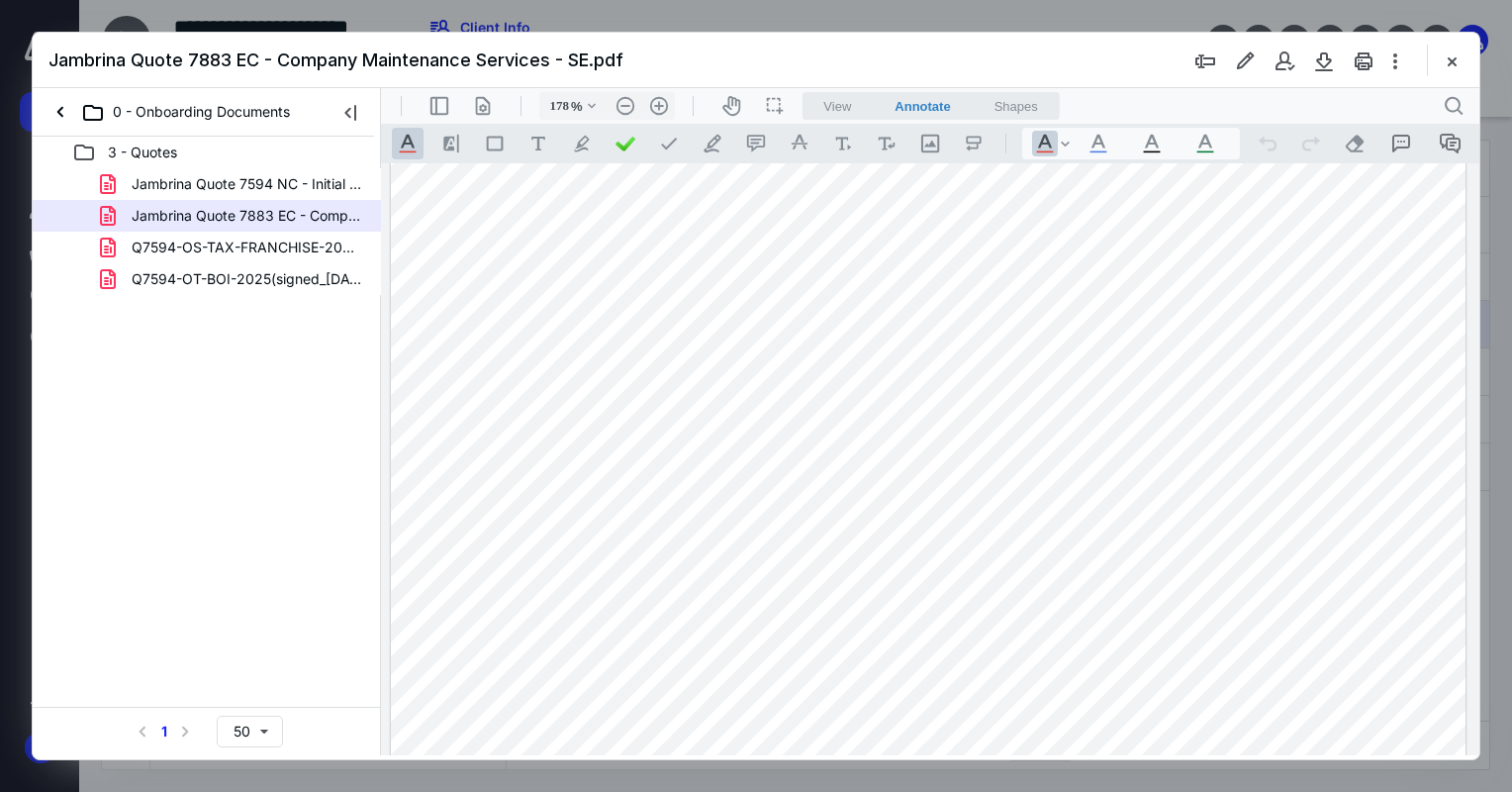 scroll, scrollTop: 2155, scrollLeft: 0, axis: vertical 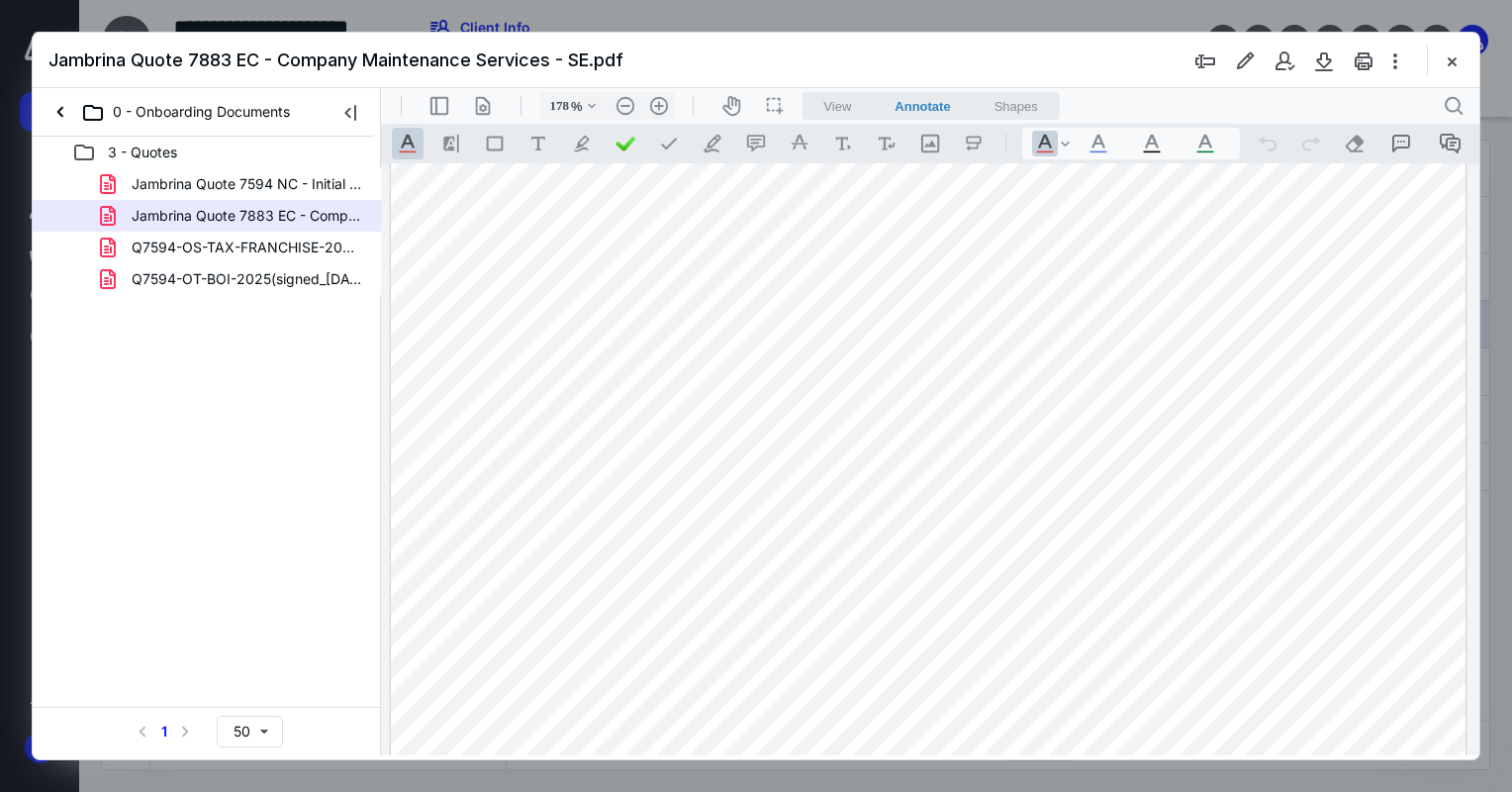 type on "*" 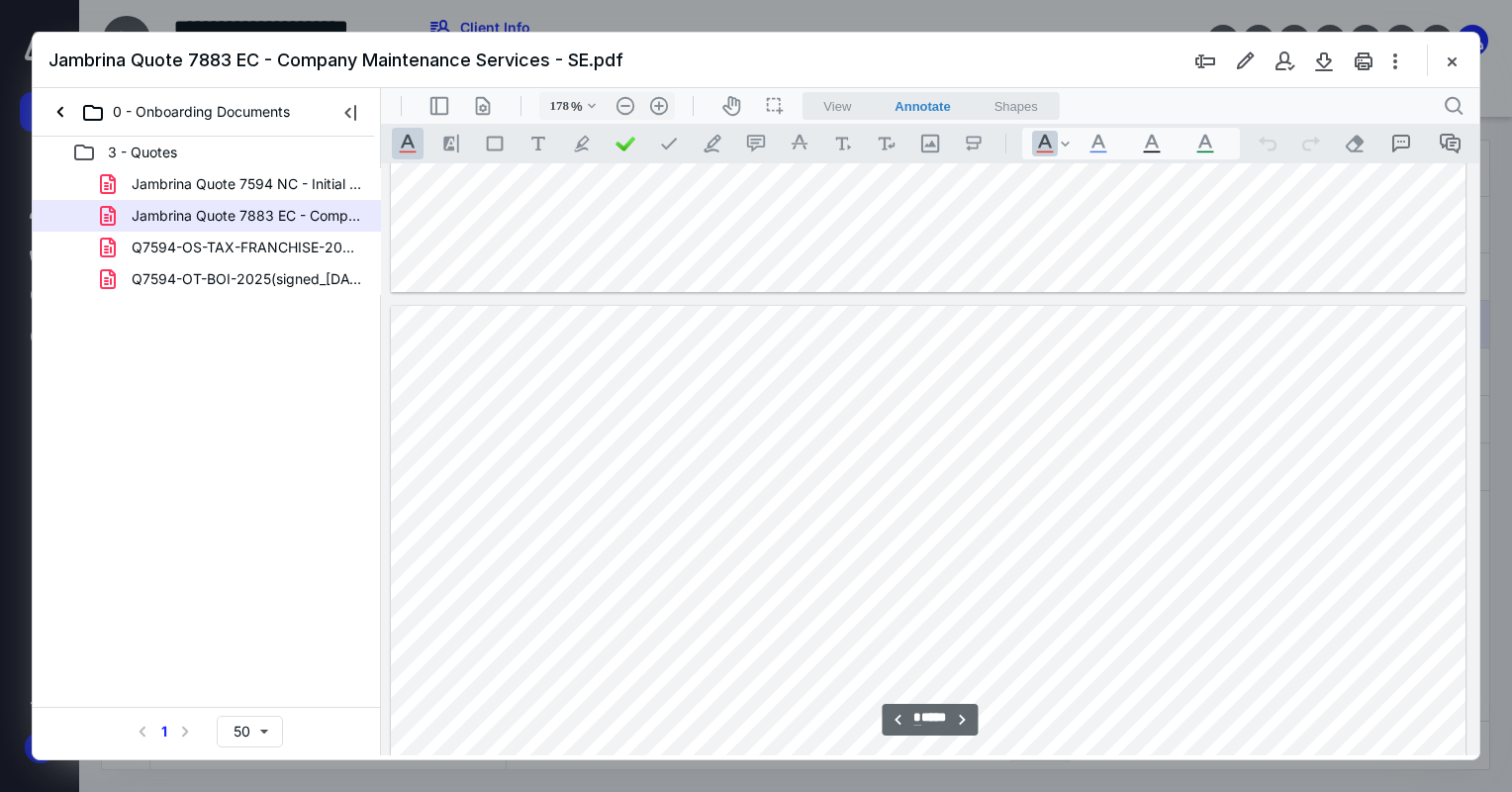 scroll, scrollTop: 3192, scrollLeft: 0, axis: vertical 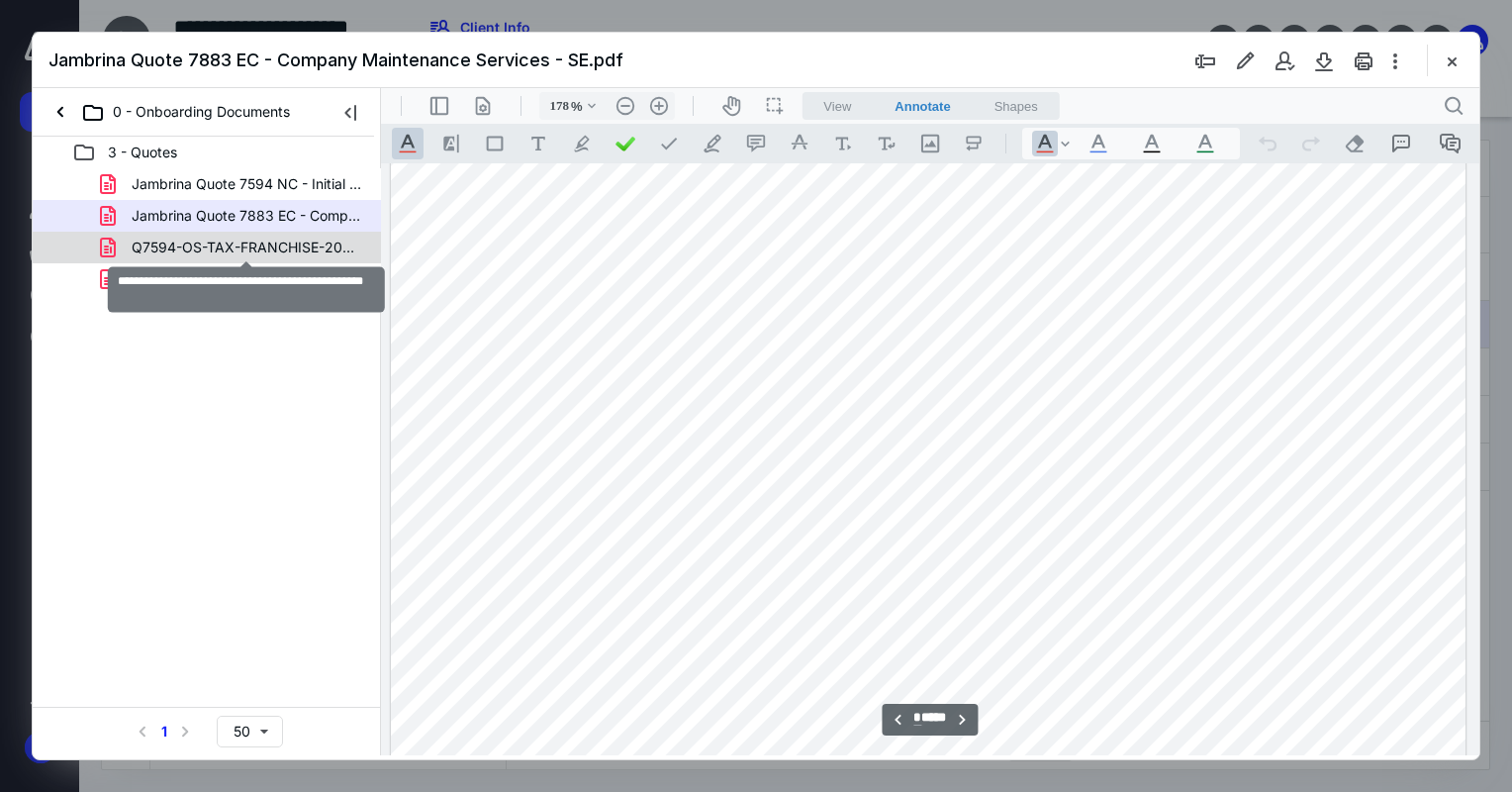 click on "Q7594-OS-TAX-FRANCHISE-2025(signed_[DATE]).pdf" at bounding box center (246, 248) 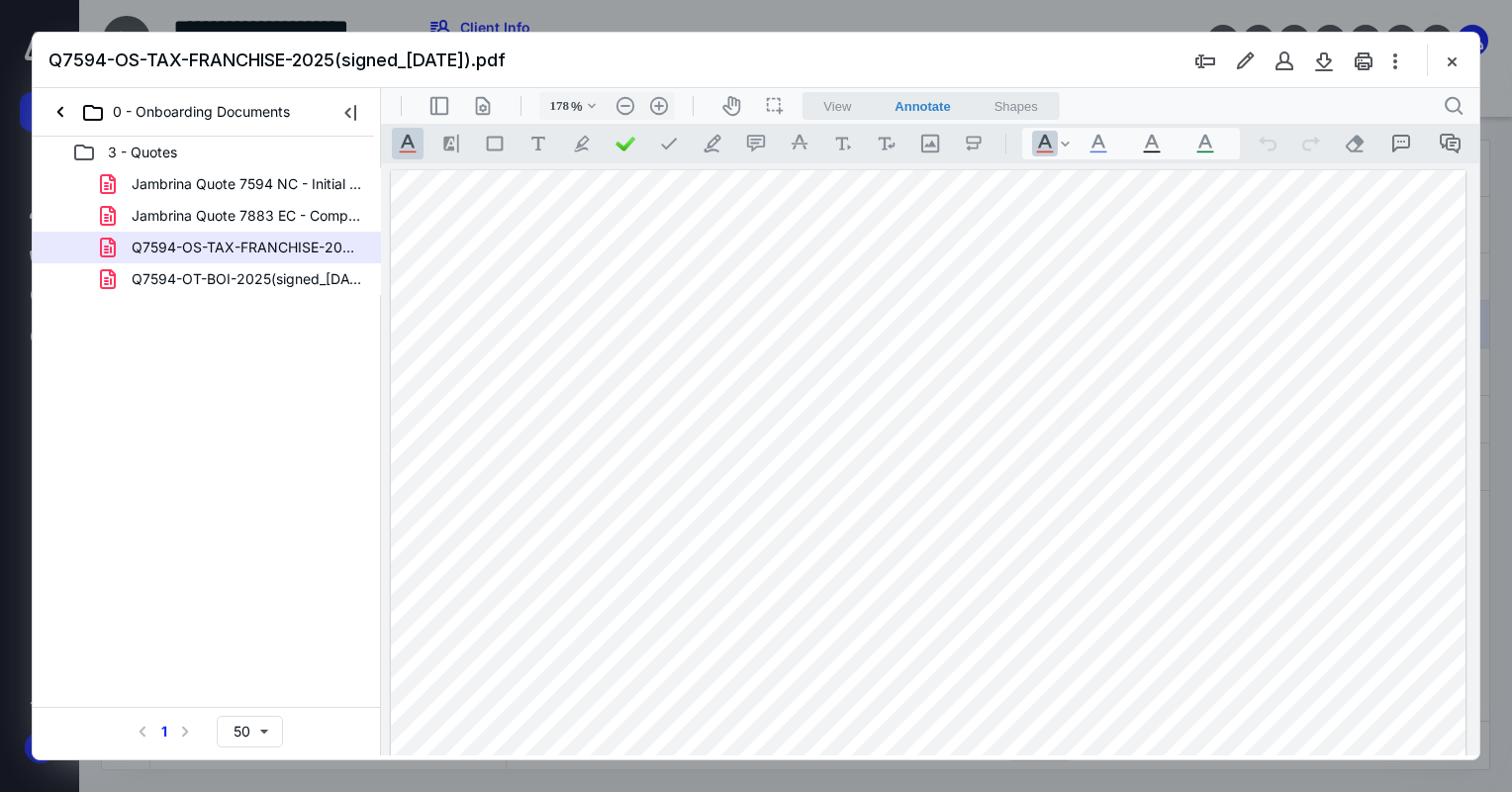 scroll, scrollTop: 519, scrollLeft: 0, axis: vertical 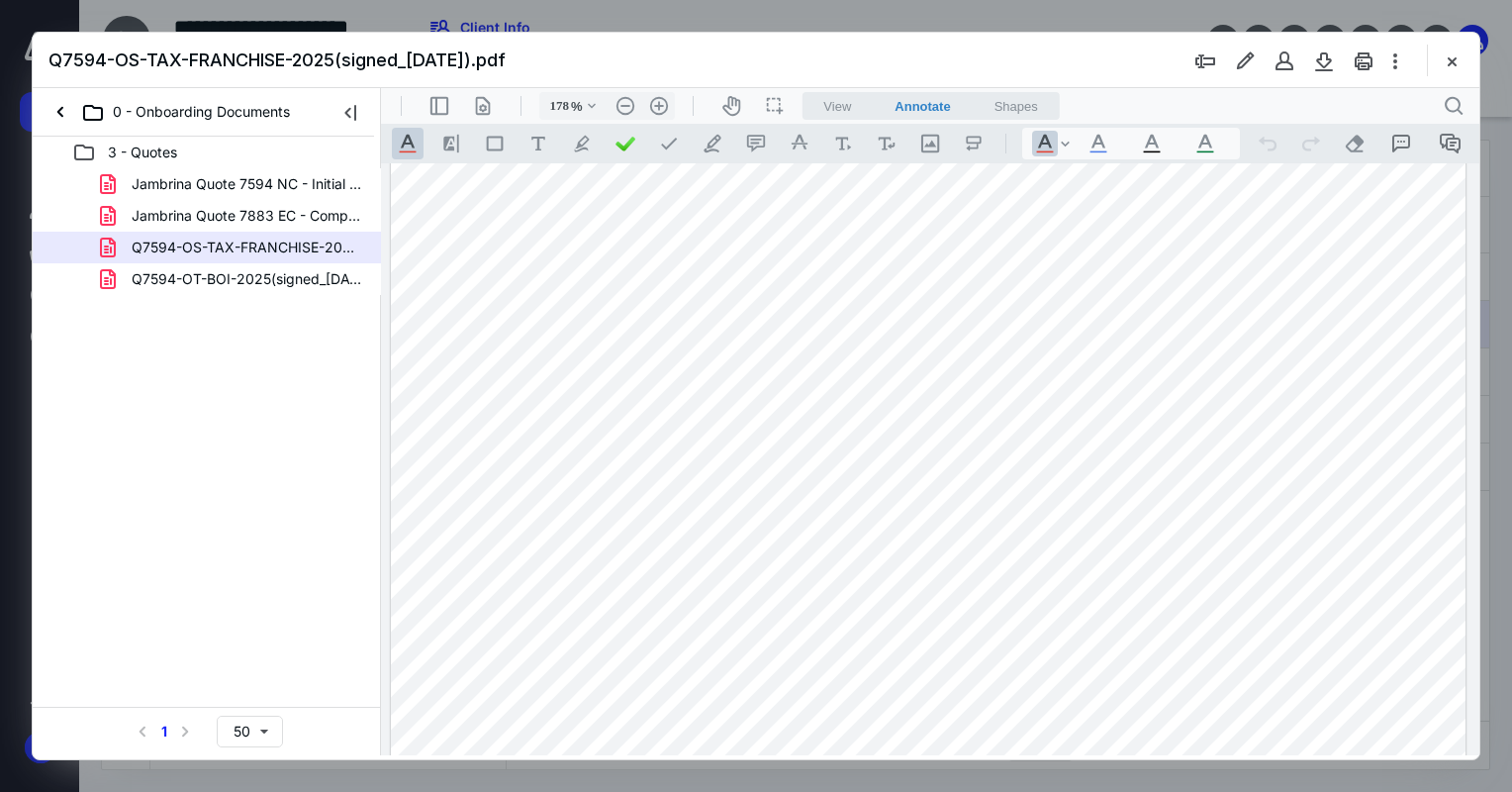 click on "**********" at bounding box center (928, 1049) 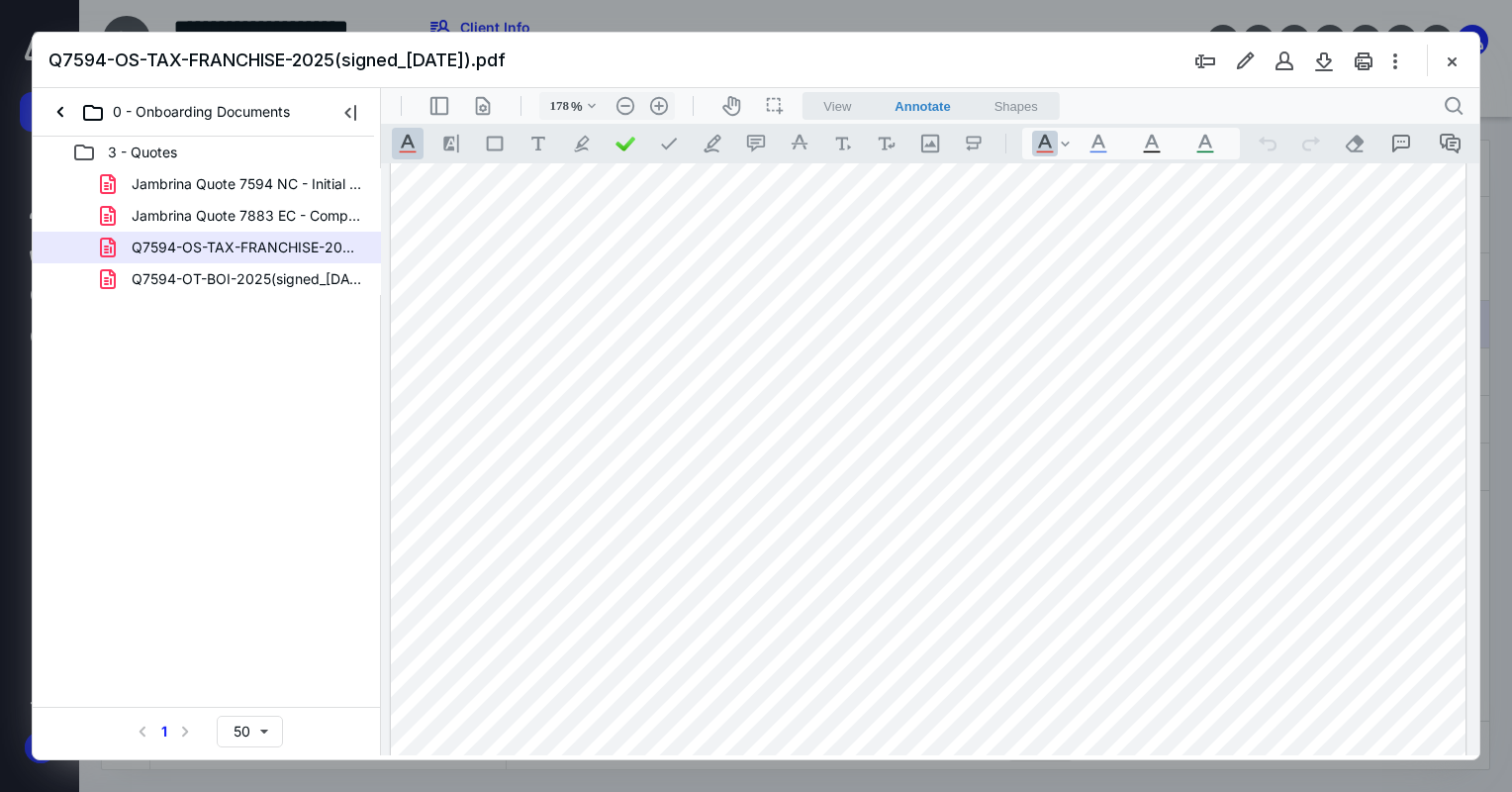 click on "**********" at bounding box center [928, 1049] 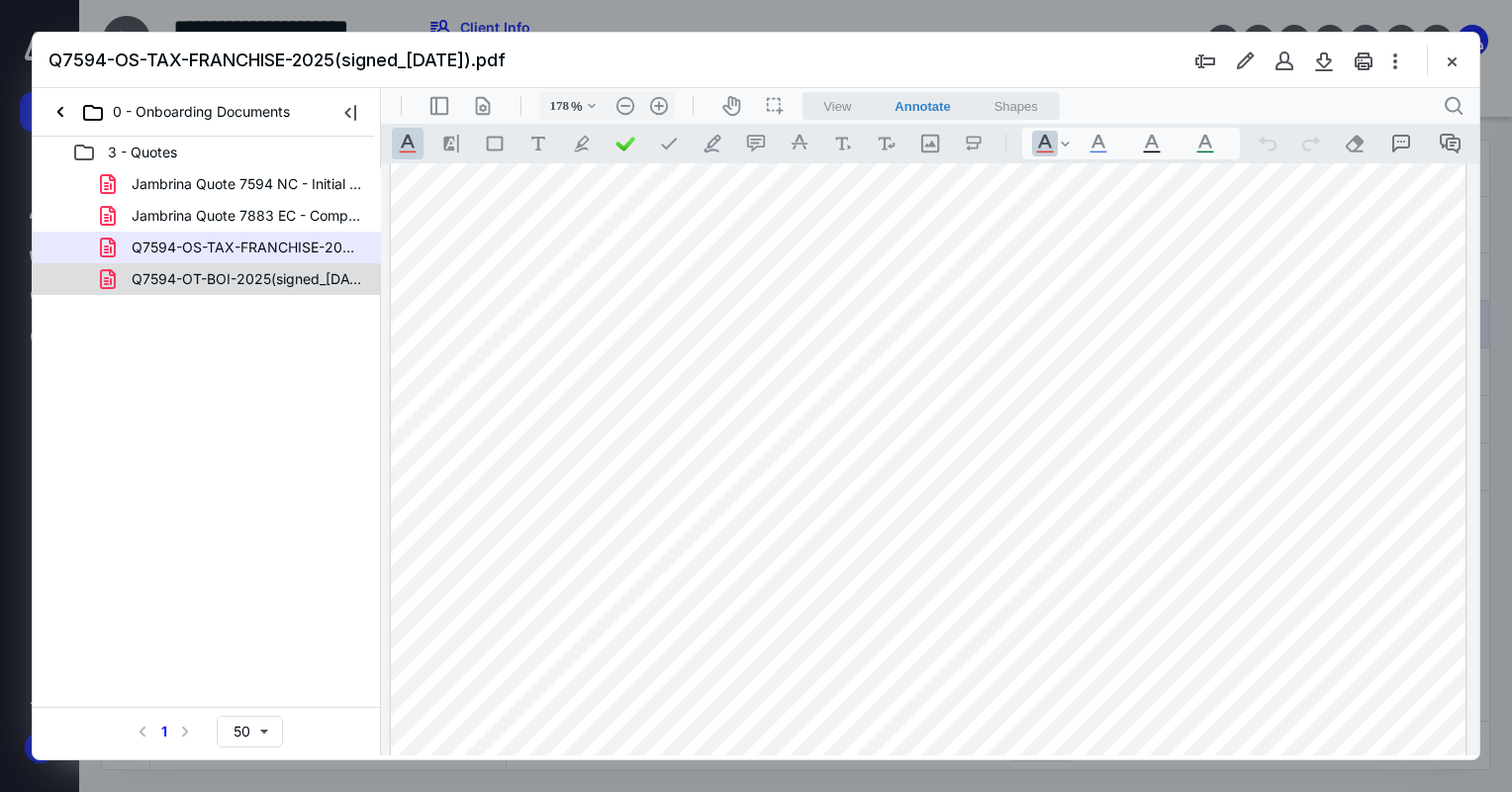 click on "Q7594-OT-BOI-2025(signed_[DATE]).pdf" at bounding box center [207, 279] 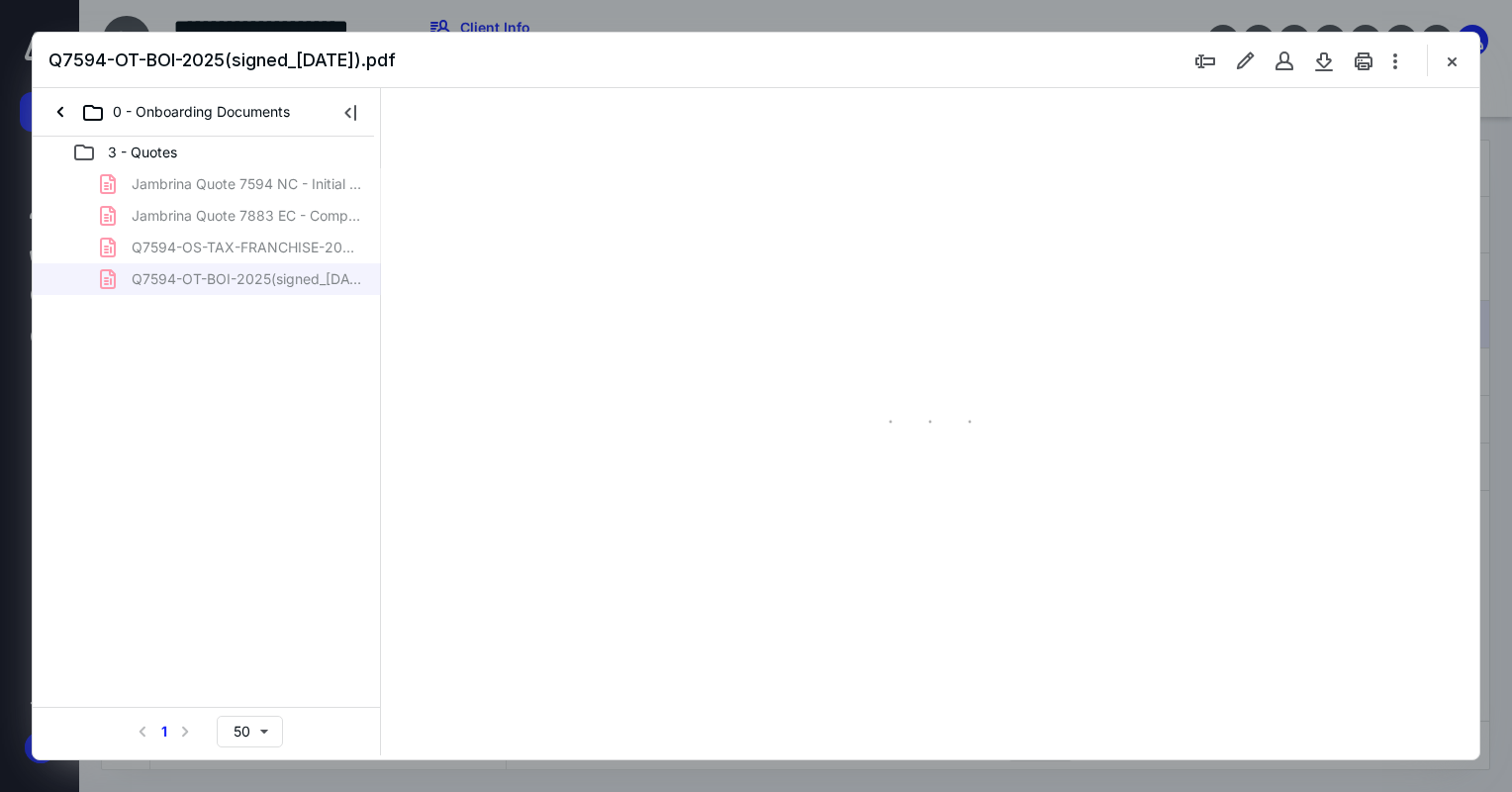 type on "178" 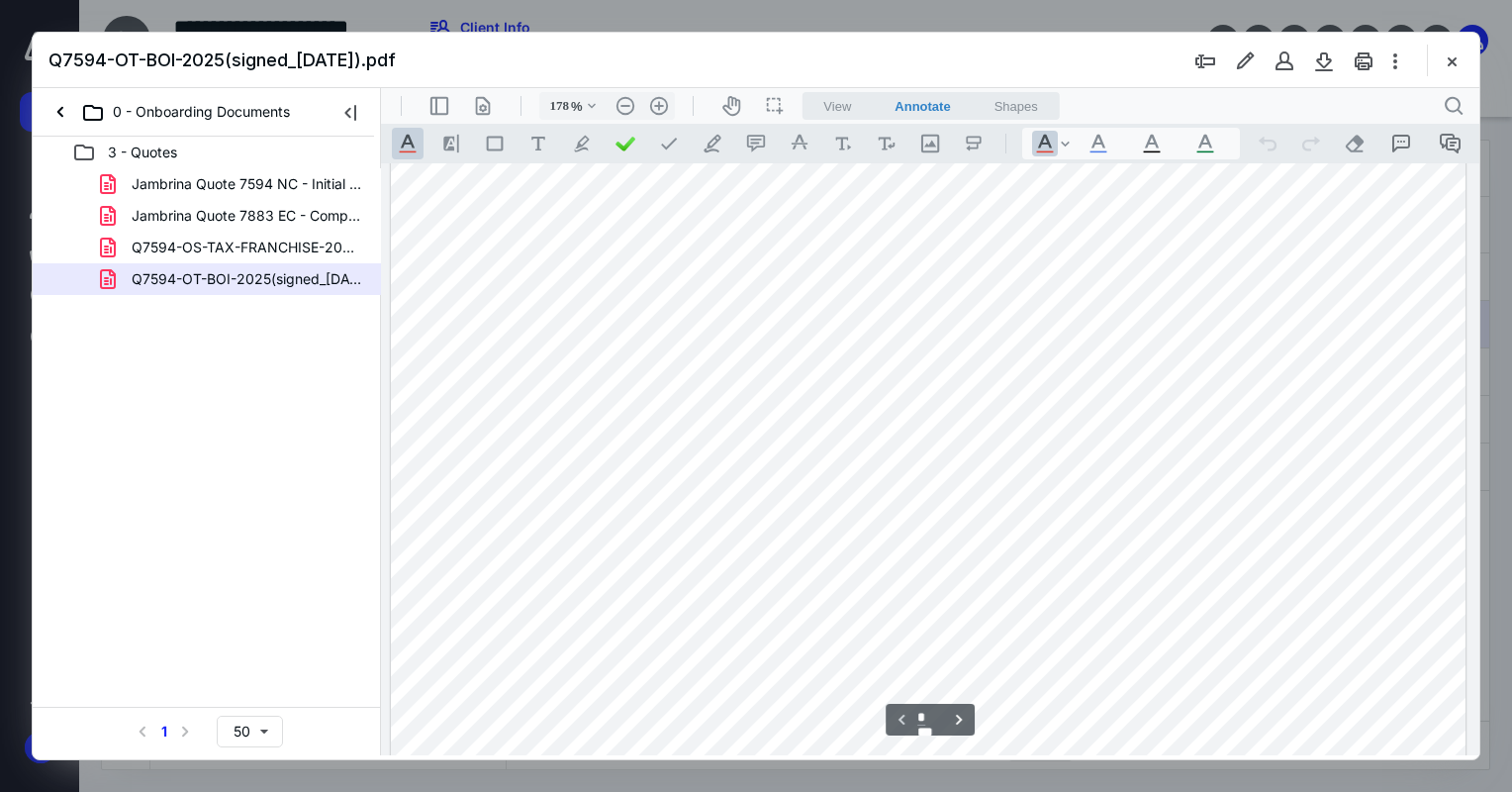 scroll, scrollTop: 601, scrollLeft: 0, axis: vertical 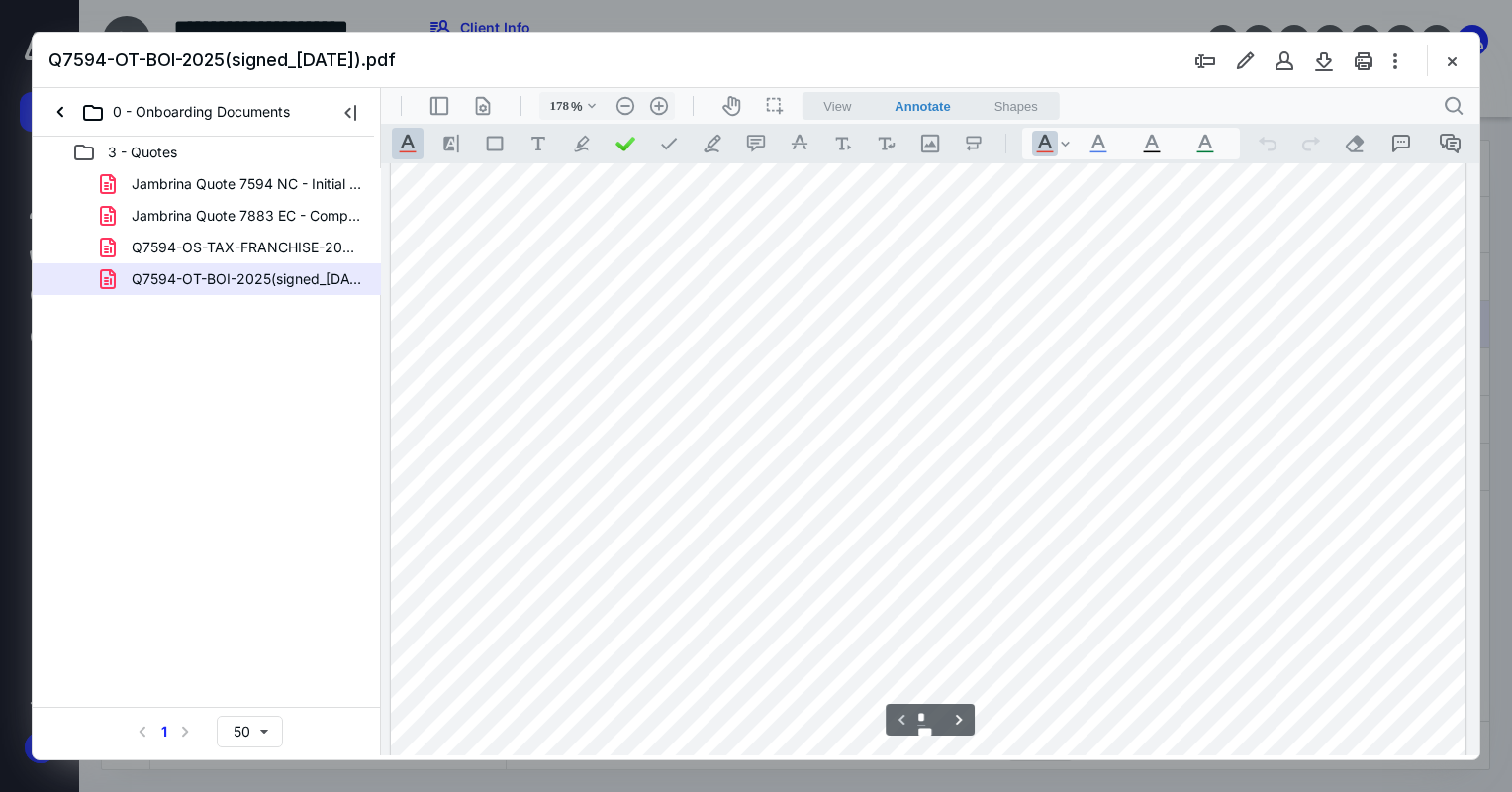click on "**********" at bounding box center (930, 459) 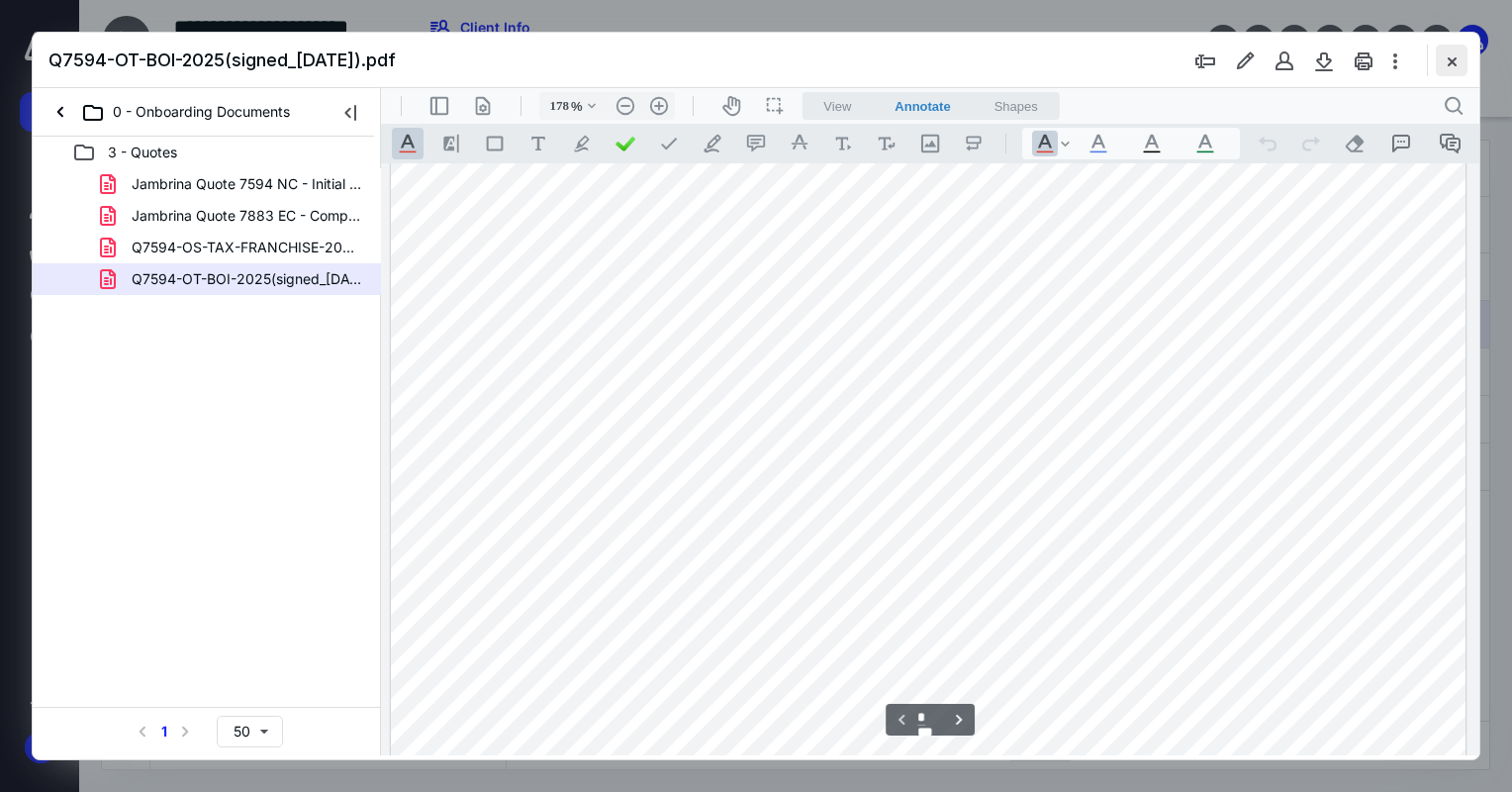 click at bounding box center (1452, 60) 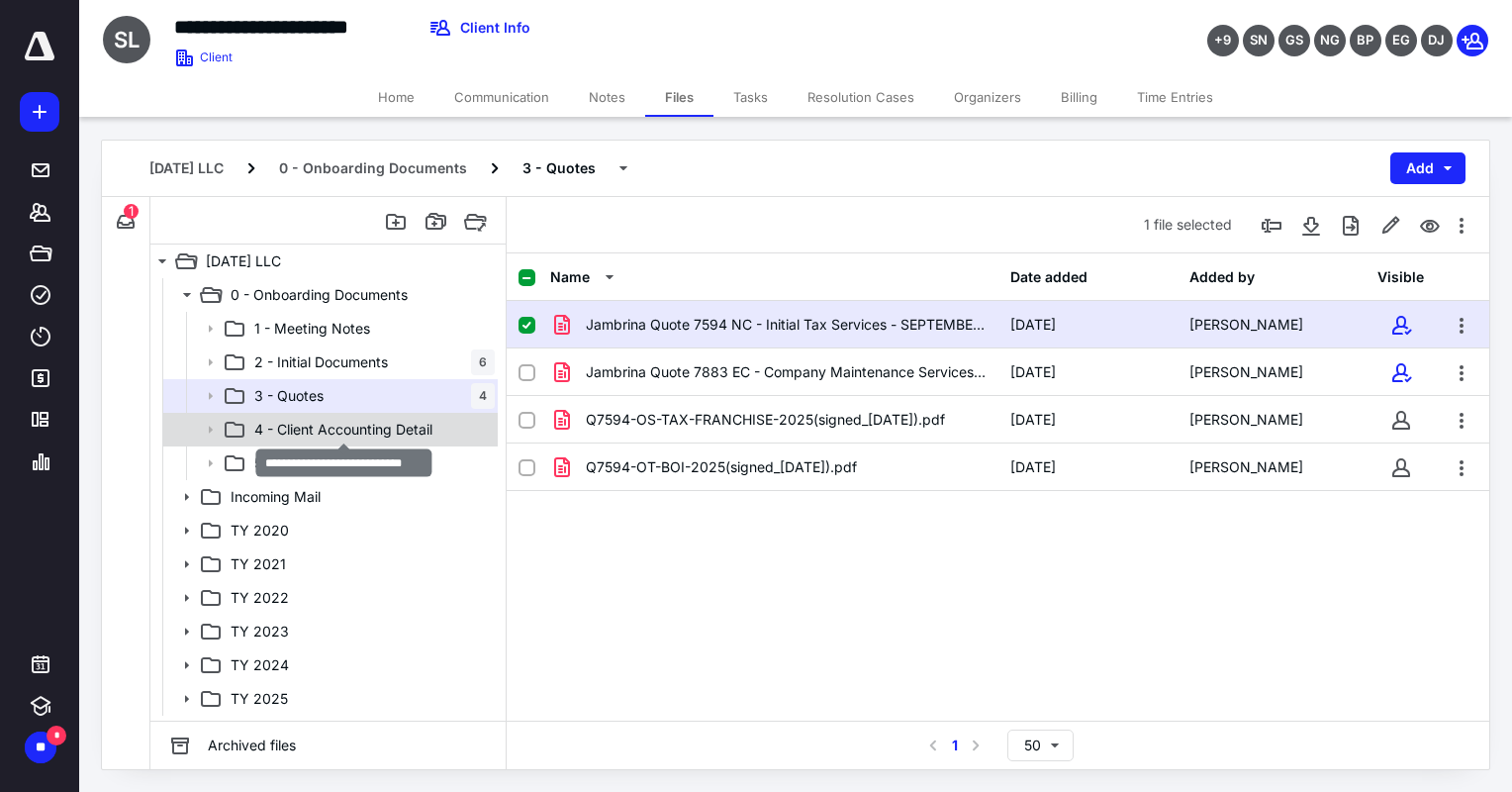 click on "4 - Client Accounting Detail" at bounding box center [343, 430] 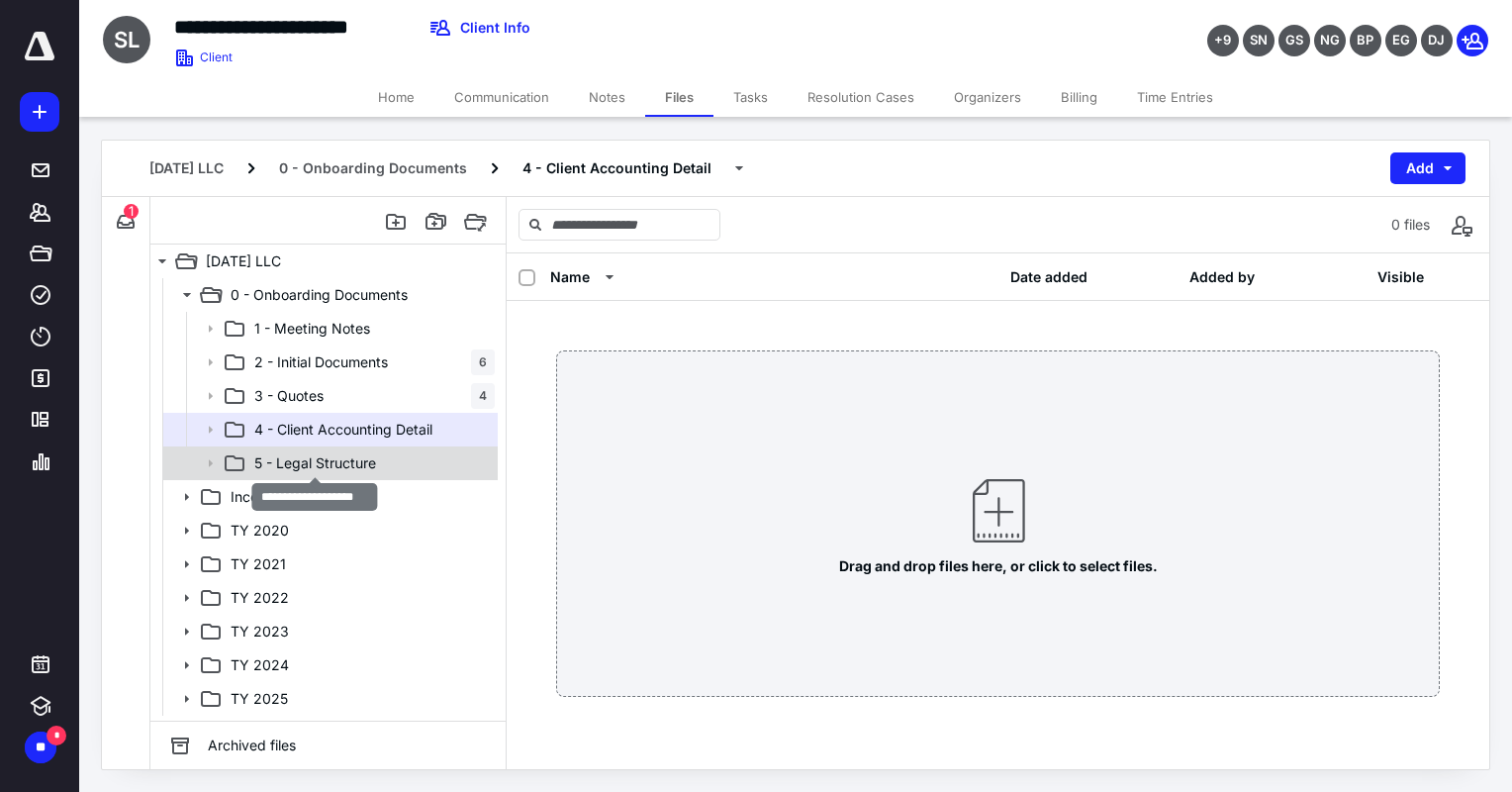 click on "5 - Legal Structure" at bounding box center [315, 463] 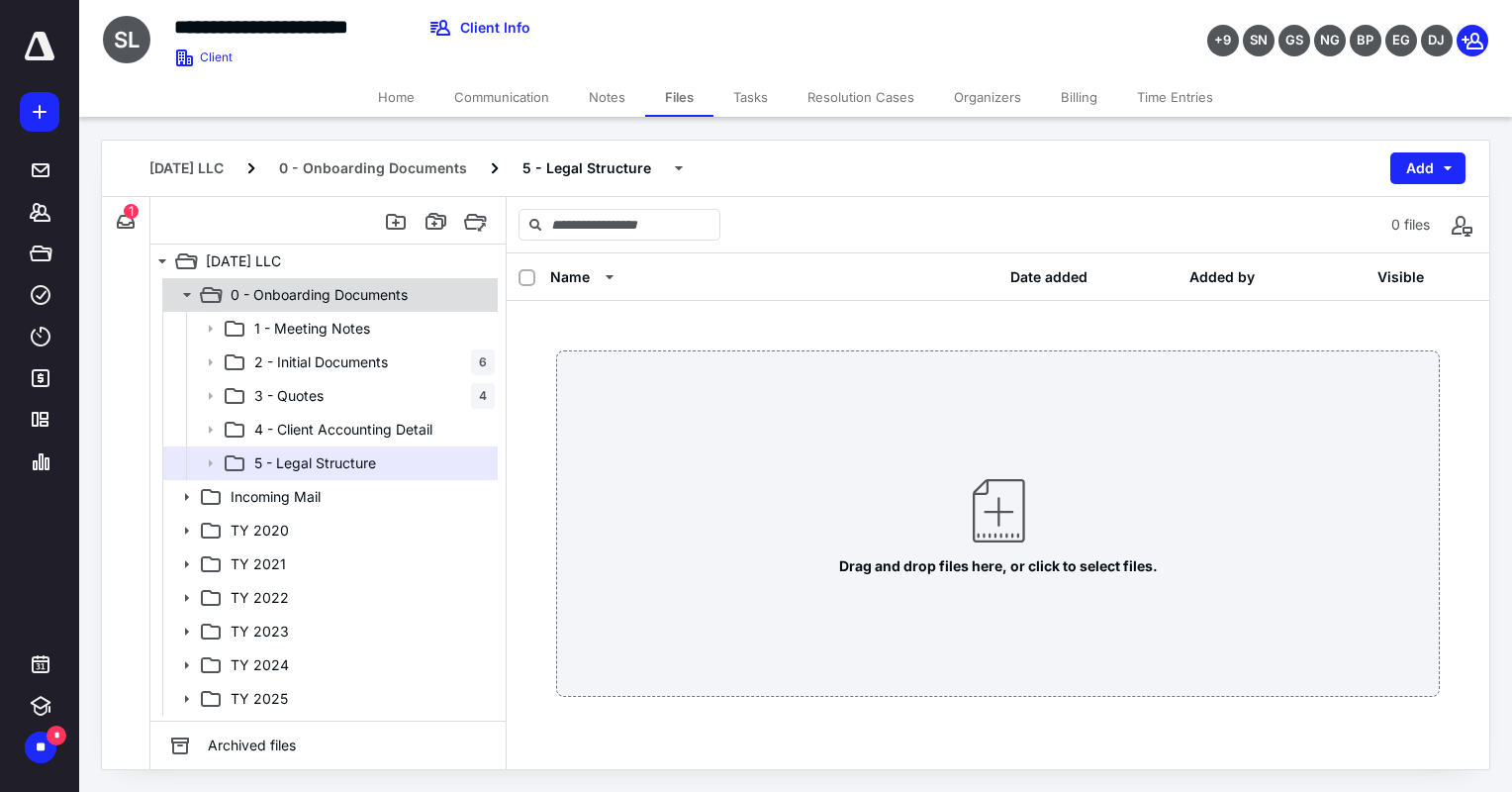 click 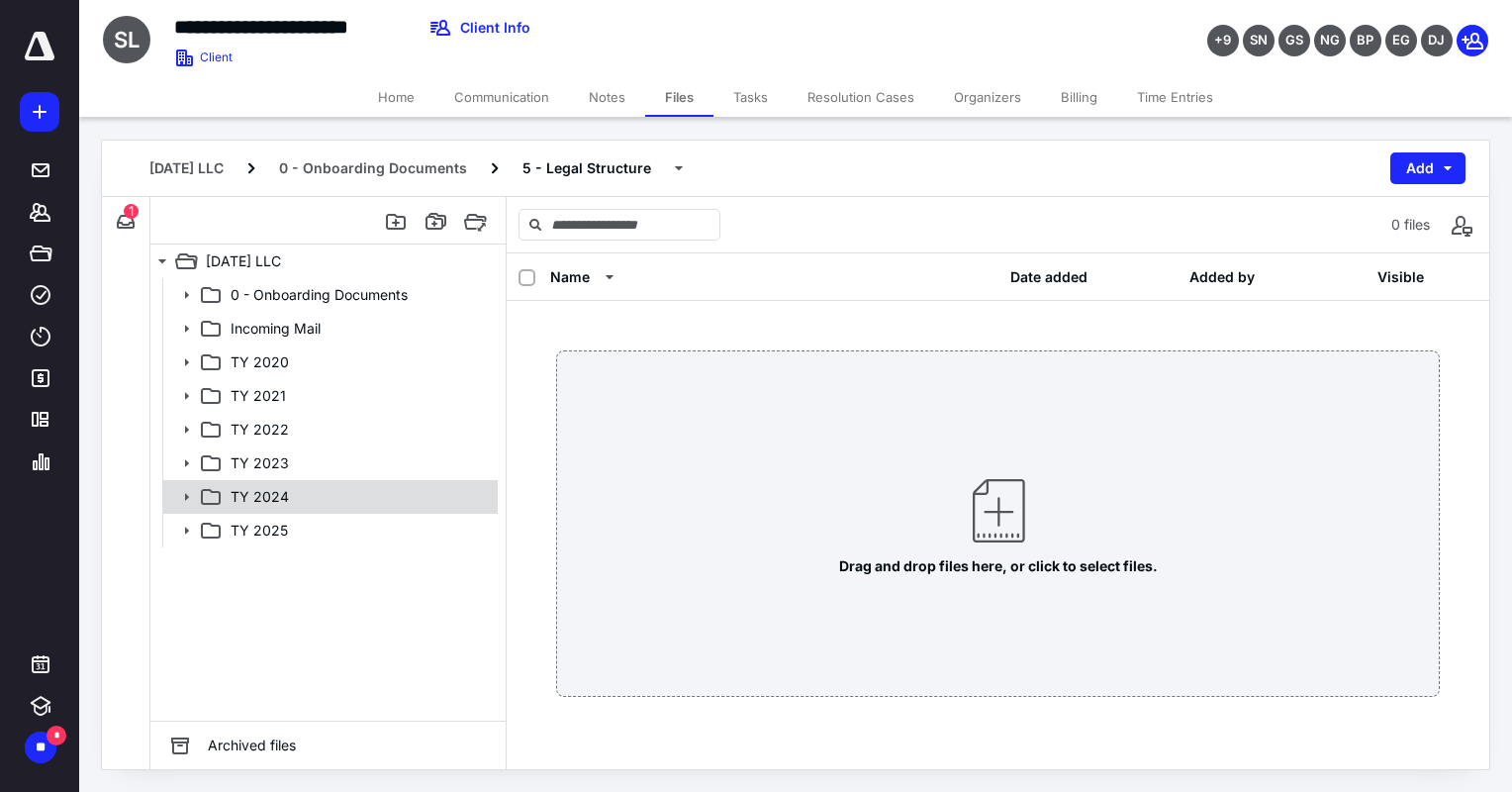 click 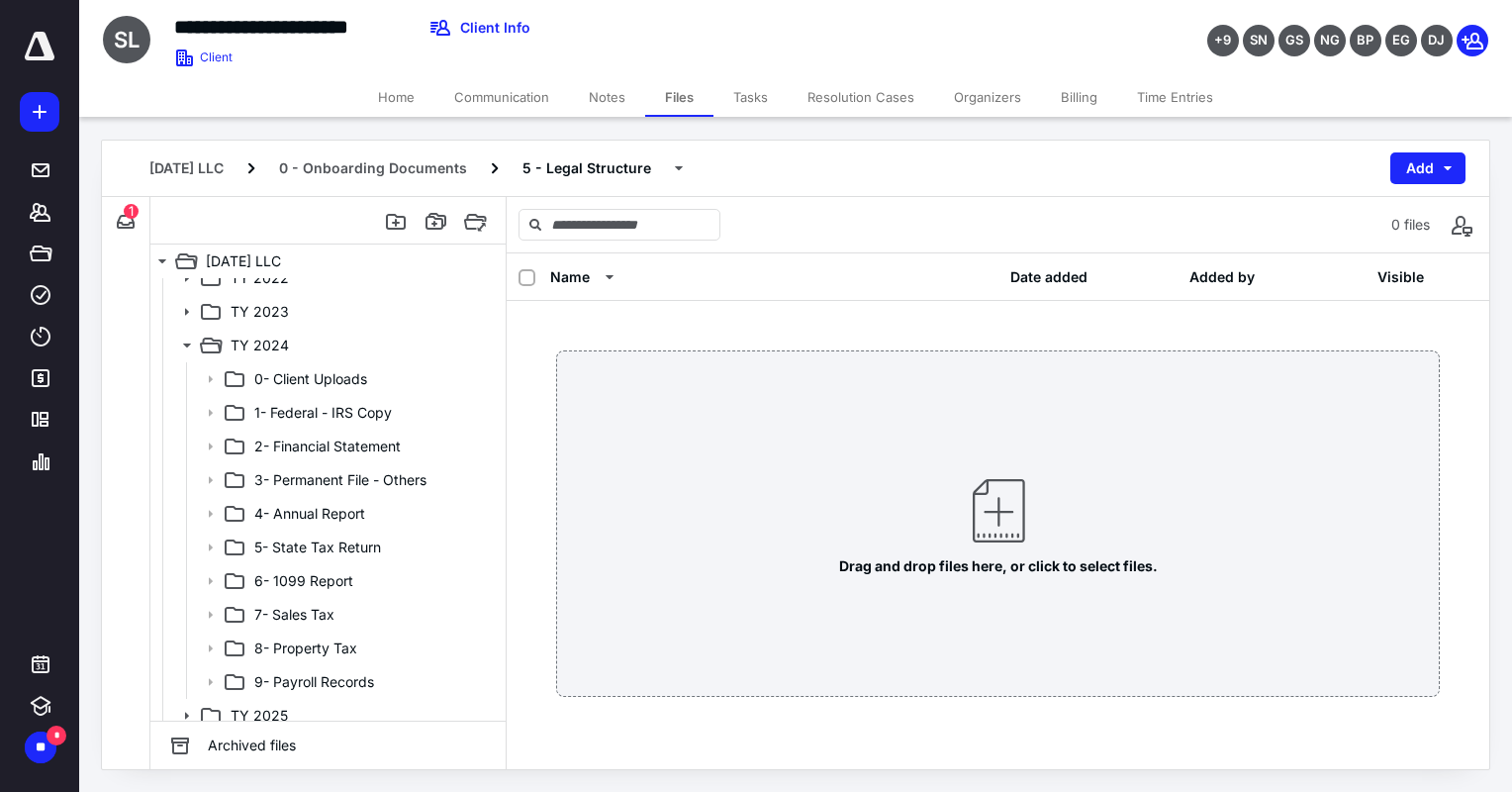 scroll, scrollTop: 162, scrollLeft: 0, axis: vertical 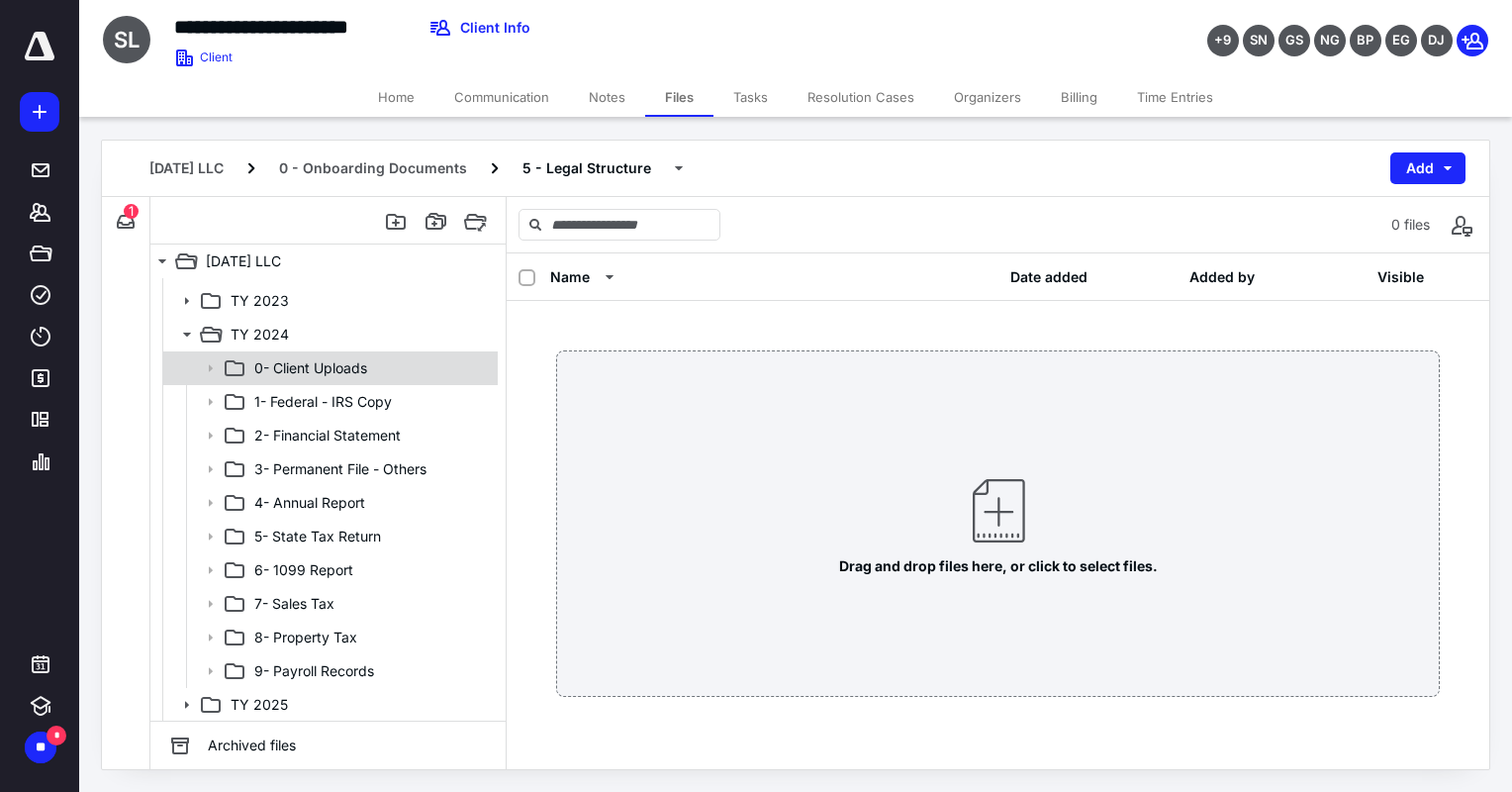 click on "0- Client Uploads" at bounding box center (329, 368) 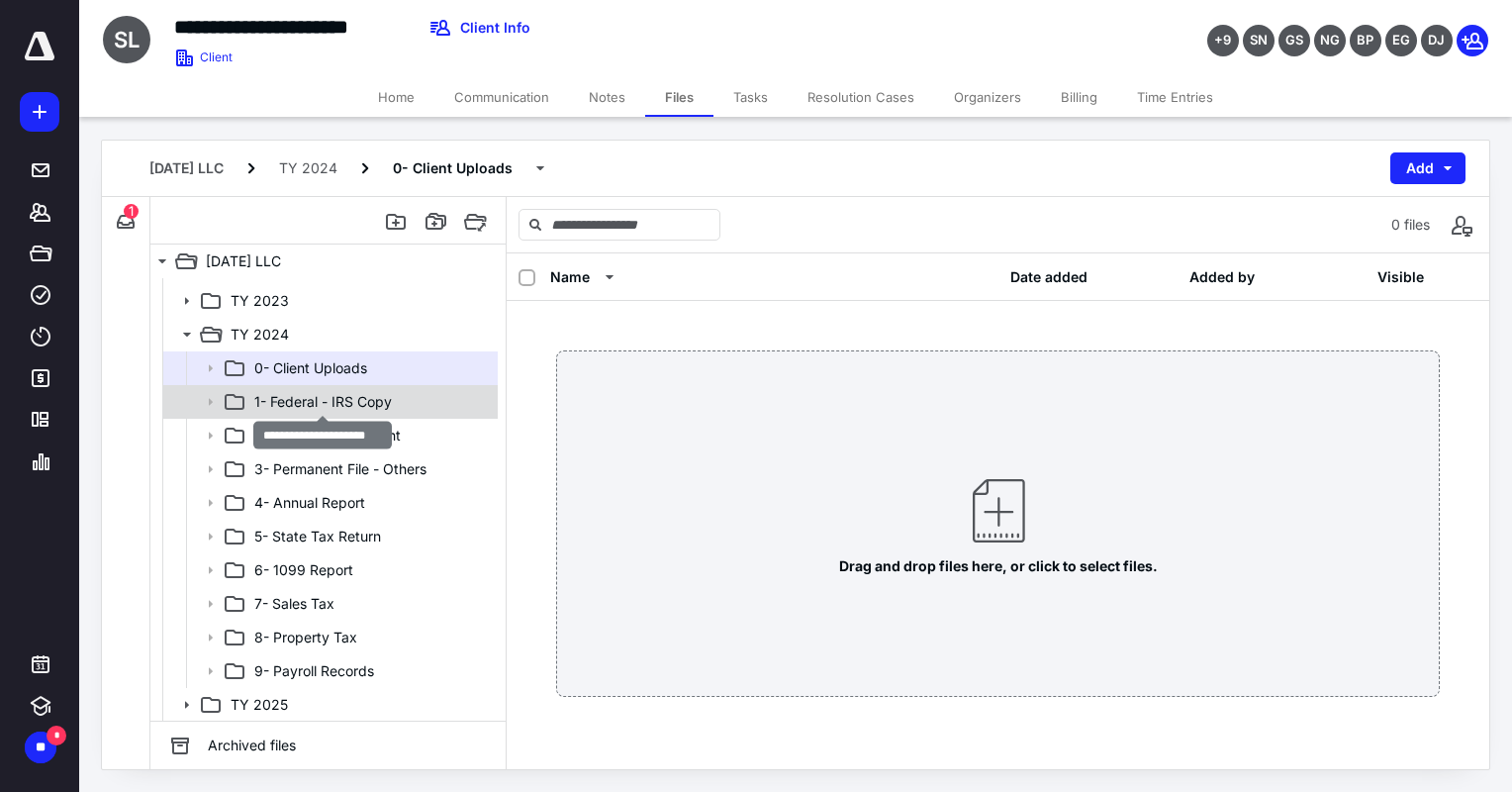 click on "1- Federal - IRS Copy" at bounding box center (323, 402) 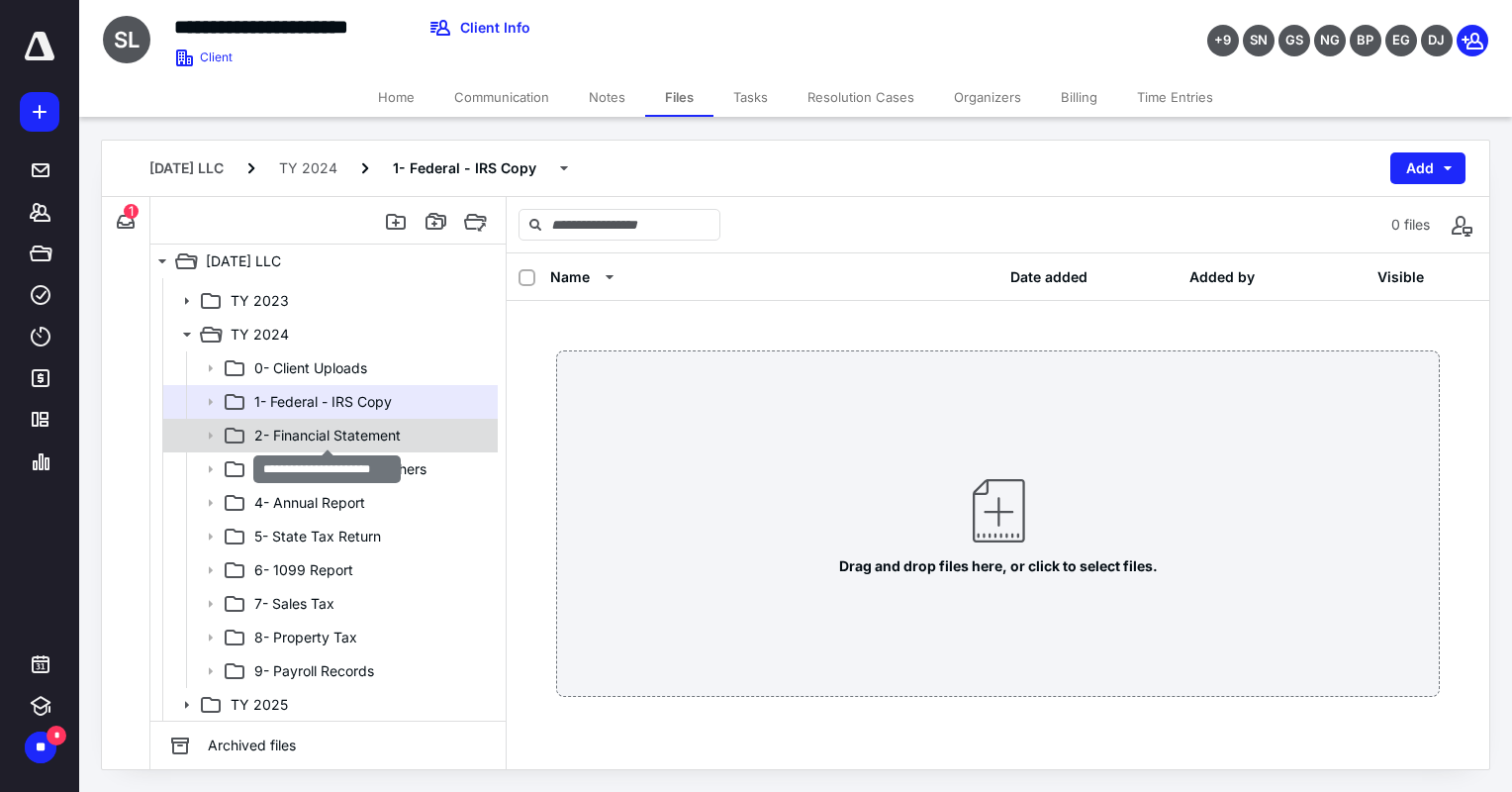 click on "2- Financial Statement" at bounding box center [328, 436] 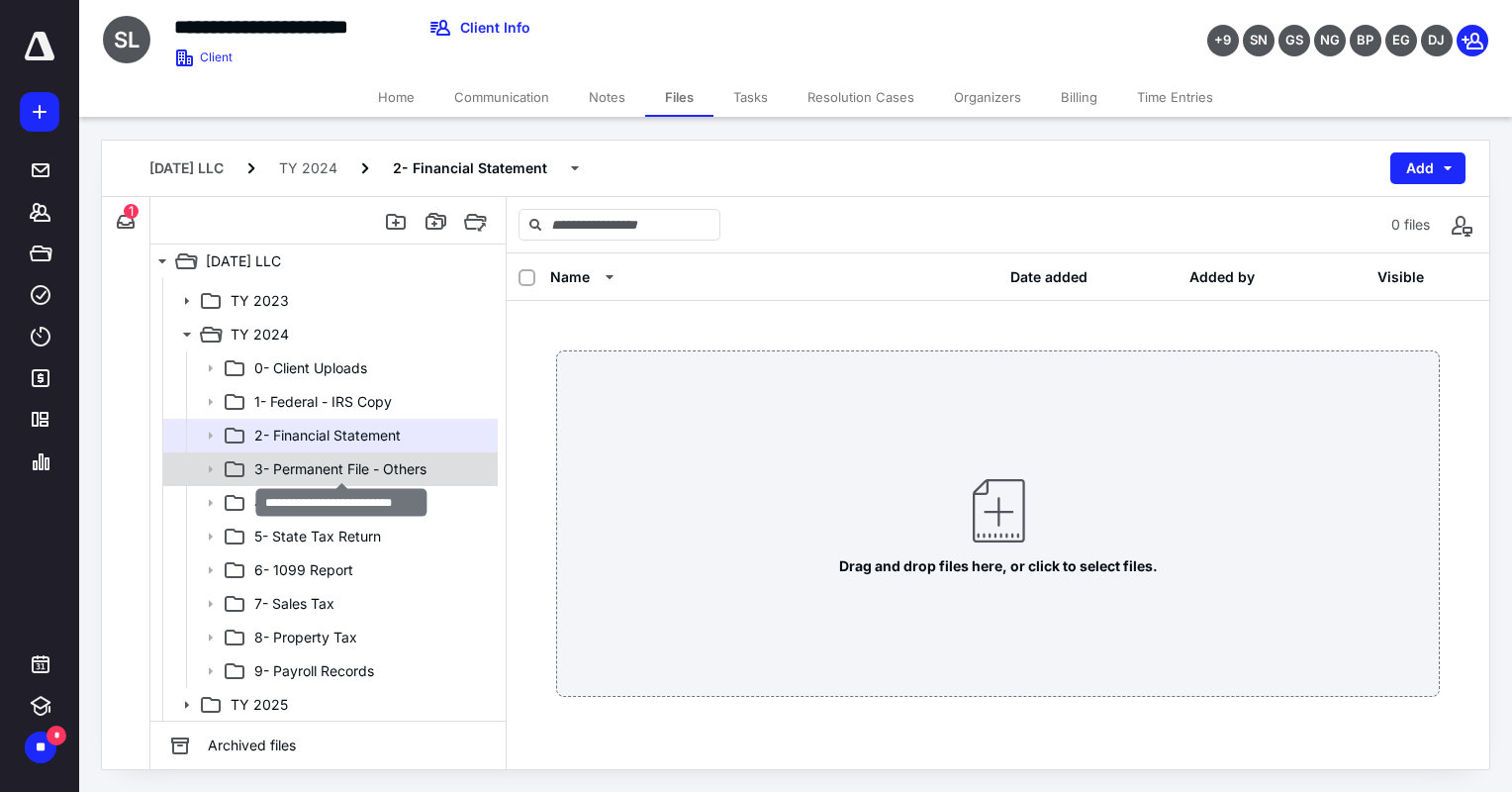 click on "3- Permanent File - Others" at bounding box center [340, 469] 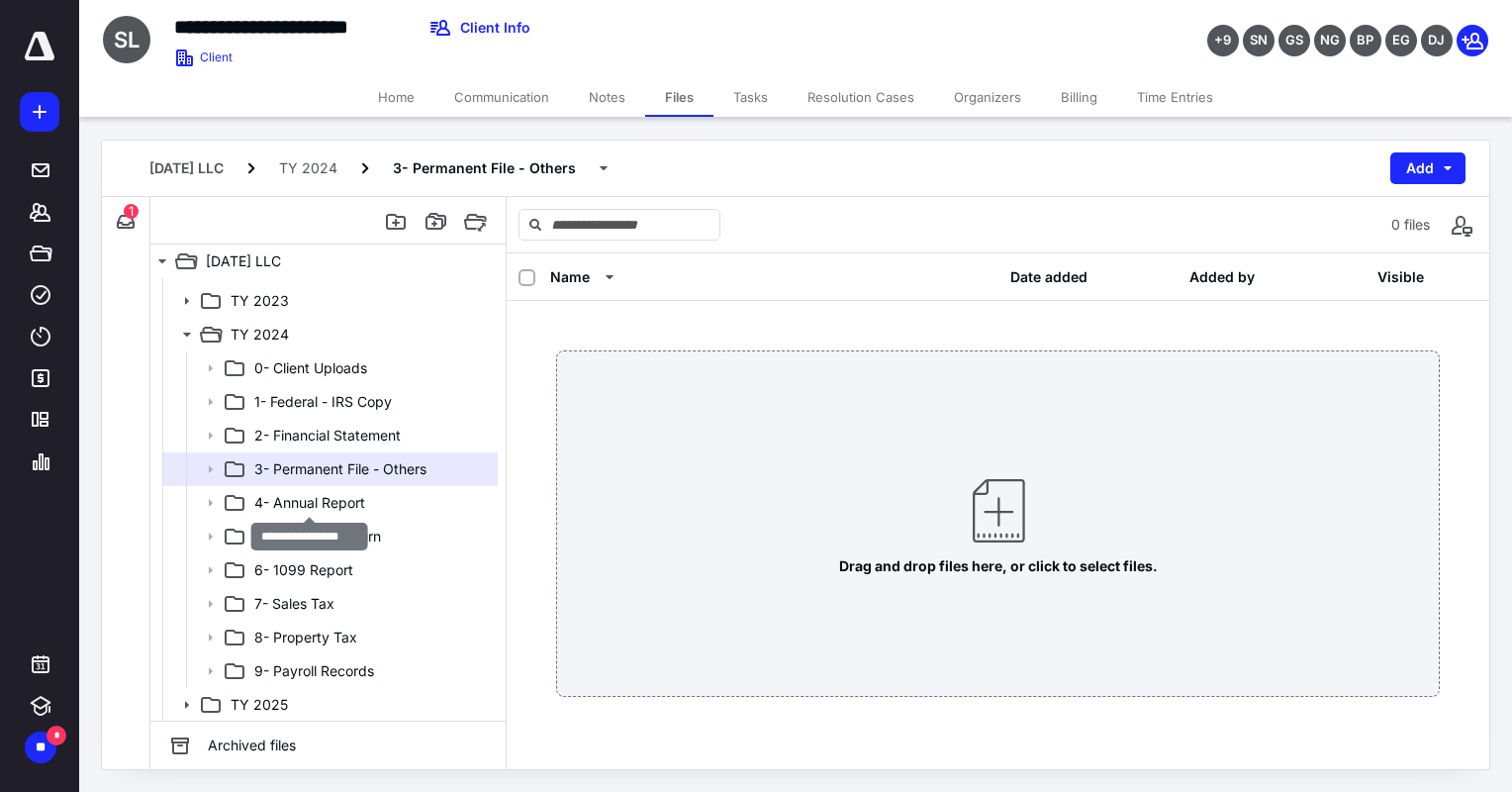 click on "4- Annual Report" at bounding box center [310, 503] 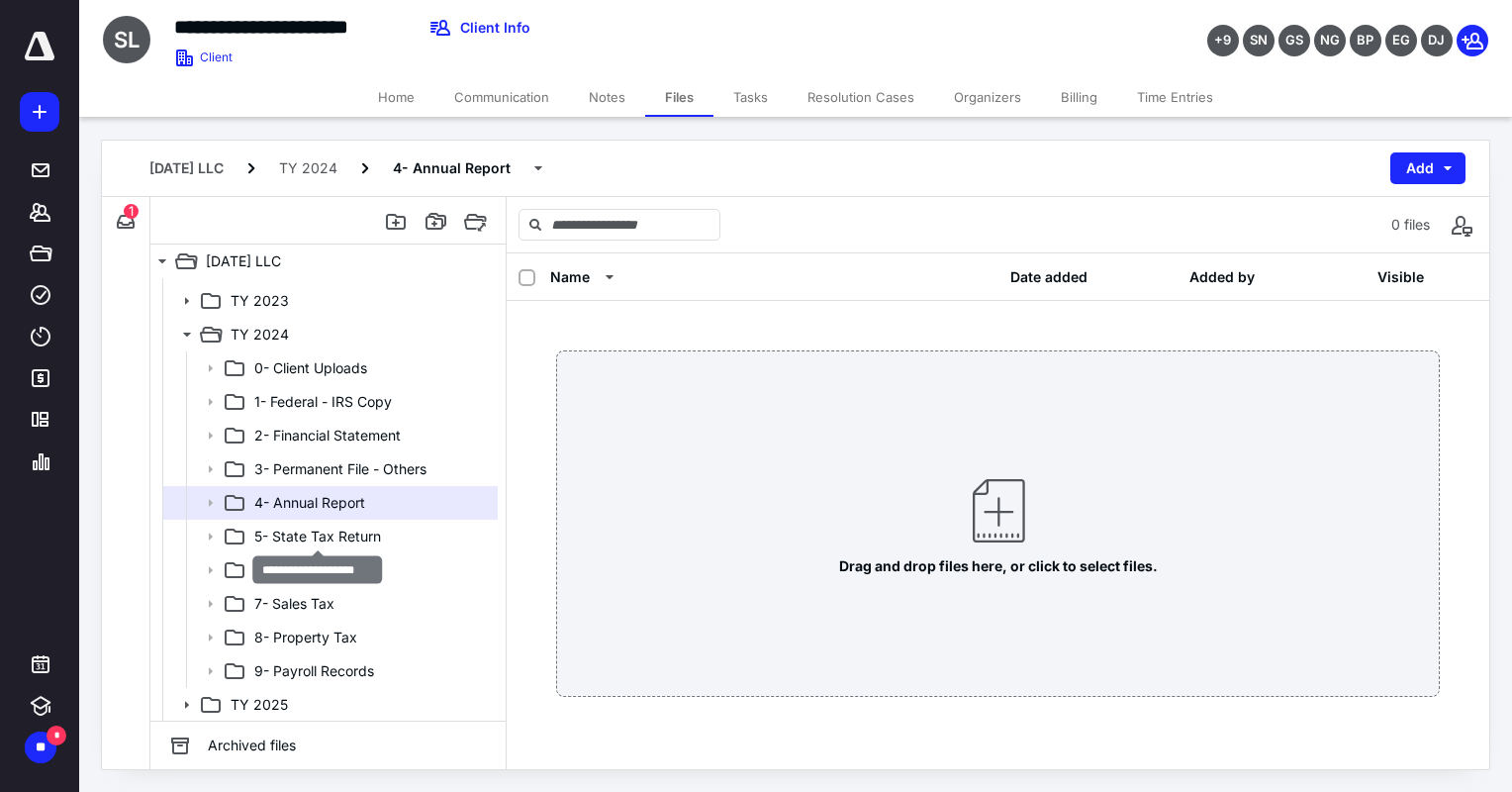 click on "5- State Tax Return" at bounding box center [318, 537] 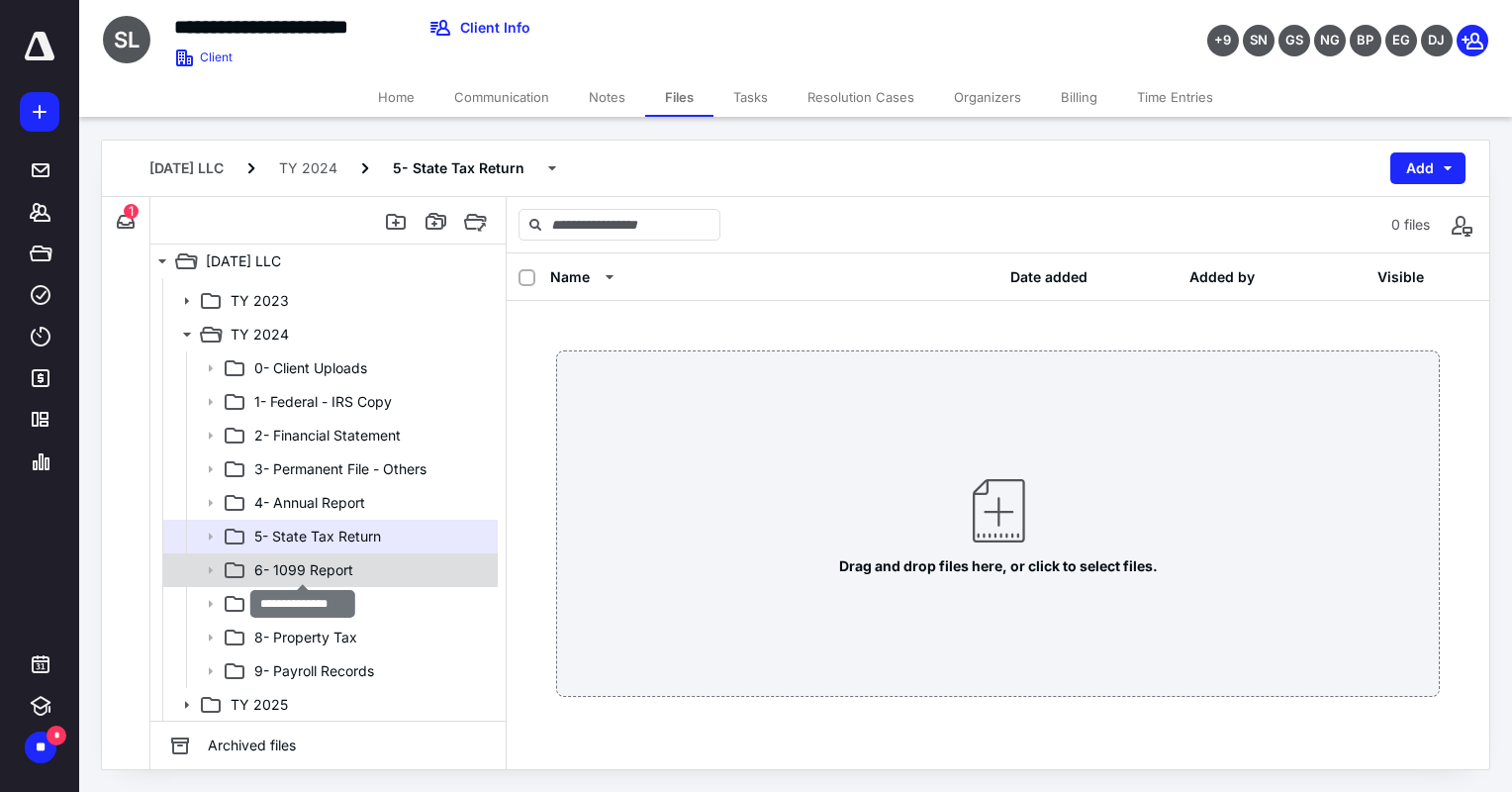 click on "6- 1099 Report" at bounding box center [304, 570] 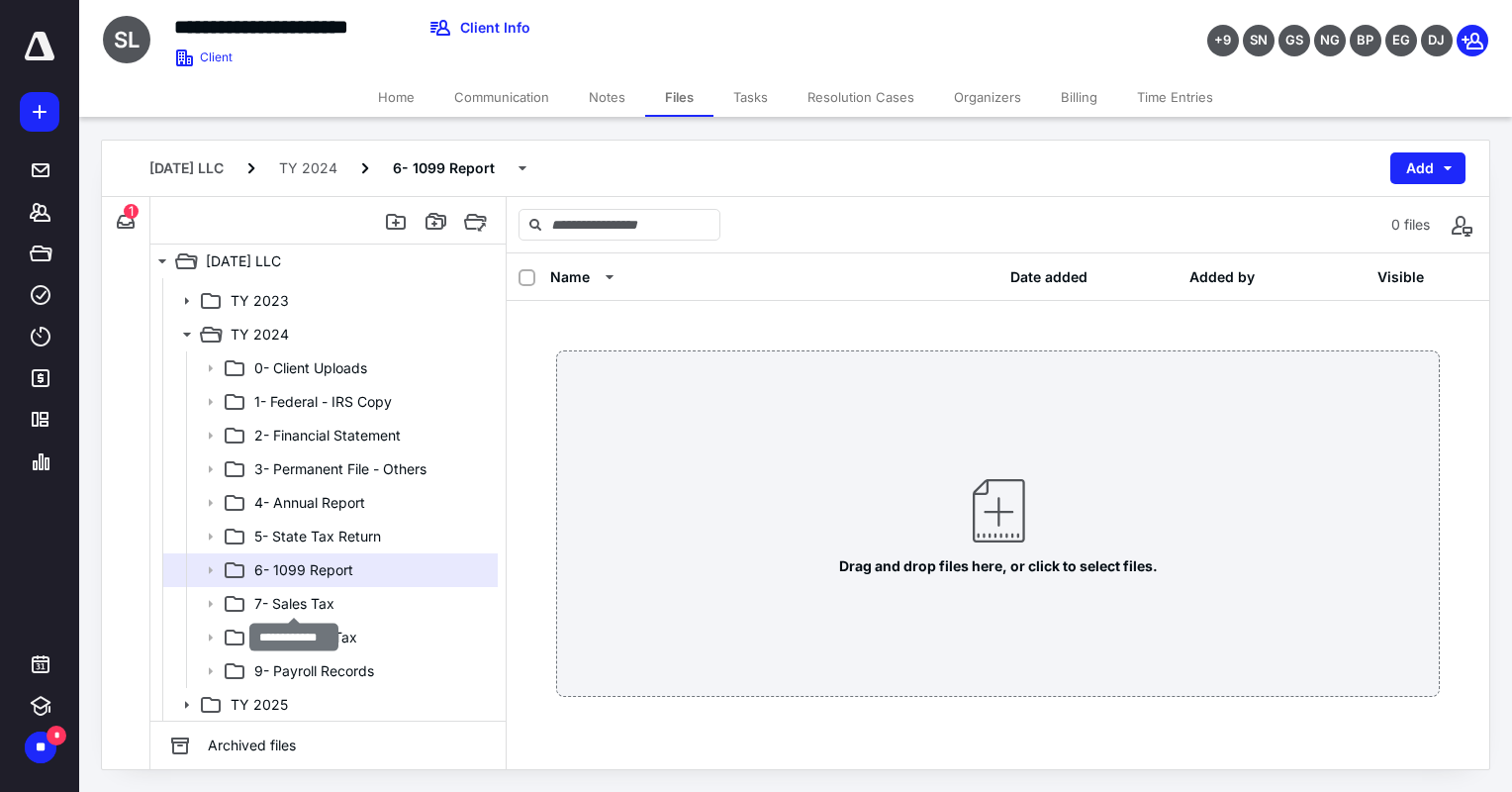 click on "7- Sales Tax" at bounding box center (294, 604) 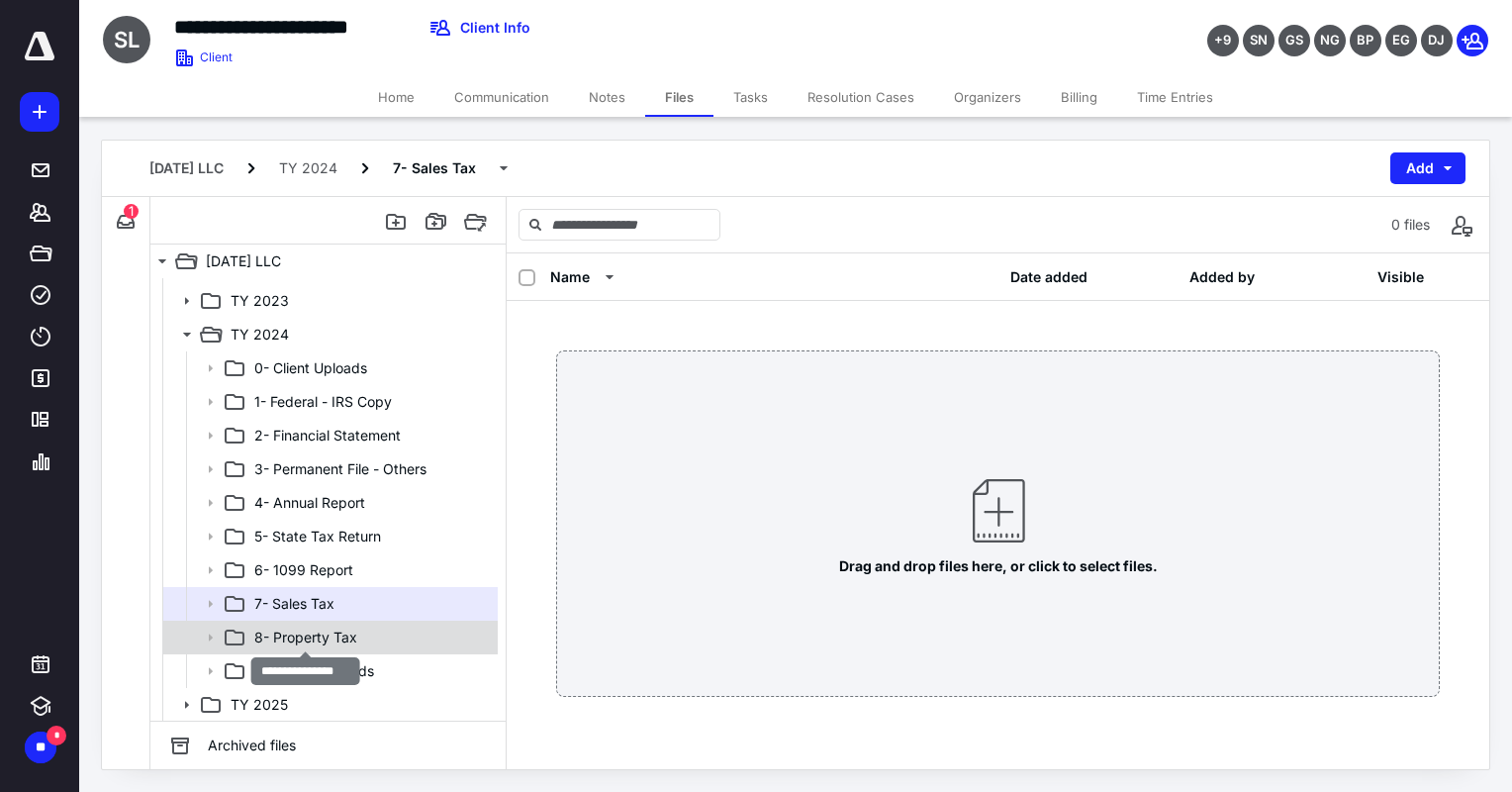 click on "8- Property Tax" at bounding box center (306, 638) 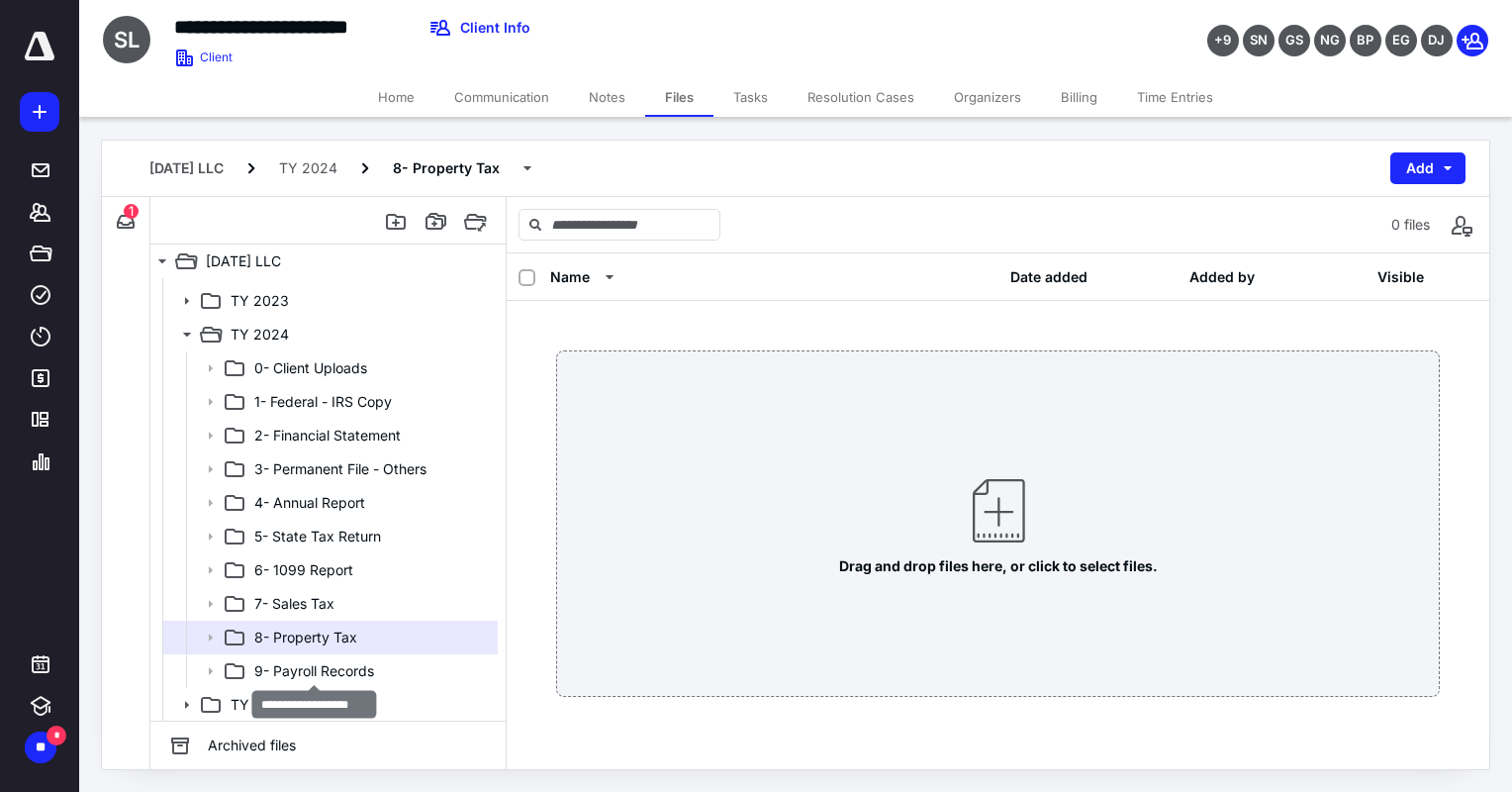 click on "9- Payroll Records" at bounding box center [314, 671] 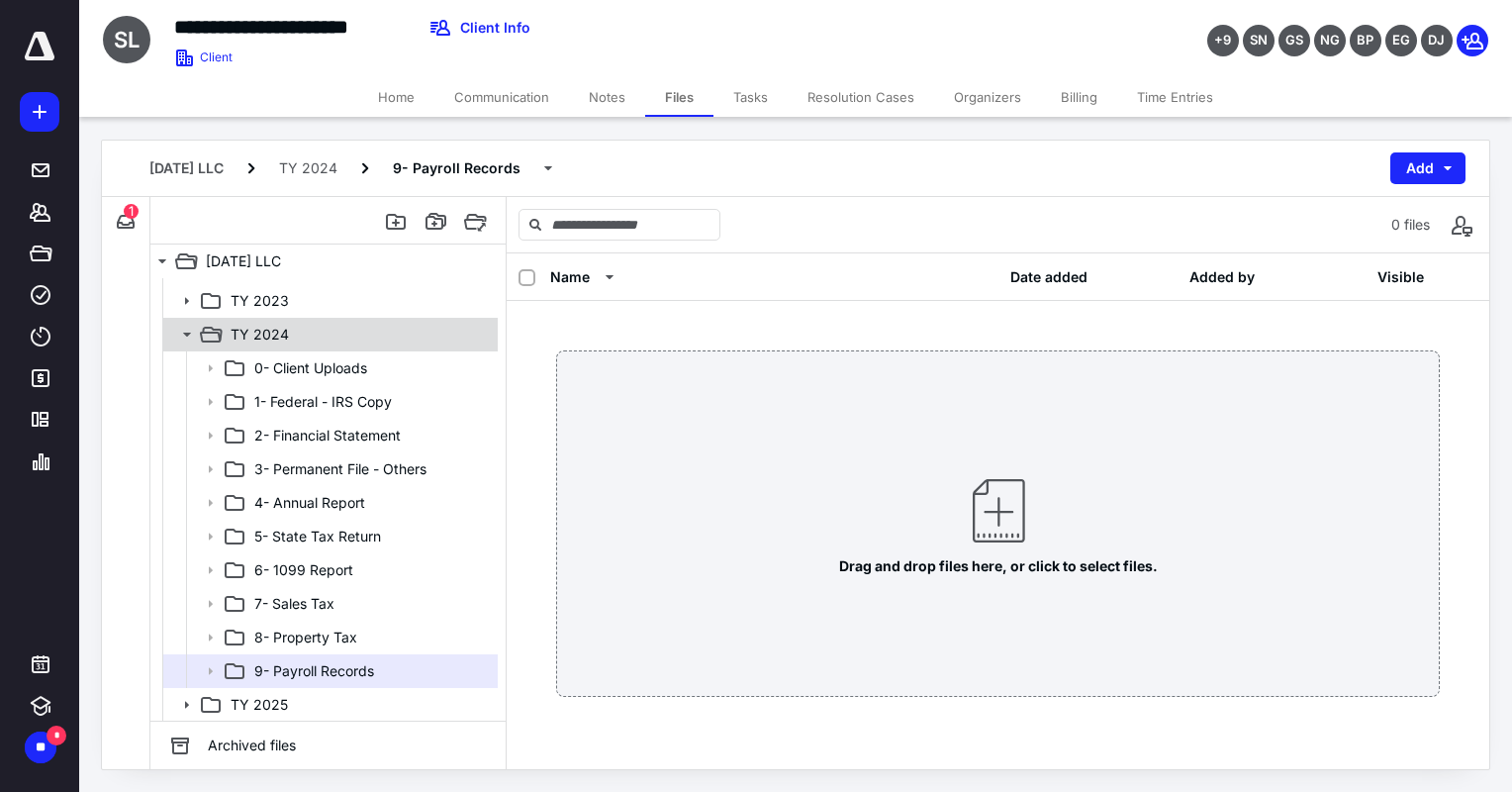 click 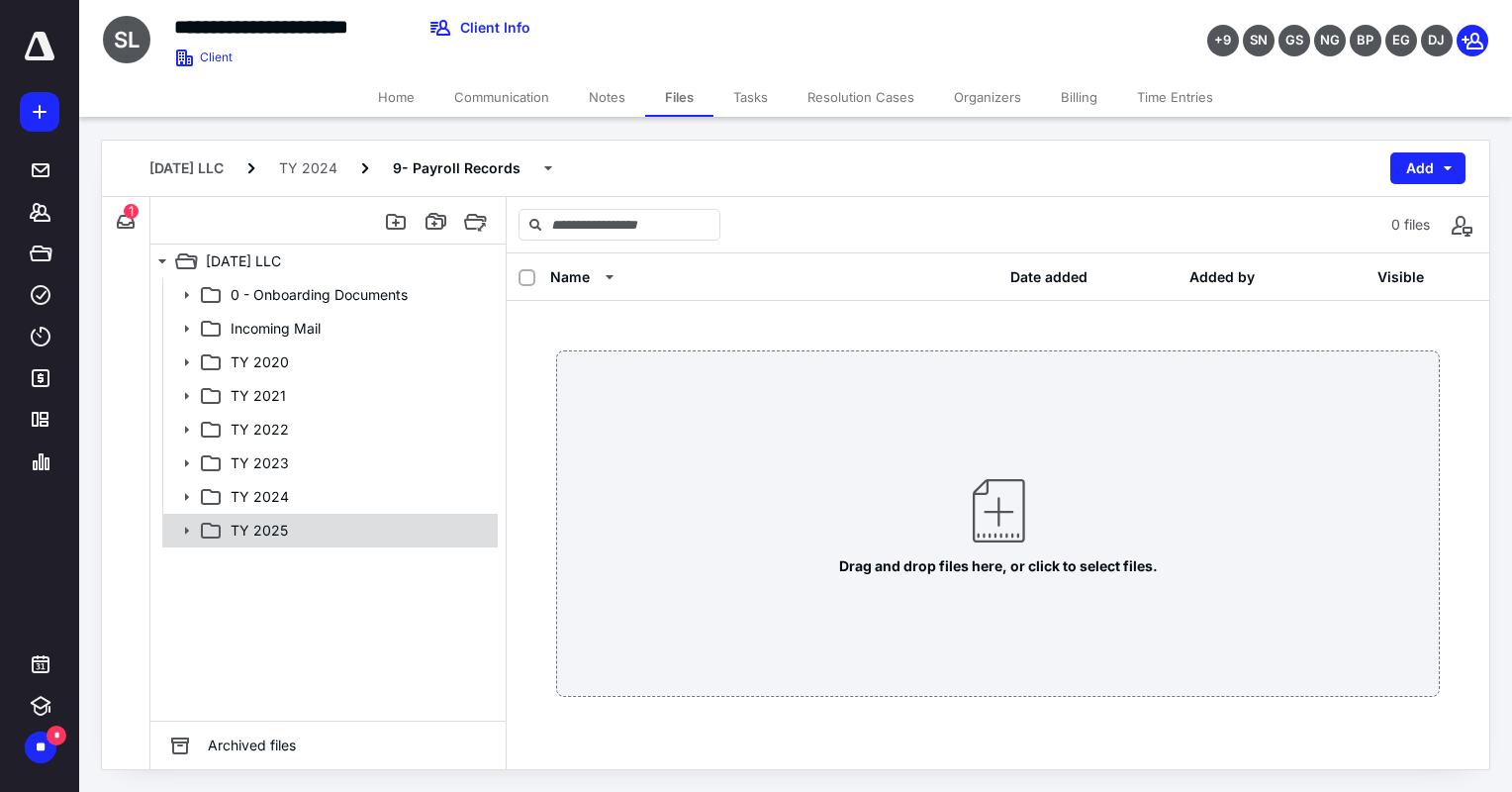 click 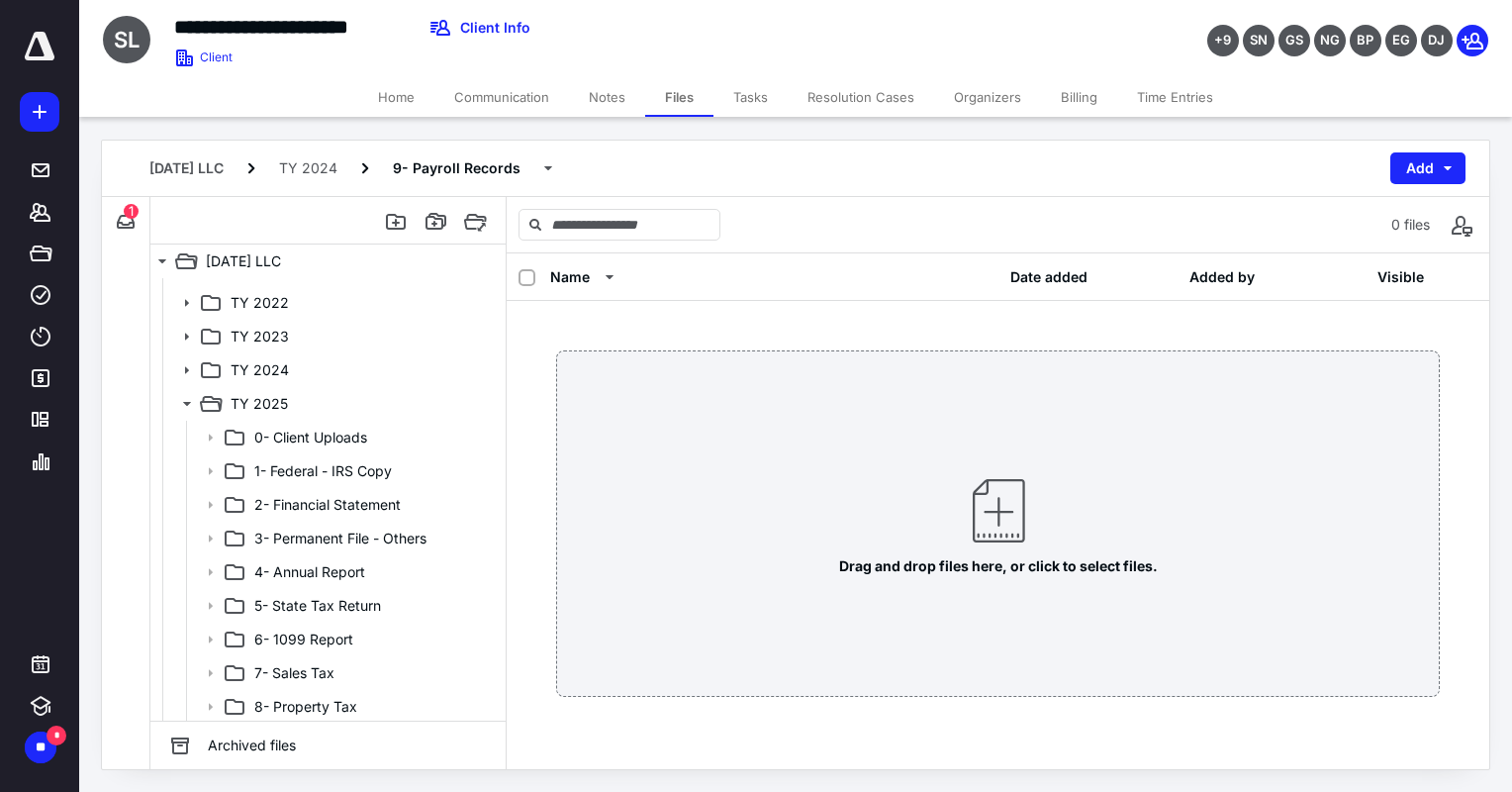 scroll, scrollTop: 162, scrollLeft: 0, axis: vertical 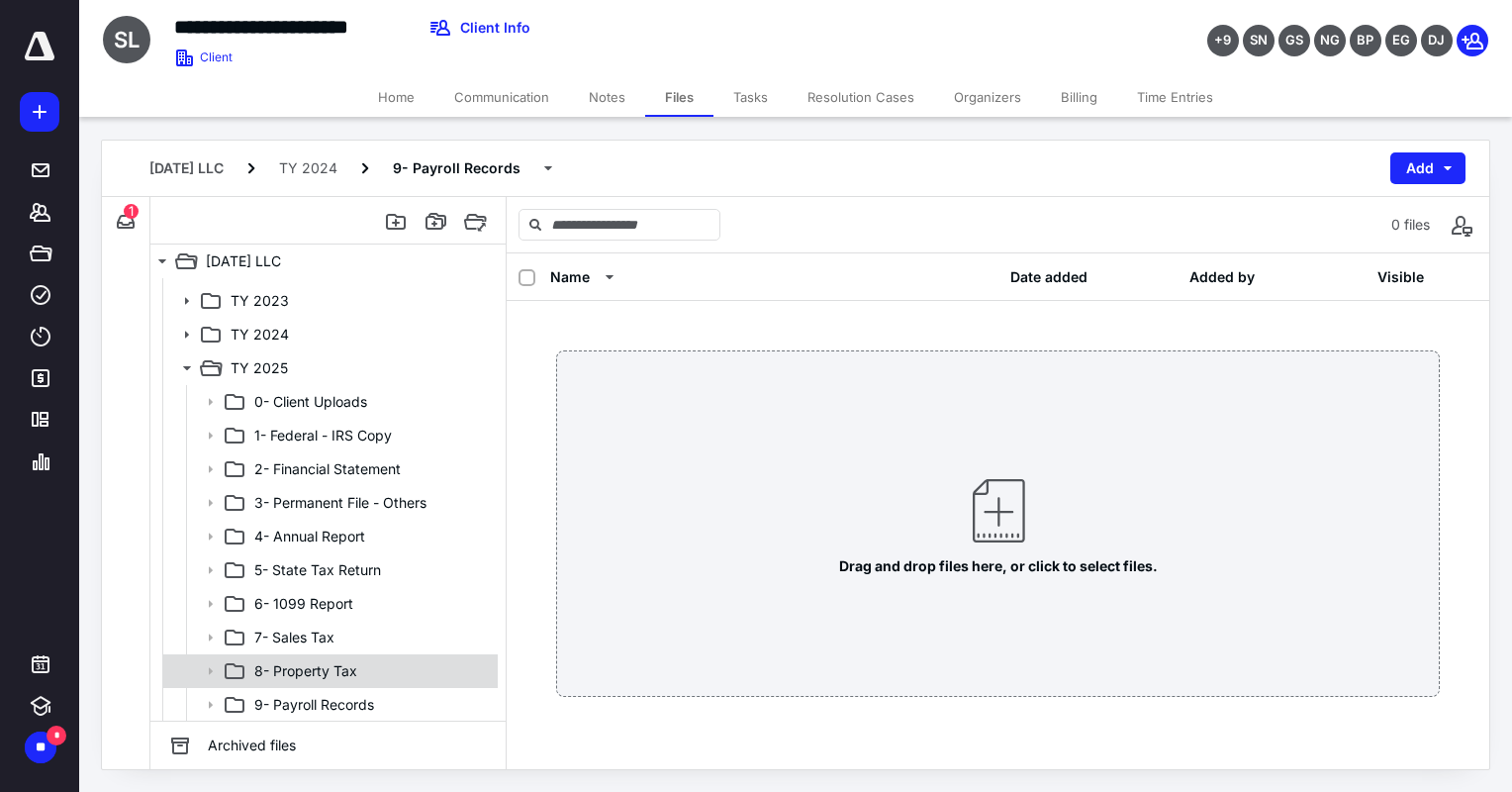 click on "8- Property Tax" at bounding box center (370, 671) 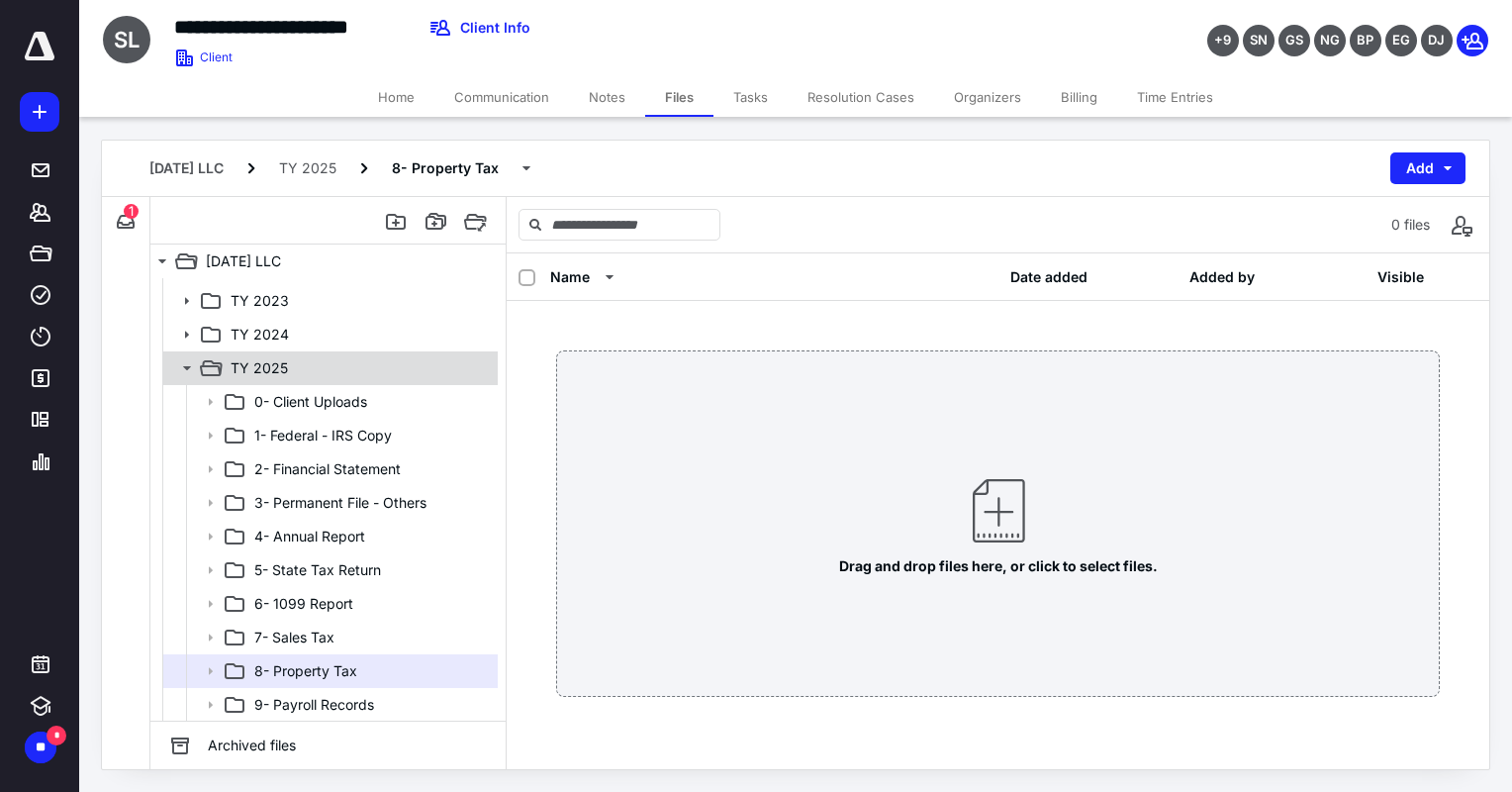 click 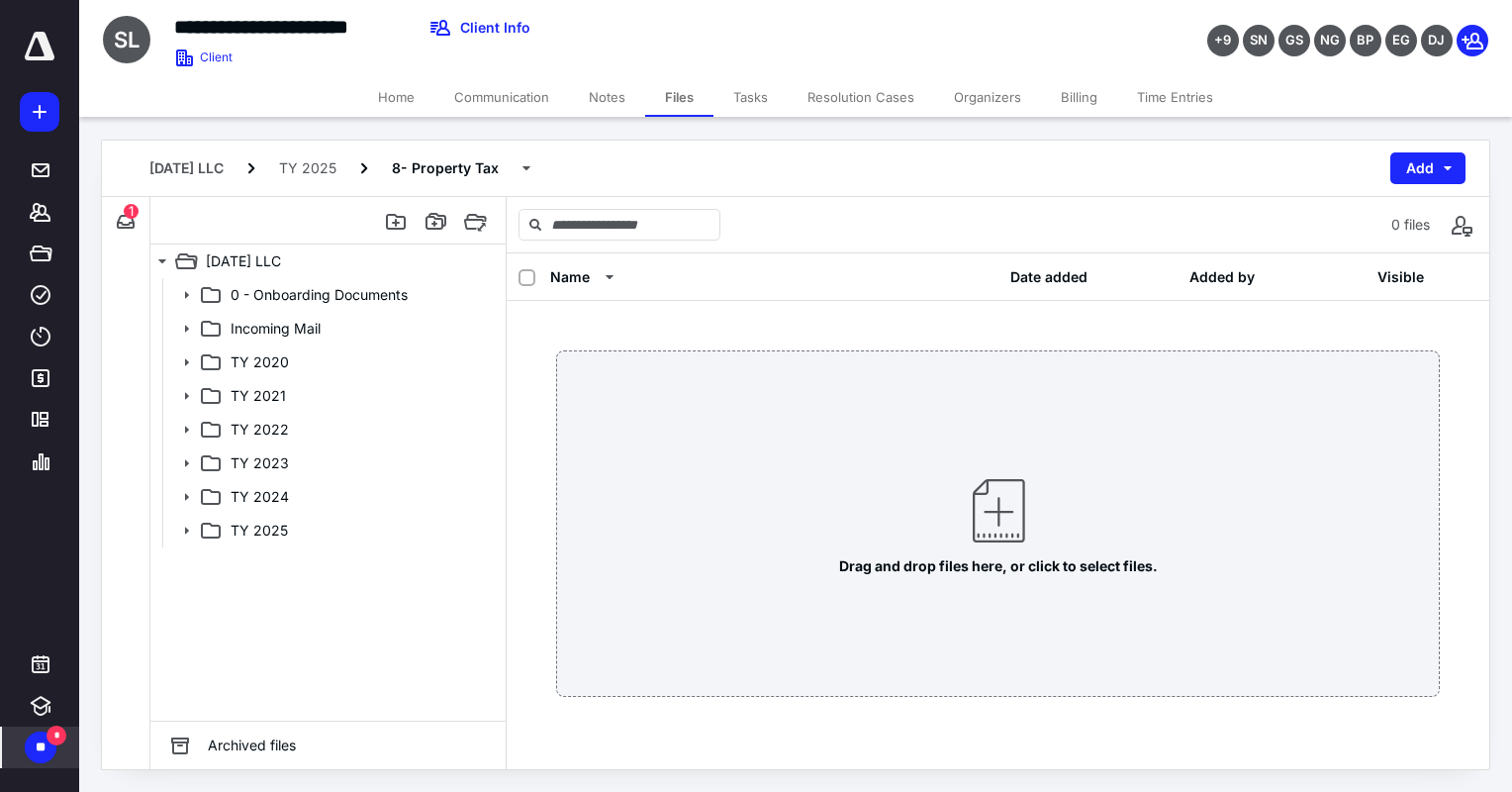 click on "**" at bounding box center [41, 747] 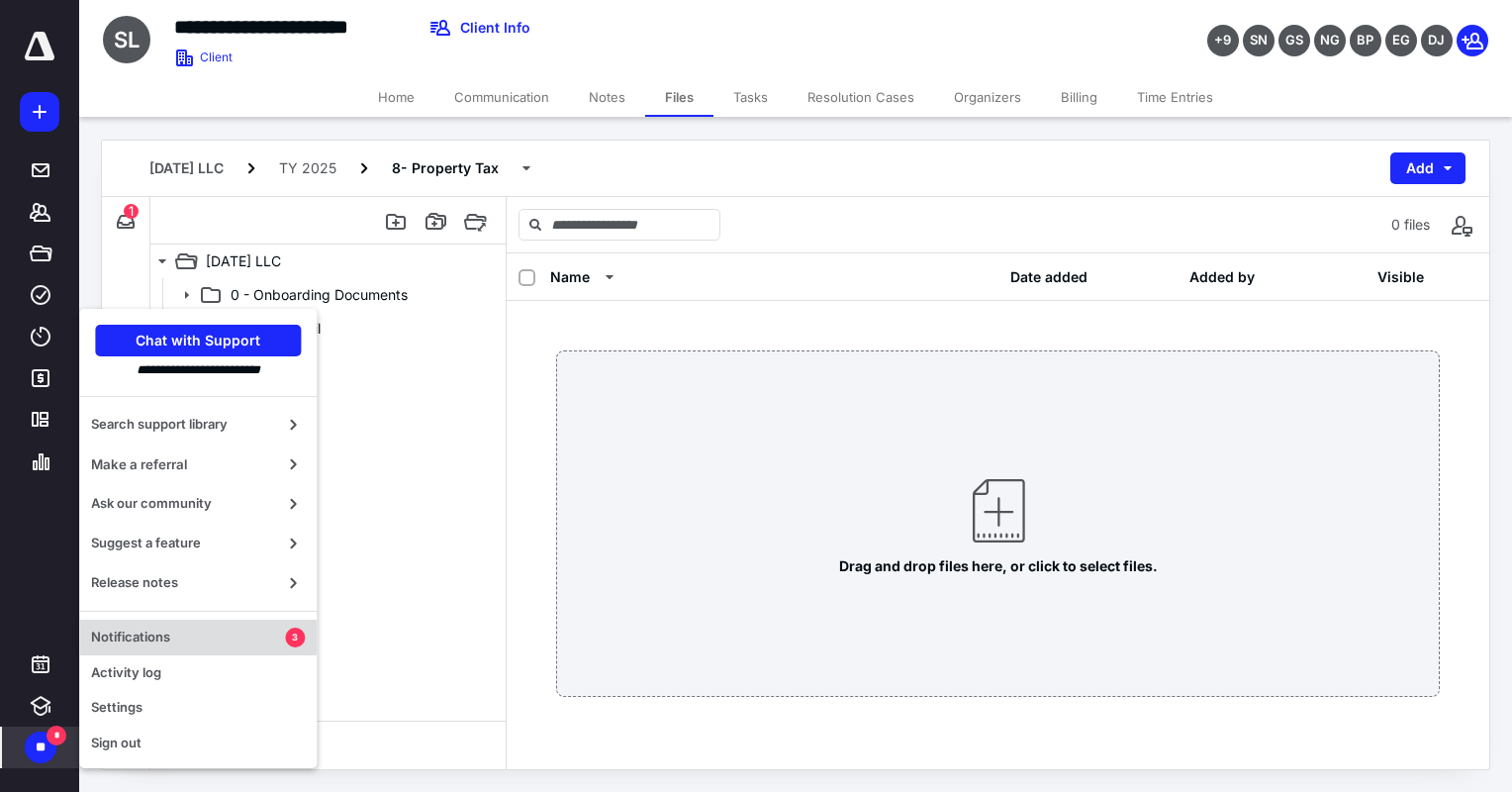 click on "Notifications" at bounding box center (188, 638) 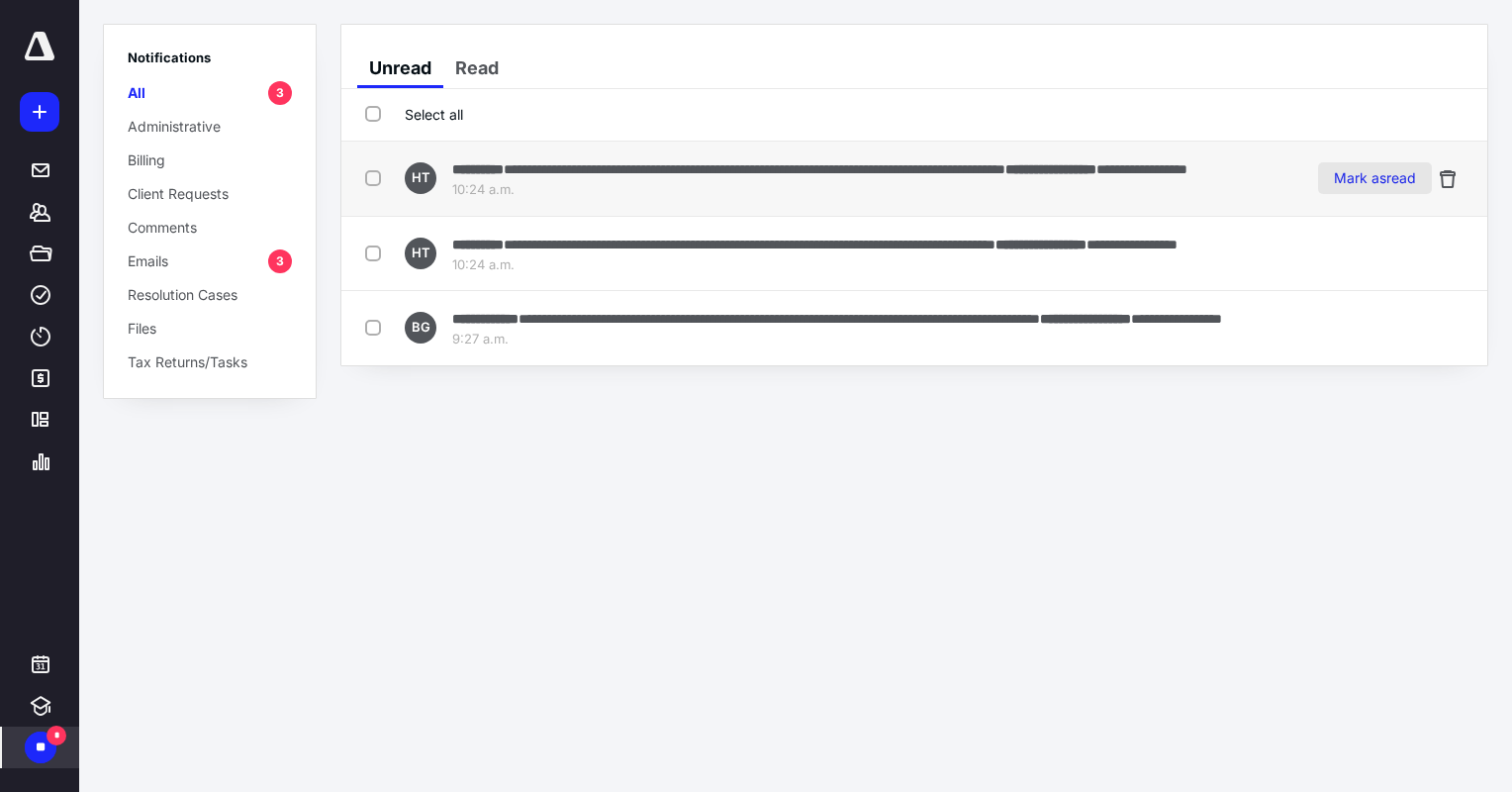 click on "Mark as  read" at bounding box center (1374, 178) 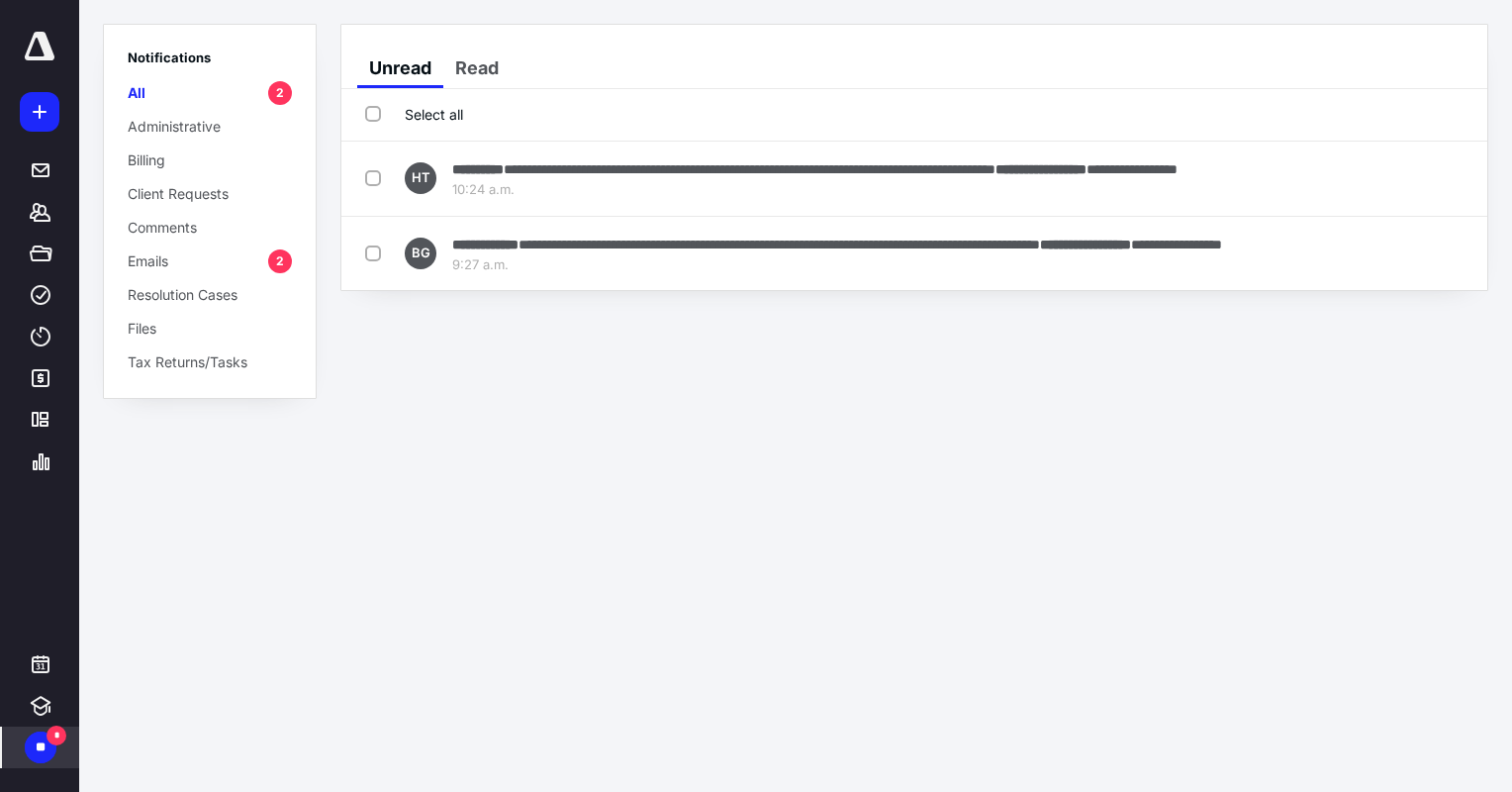 click on "Mark as  read" at bounding box center (1374, 178) 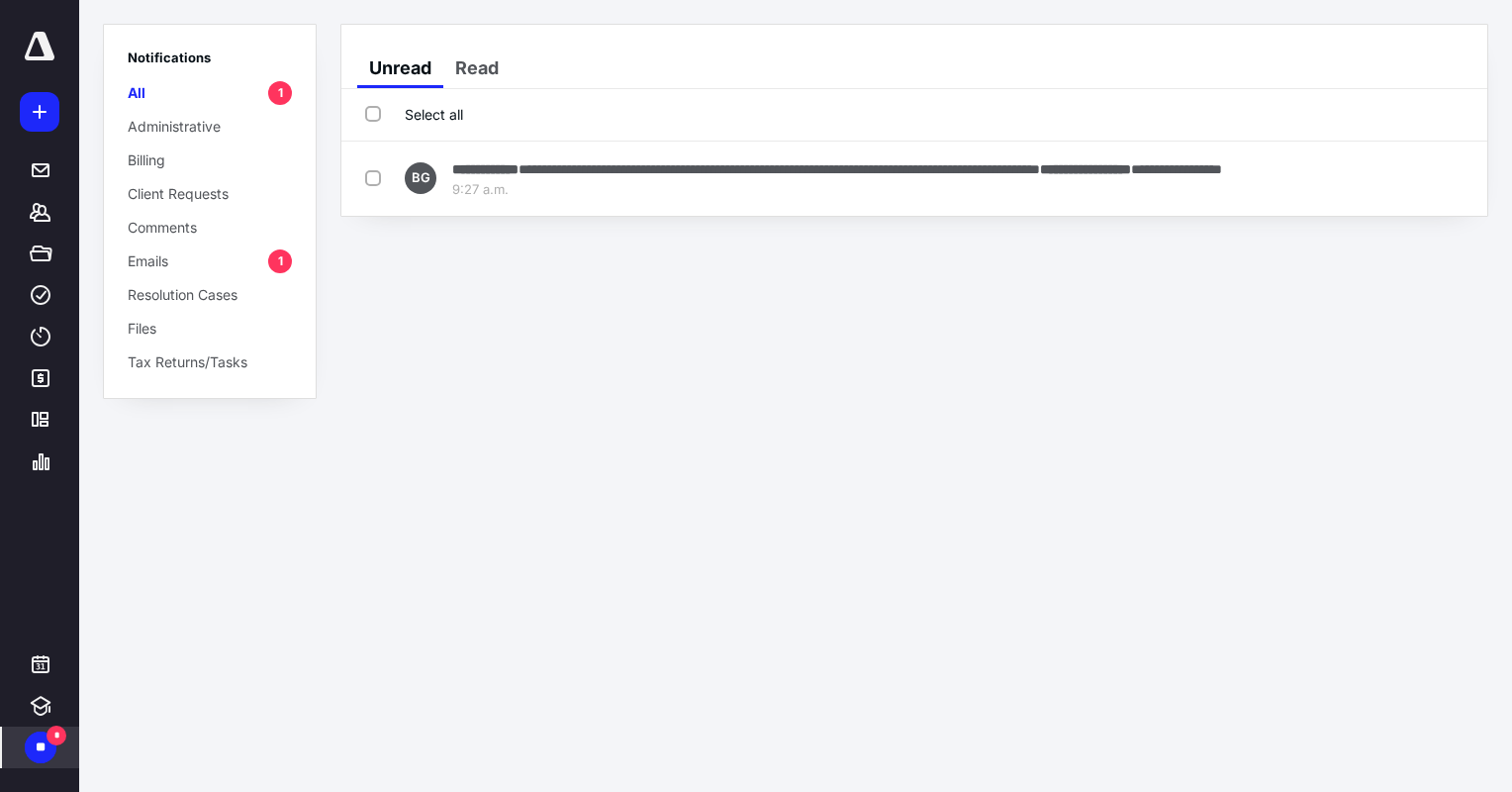 click on "Mark as  read" at bounding box center (1374, 178) 